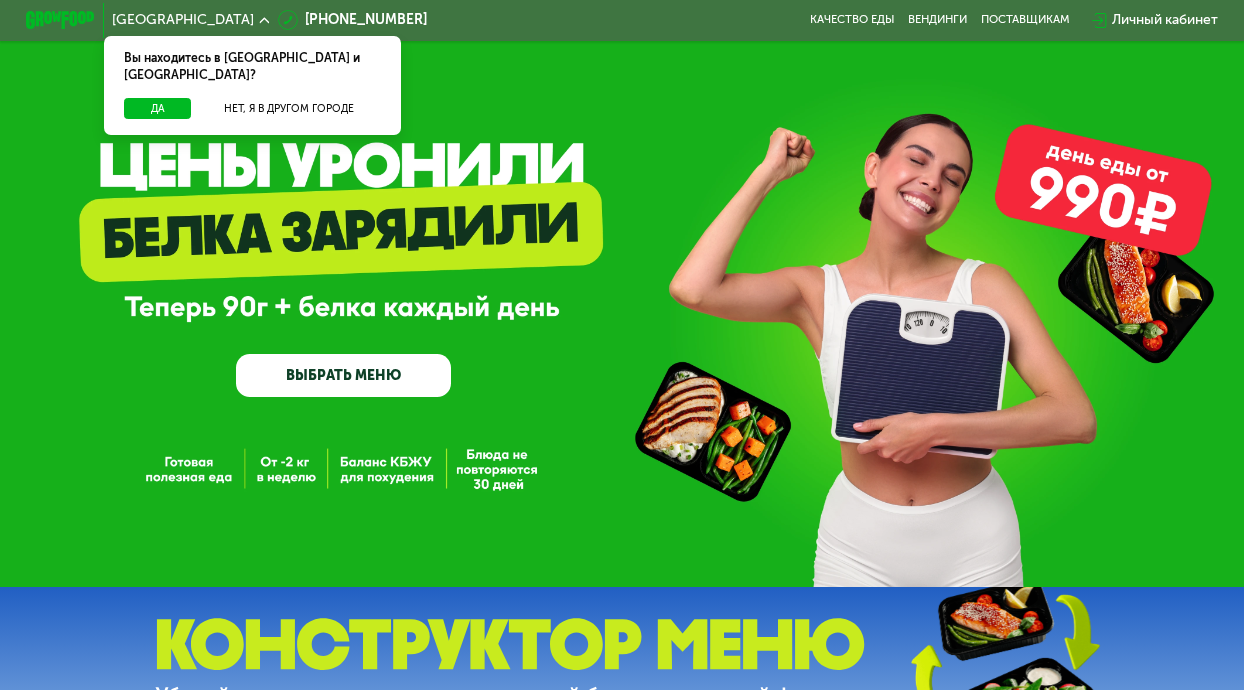 scroll, scrollTop: 0, scrollLeft: 0, axis: both 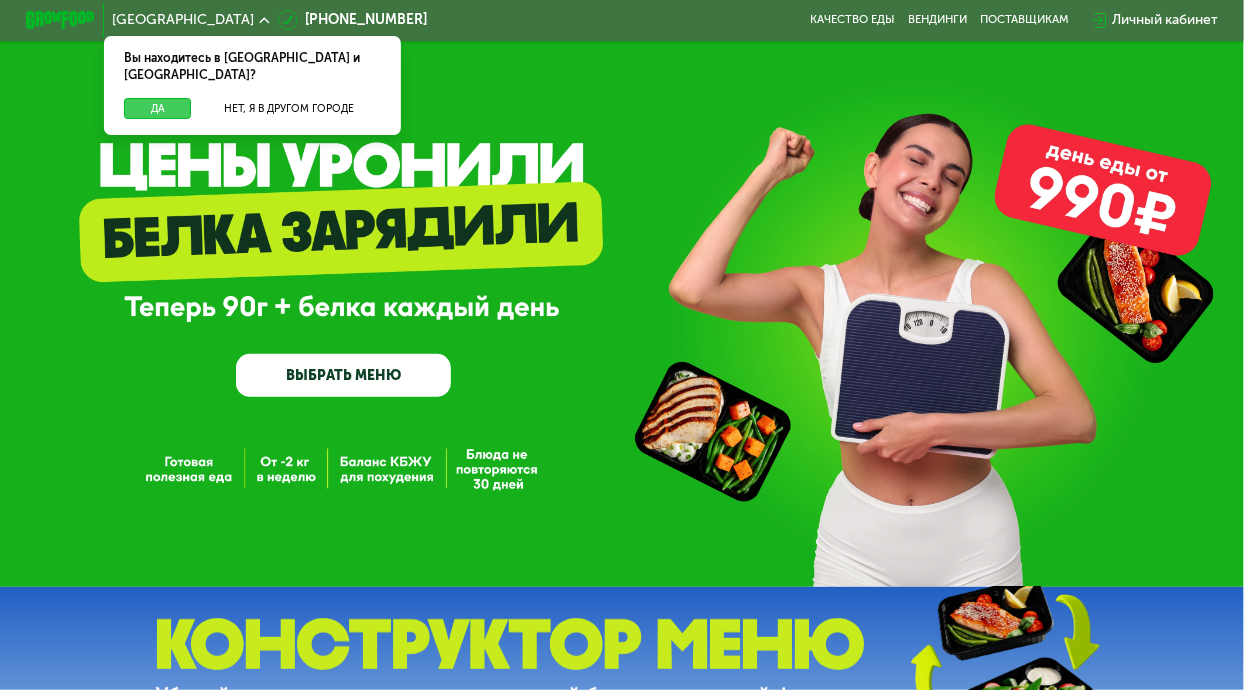 click on "Да" at bounding box center [157, 108] 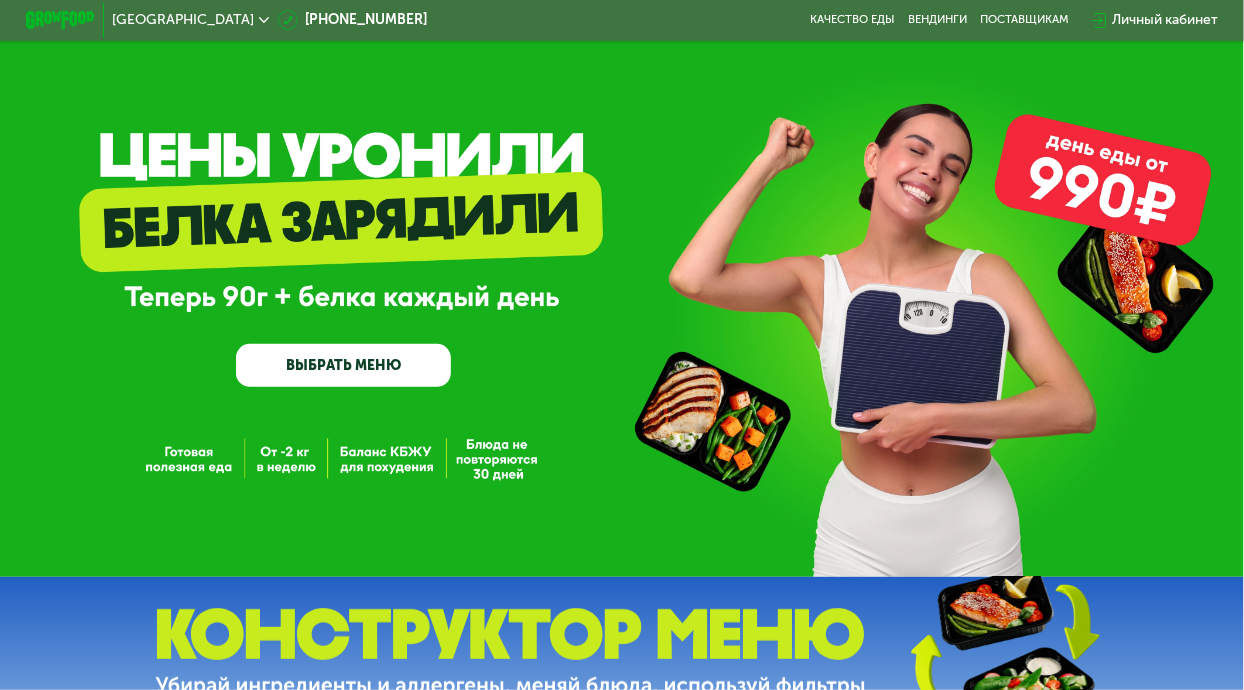 scroll, scrollTop: 11, scrollLeft: 0, axis: vertical 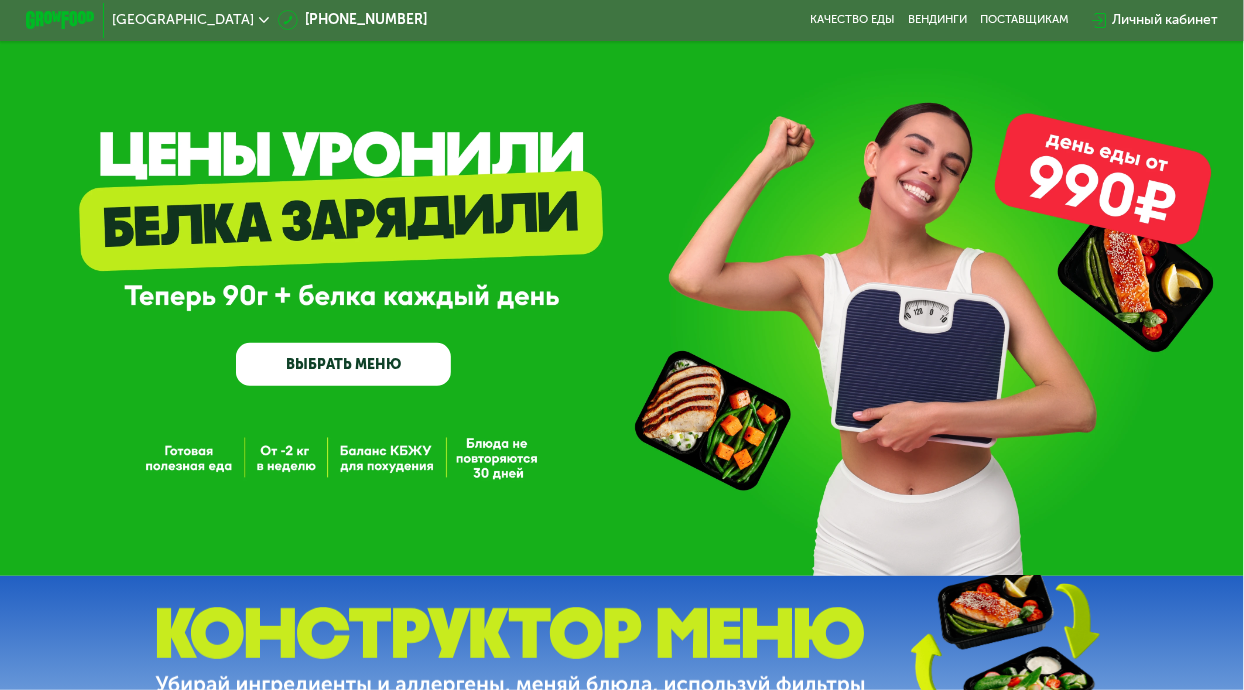click on "ВЫБРАТЬ МЕНЮ" at bounding box center [343, 364] 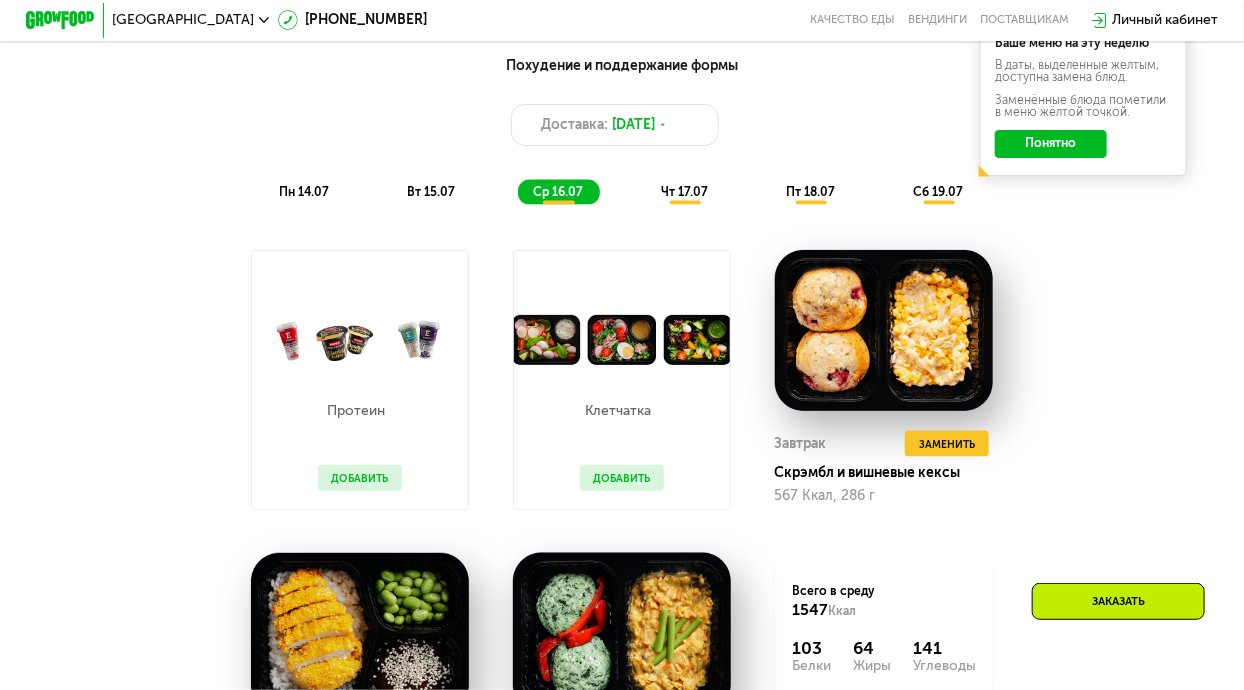 scroll, scrollTop: 938, scrollLeft: 0, axis: vertical 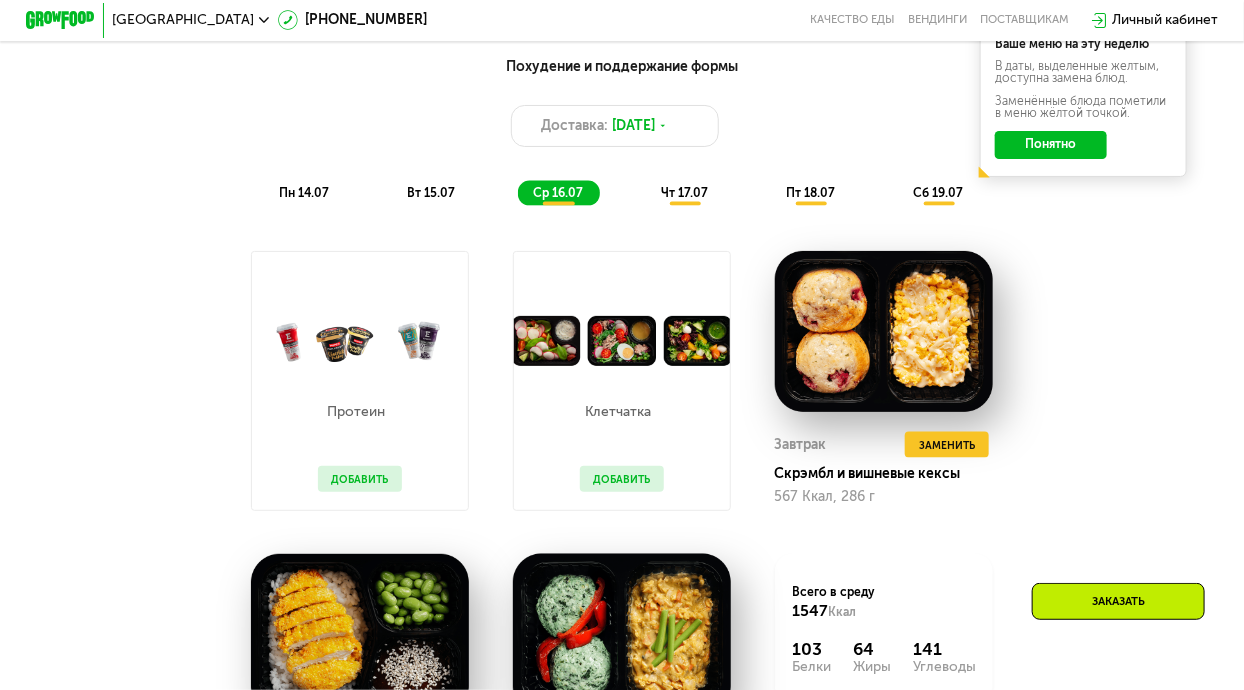 click on "вт 15.07" at bounding box center [431, 193] 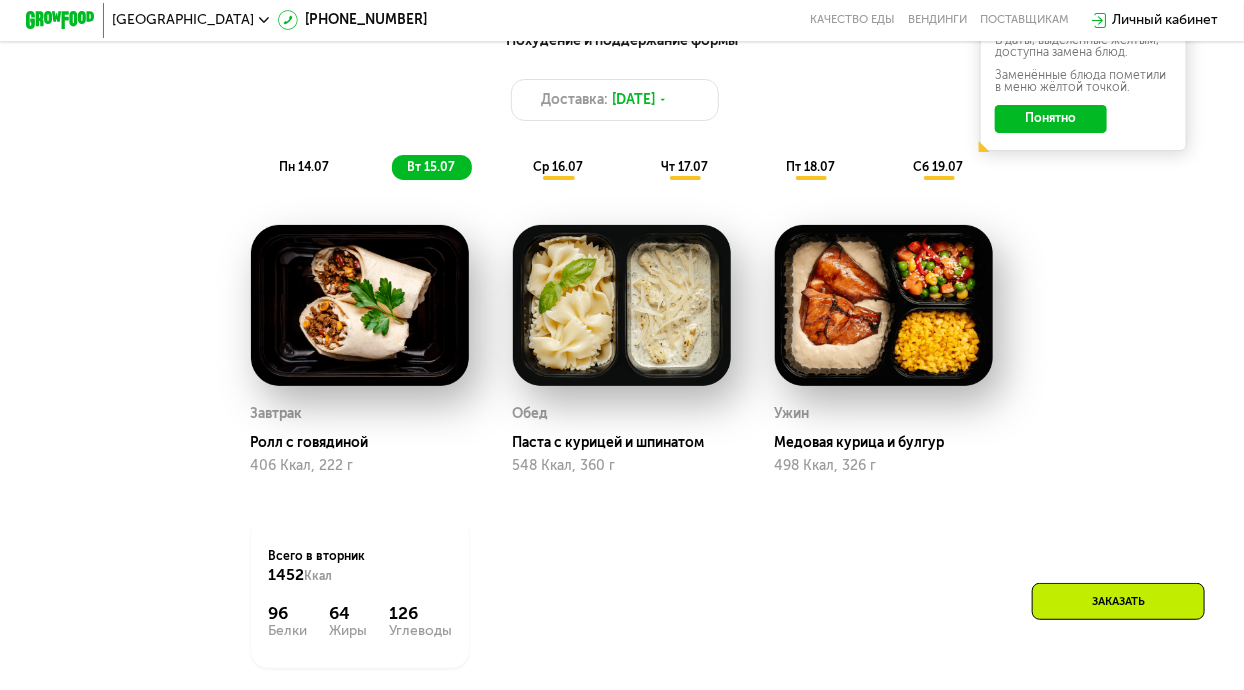 scroll, scrollTop: 960, scrollLeft: 0, axis: vertical 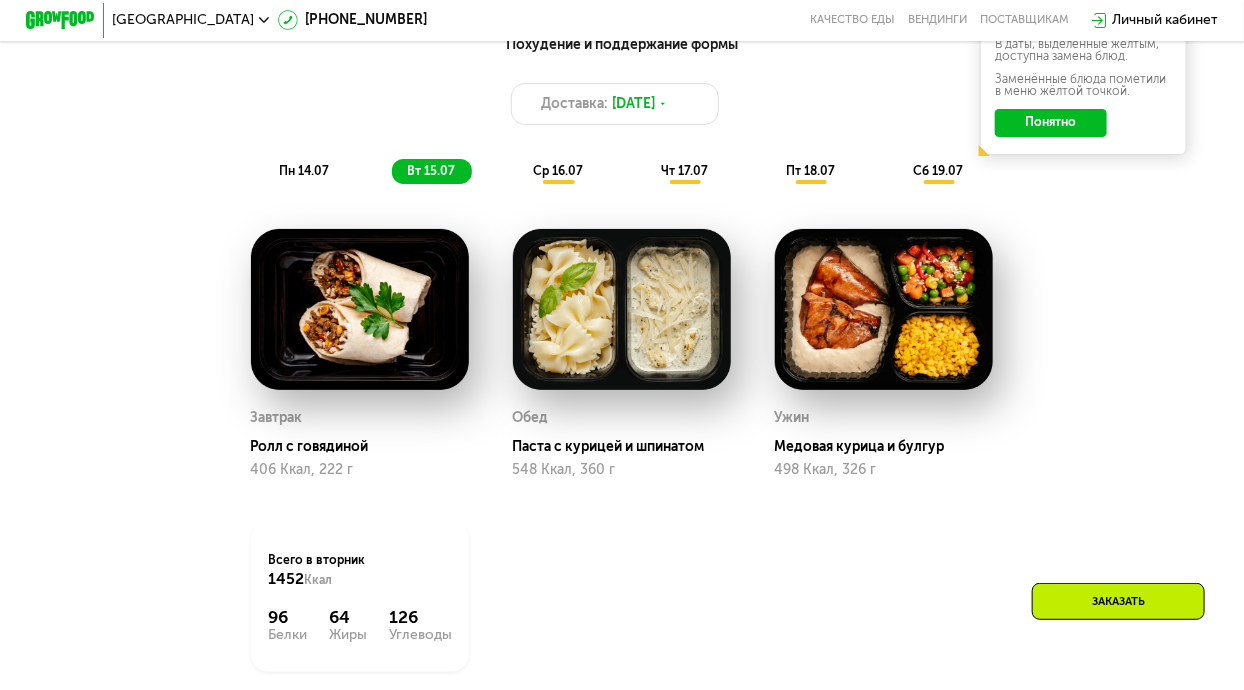 click on "пн 14.07" 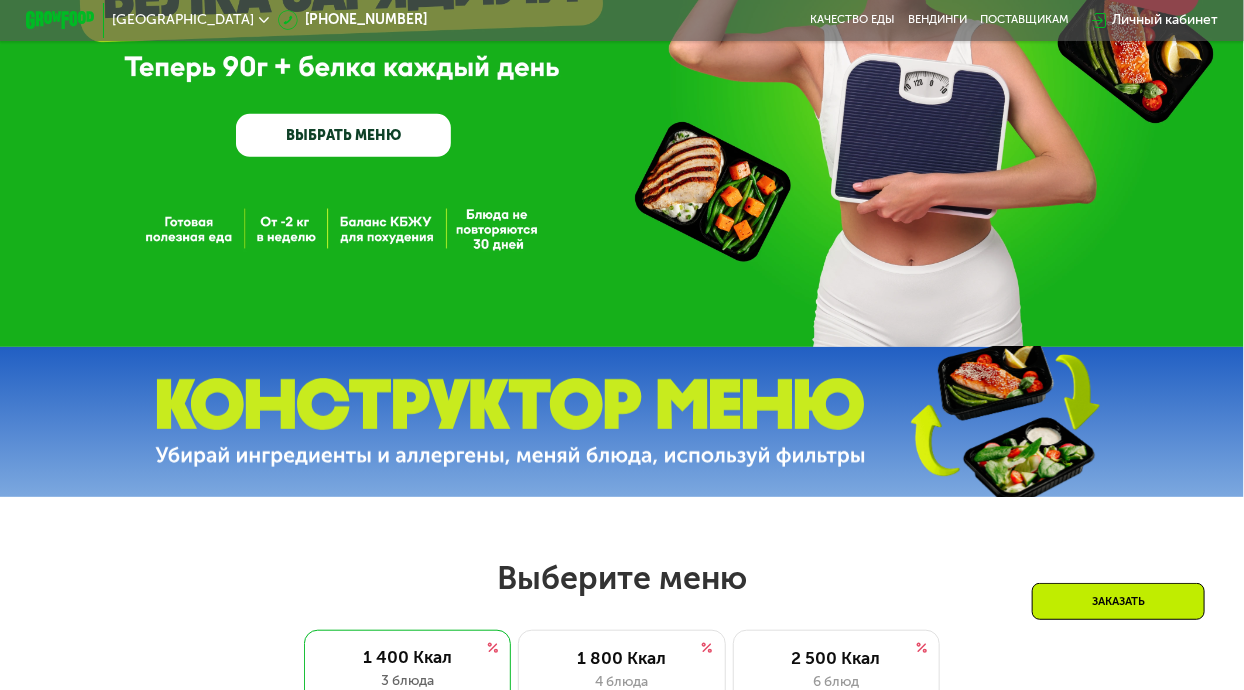 scroll, scrollTop: 240, scrollLeft: 0, axis: vertical 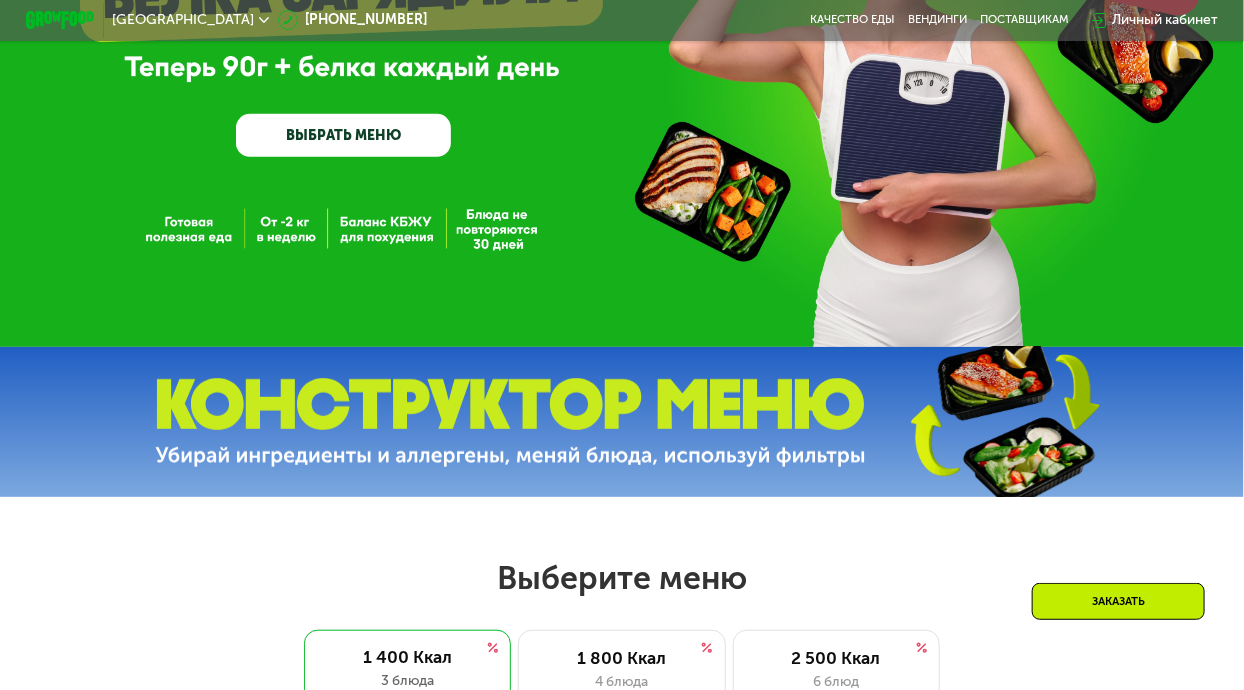click at bounding box center [1003, 422] 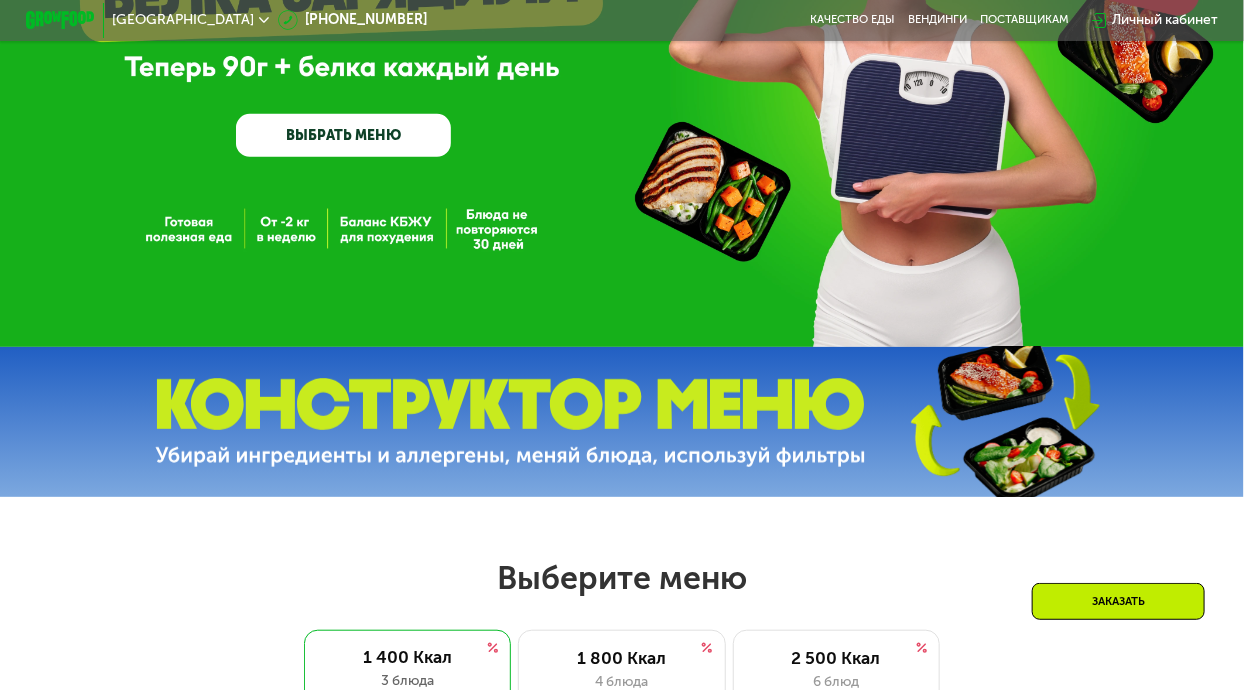 click at bounding box center [510, 422] 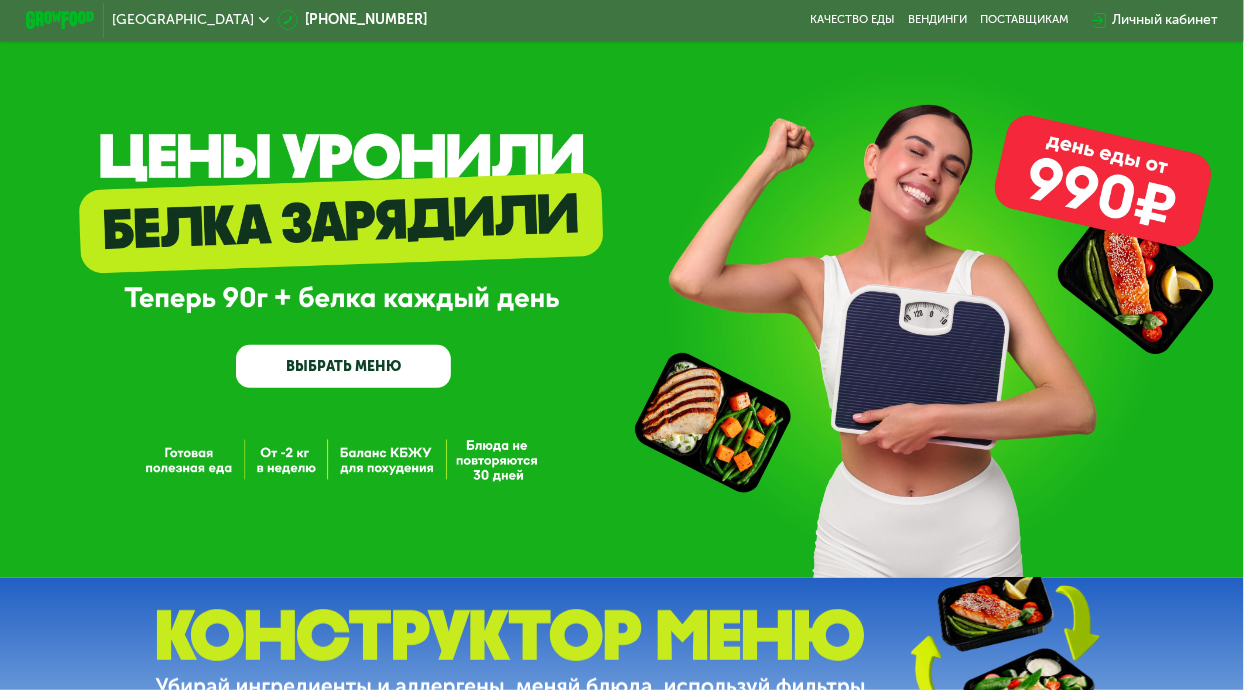 scroll, scrollTop: 0, scrollLeft: 0, axis: both 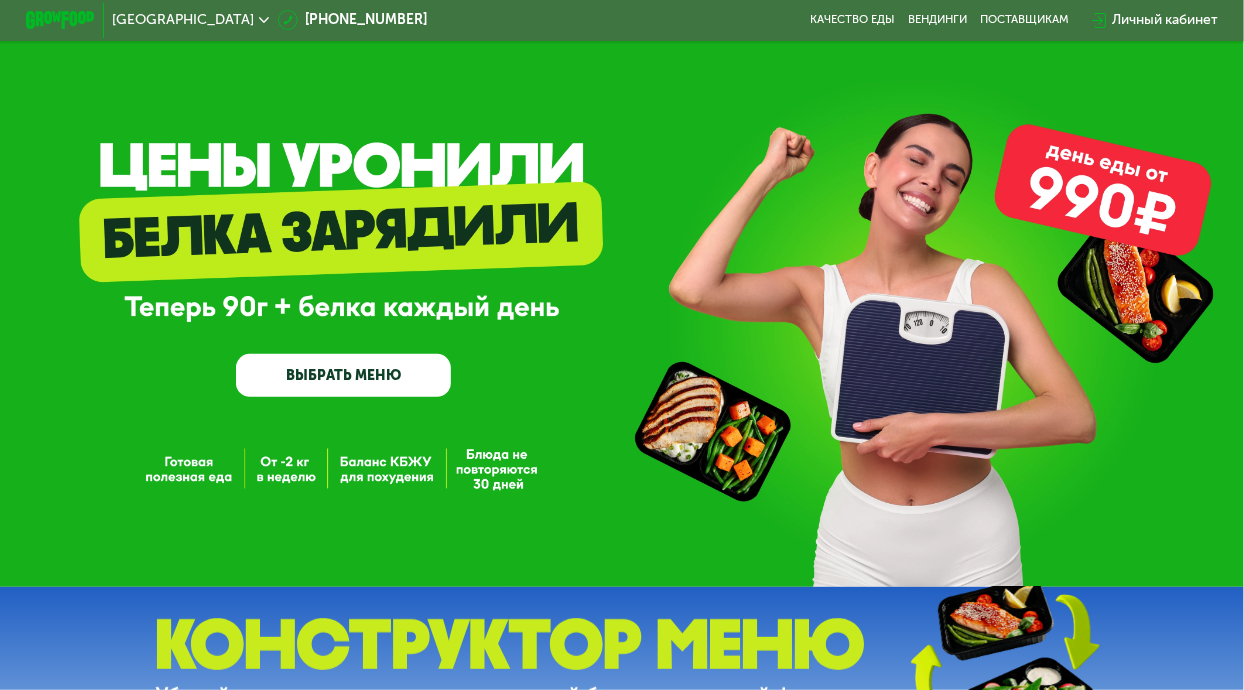 click on "ВЫБРАТЬ МЕНЮ" at bounding box center [343, 375] 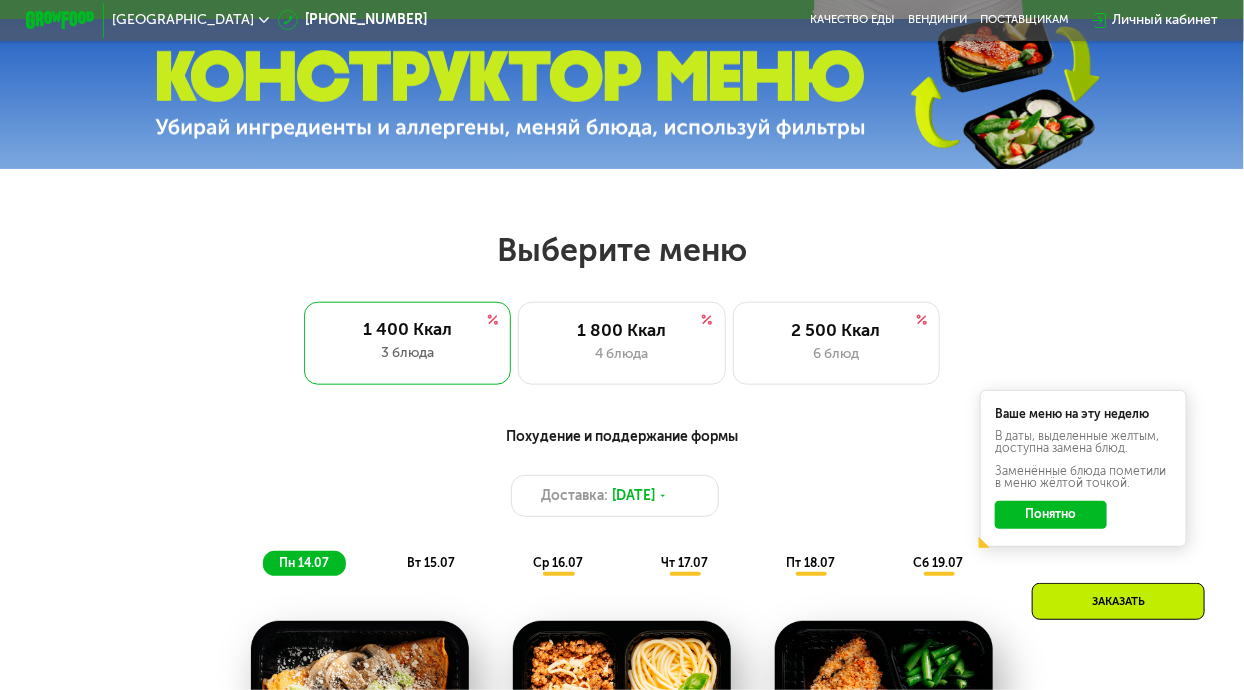 scroll, scrollTop: 756, scrollLeft: 0, axis: vertical 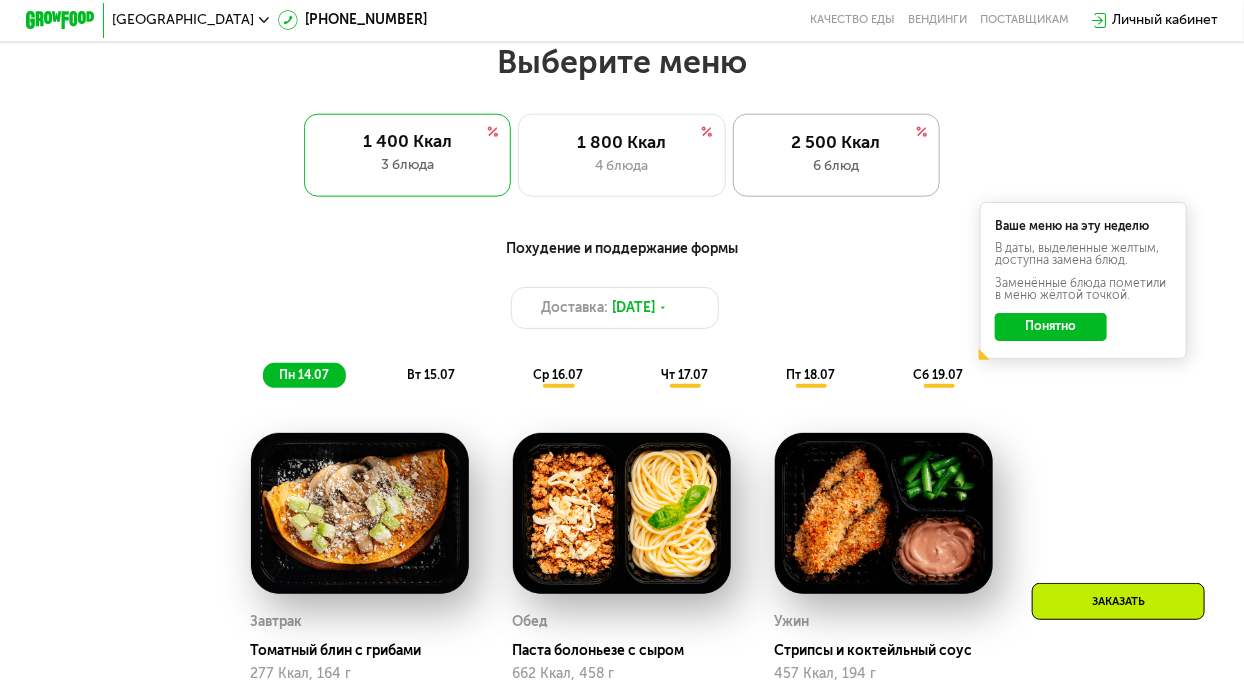 click on "2 500 Ккал 6 блюд" 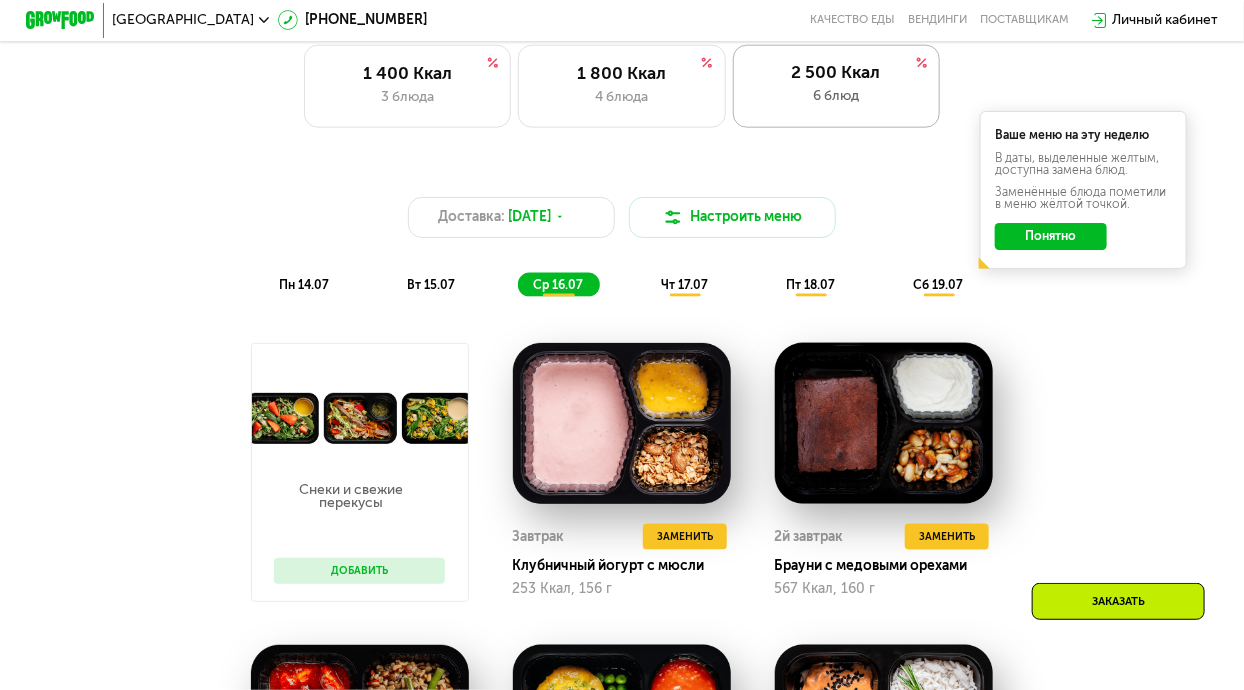 scroll, scrollTop: 825, scrollLeft: 0, axis: vertical 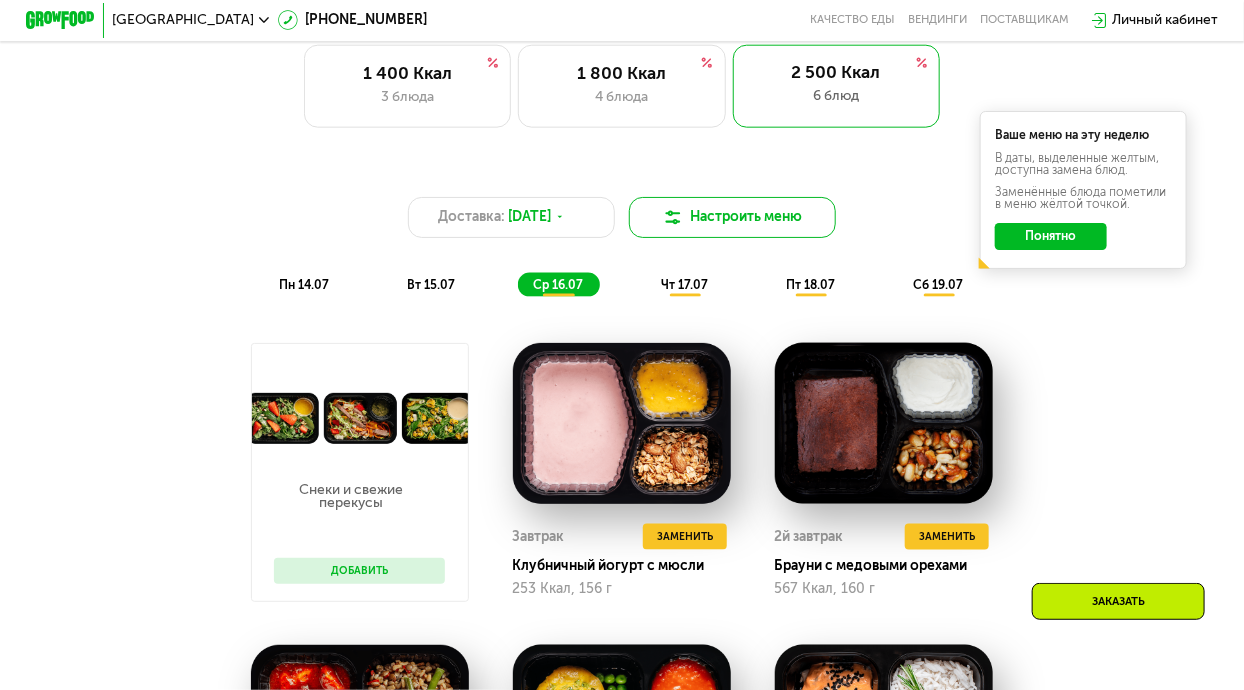 click on "Настроить меню" at bounding box center [732, 217] 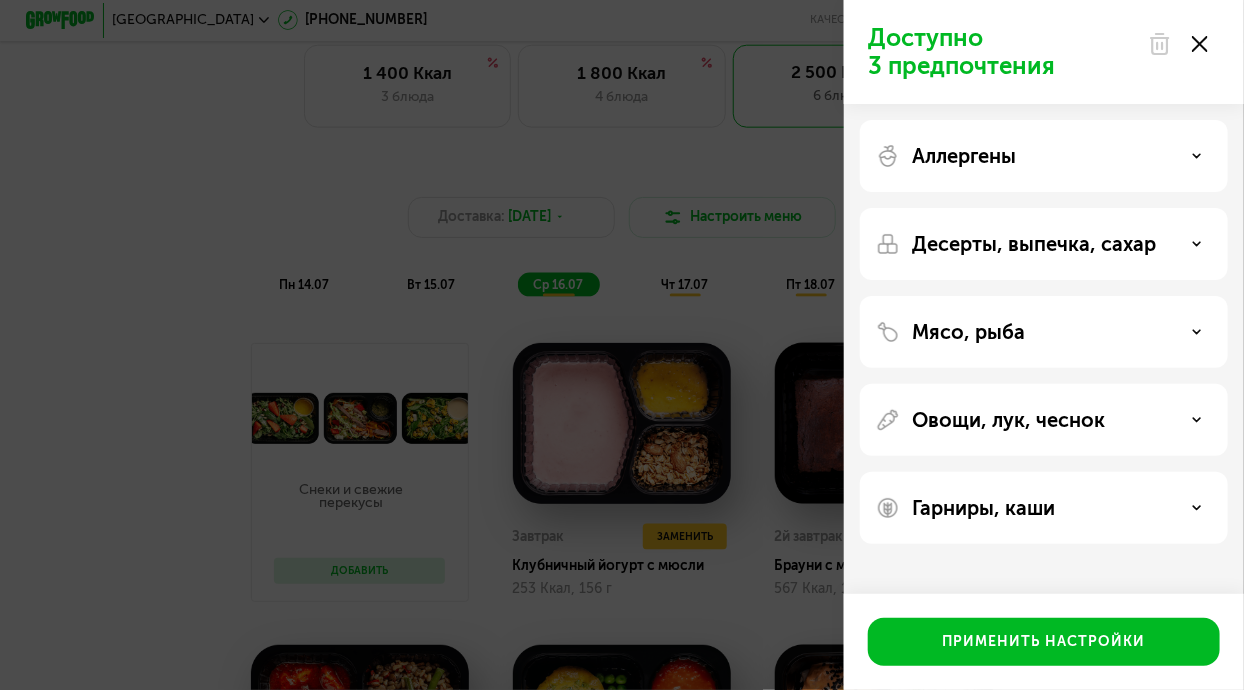 click on "Десерты, выпечка, сахар" at bounding box center [1034, 244] 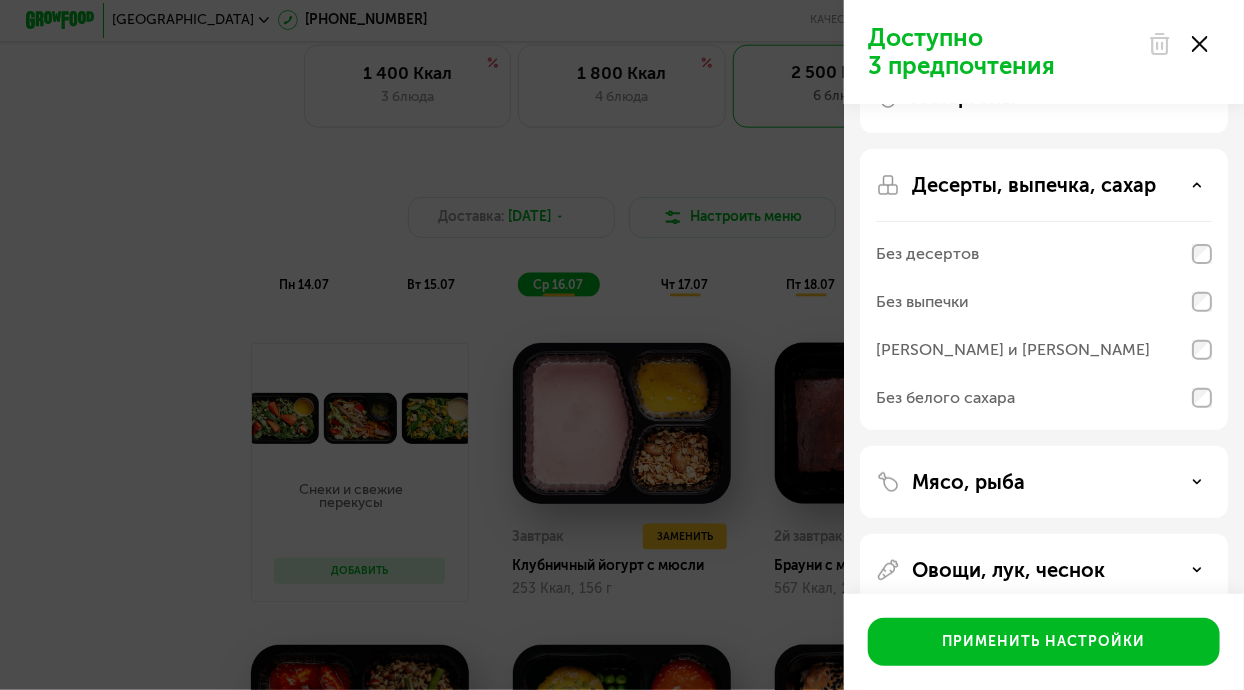 scroll, scrollTop: 83, scrollLeft: 0, axis: vertical 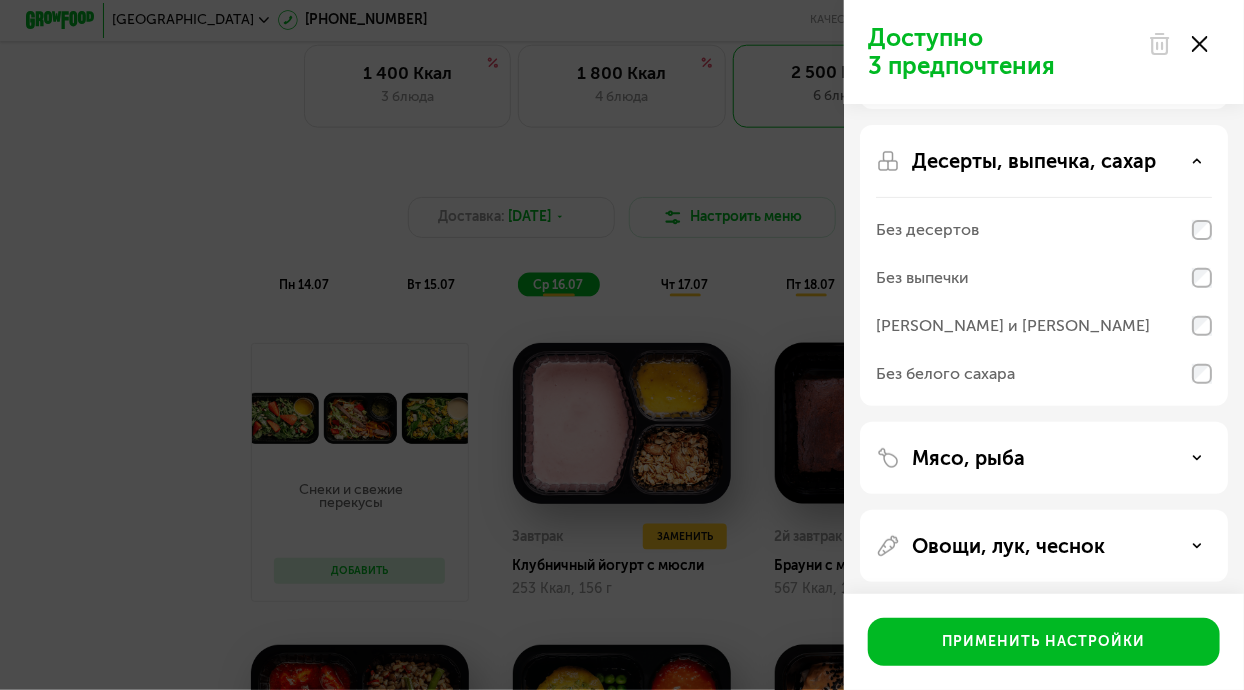 click at bounding box center (888, 161) 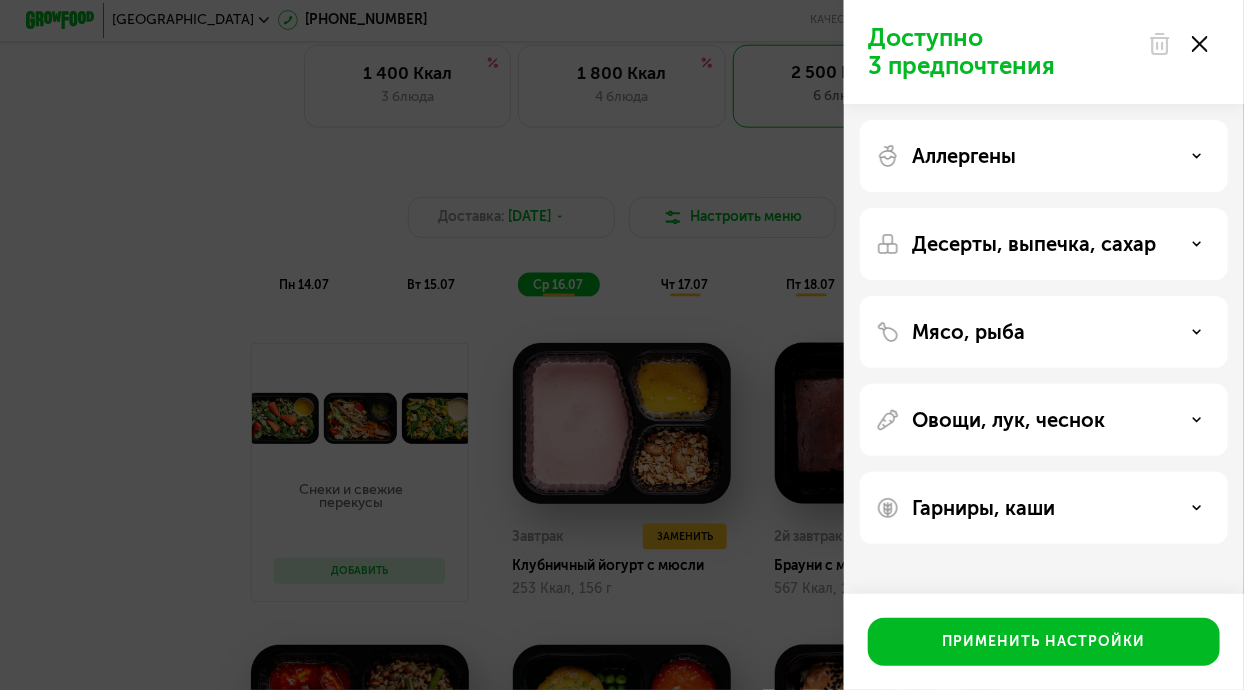 click at bounding box center (888, 156) 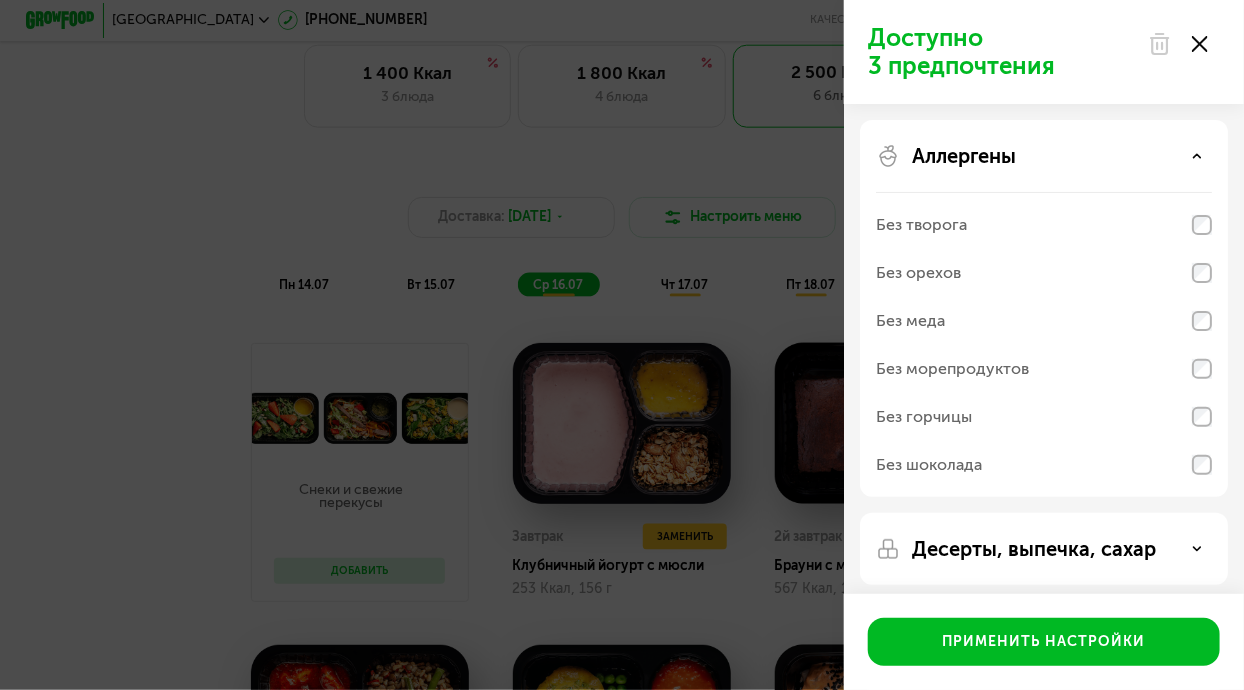 click at bounding box center [888, 156] 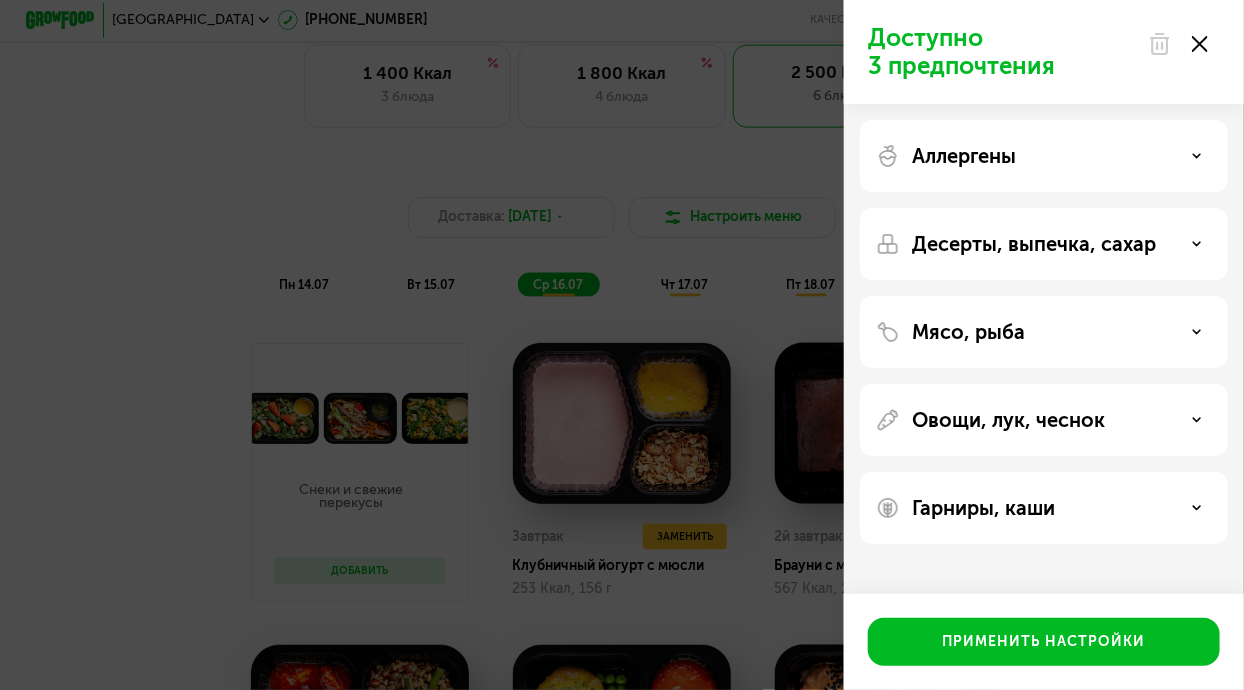 click at bounding box center [888, 508] 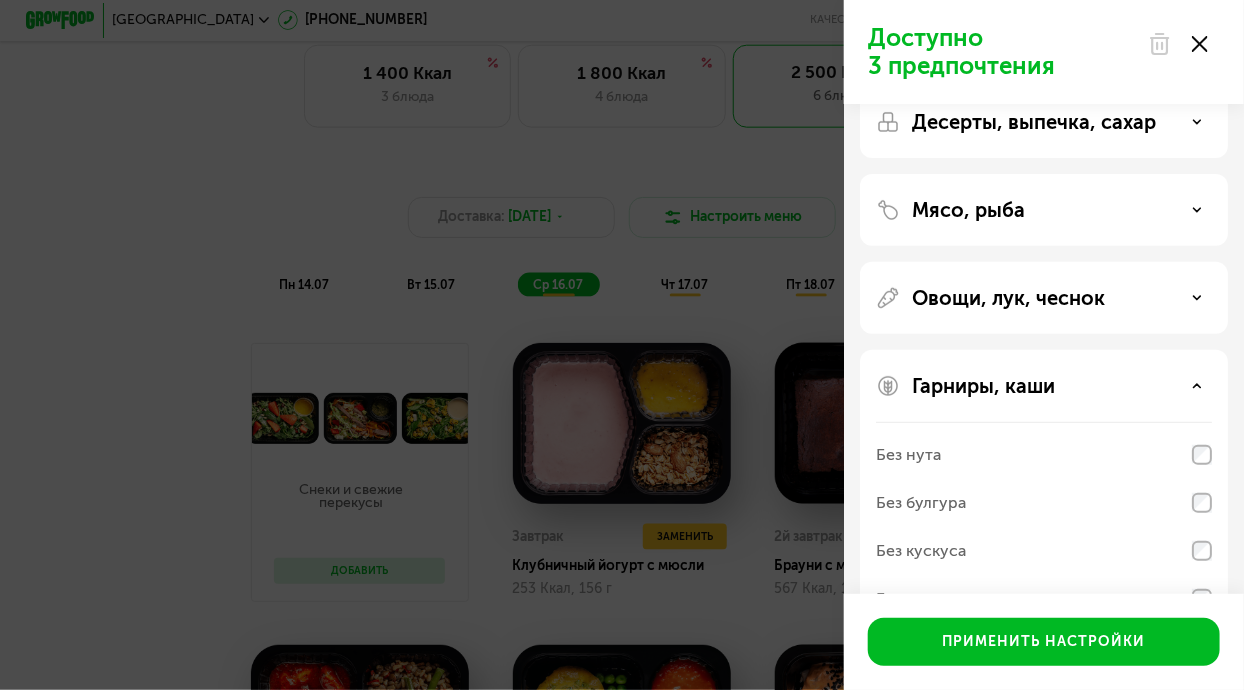 scroll, scrollTop: 131, scrollLeft: 0, axis: vertical 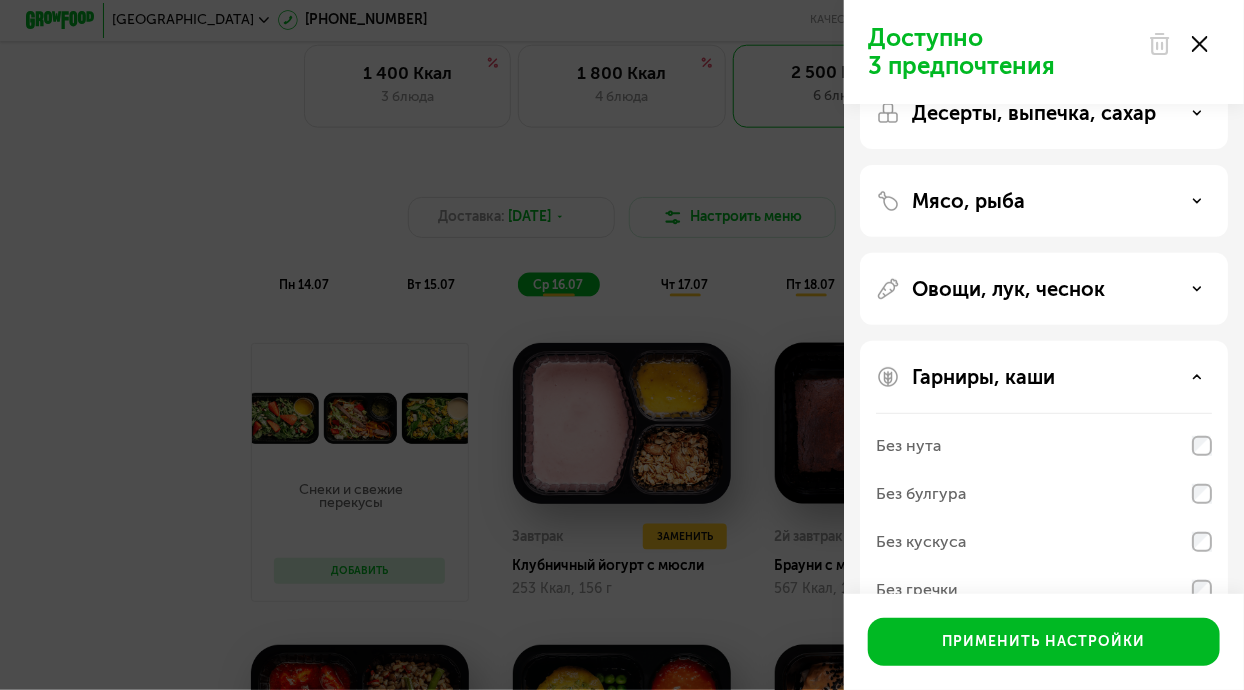 click on "Гарниры, каши" at bounding box center [983, 377] 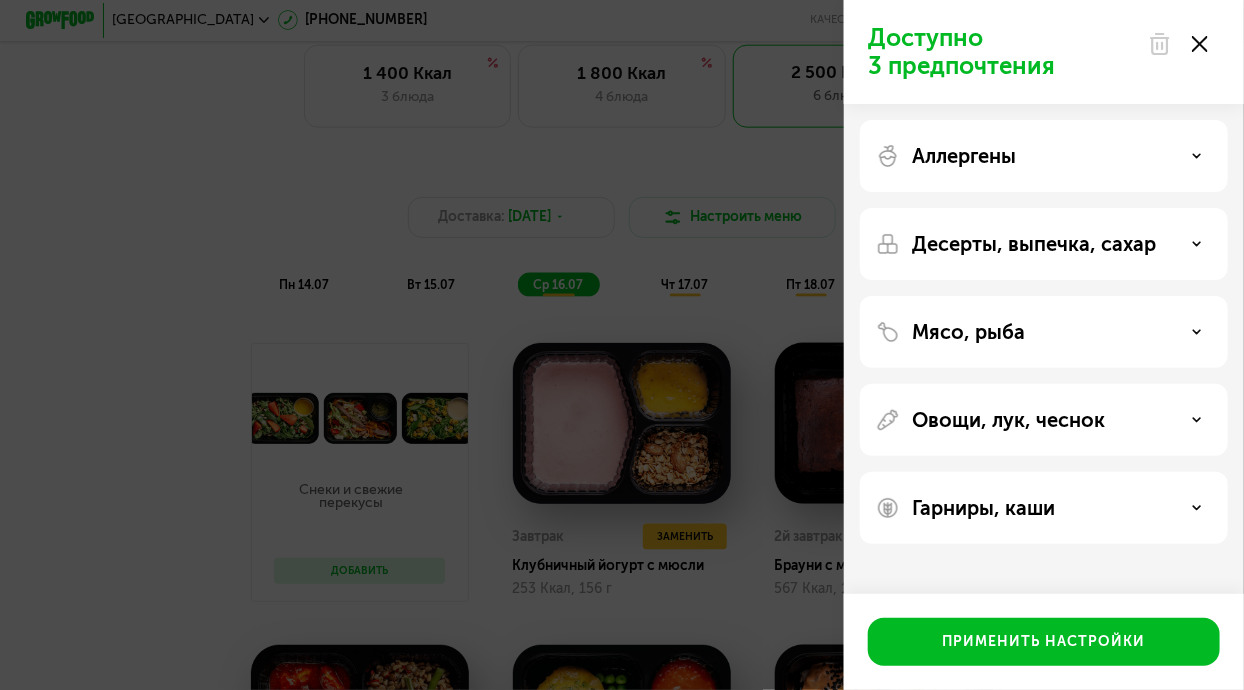scroll, scrollTop: 0, scrollLeft: 0, axis: both 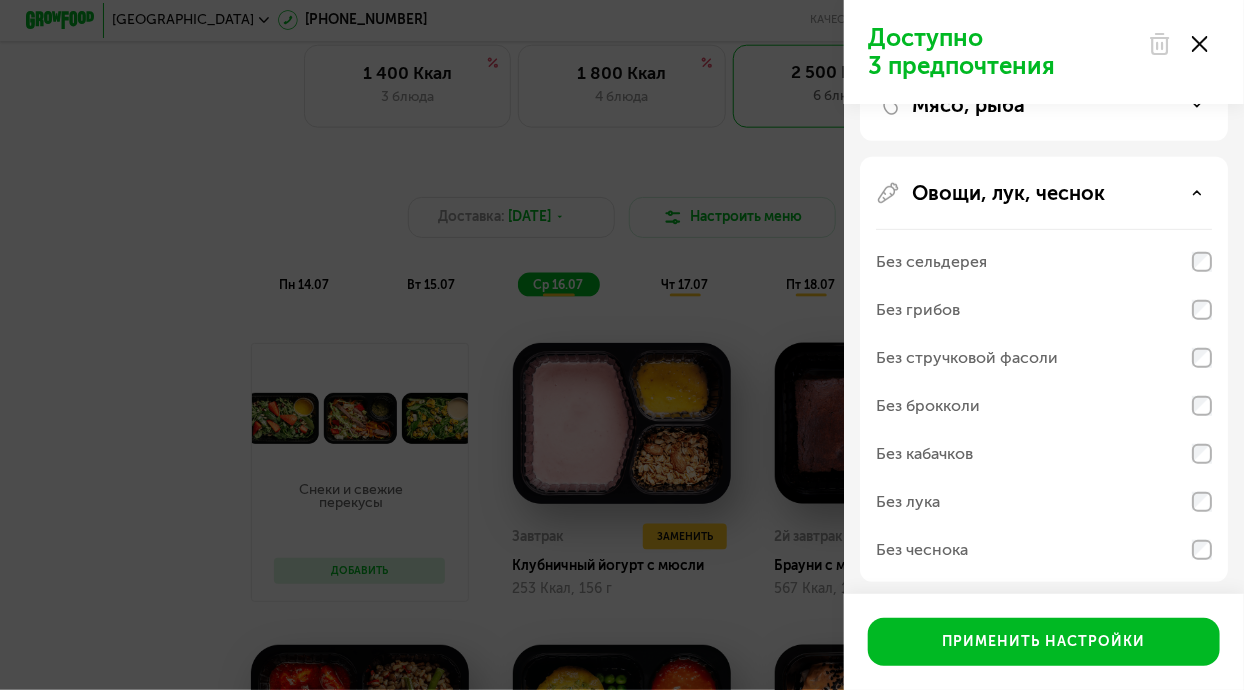 click at bounding box center [888, 193] 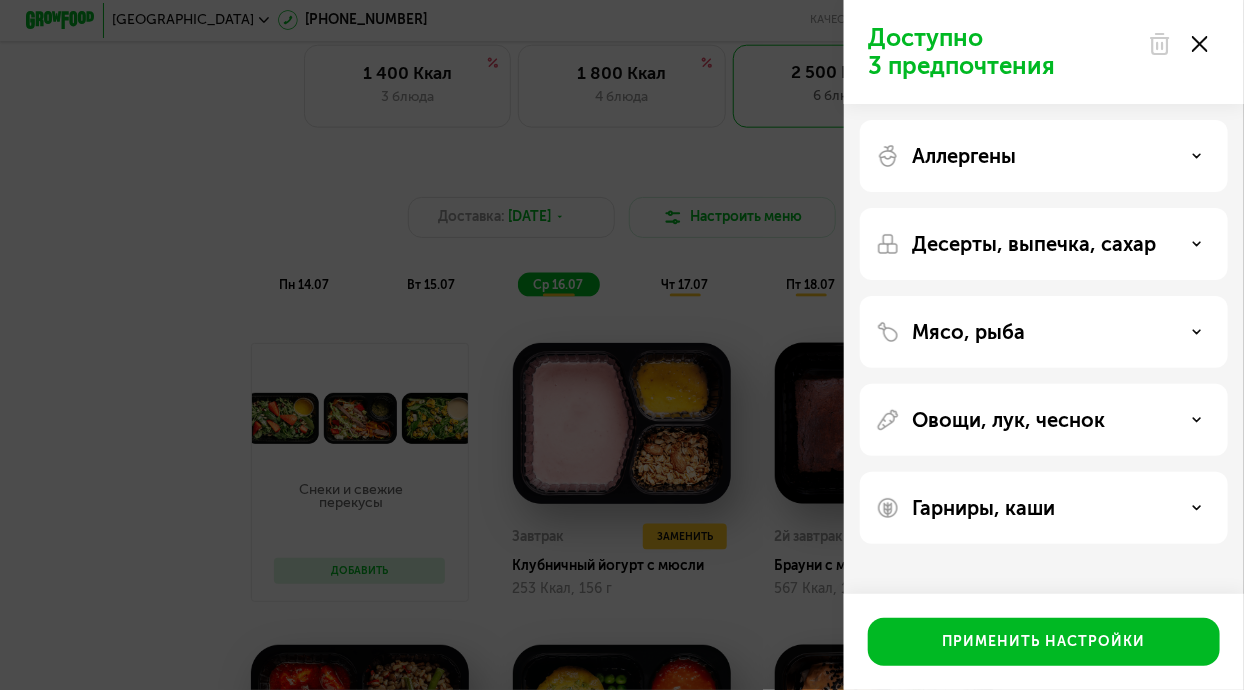 click 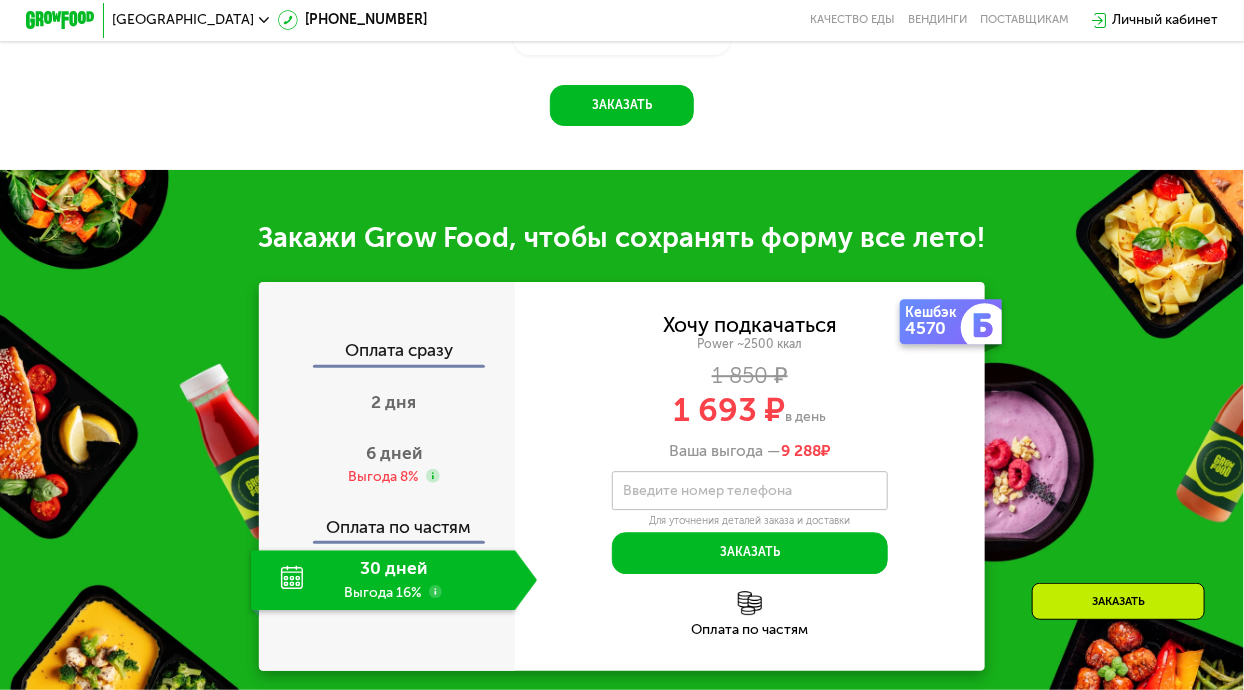 scroll, scrollTop: 1876, scrollLeft: 0, axis: vertical 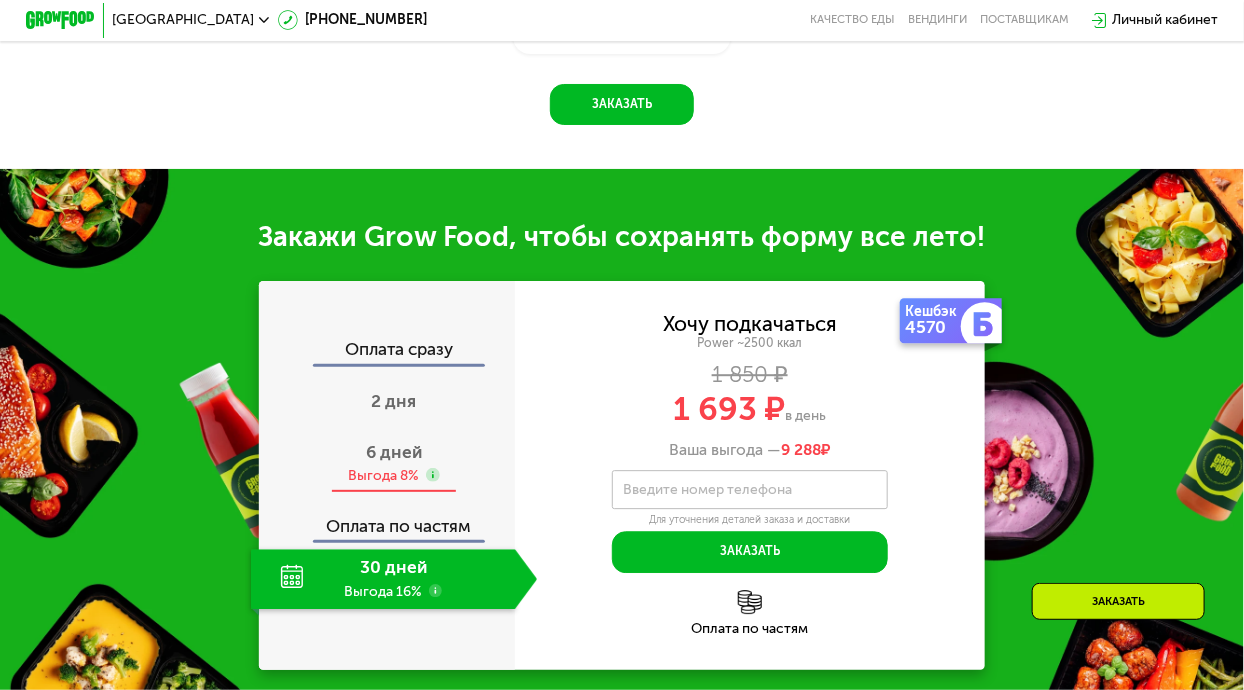 click on "Выгода 8%" at bounding box center (383, 475) 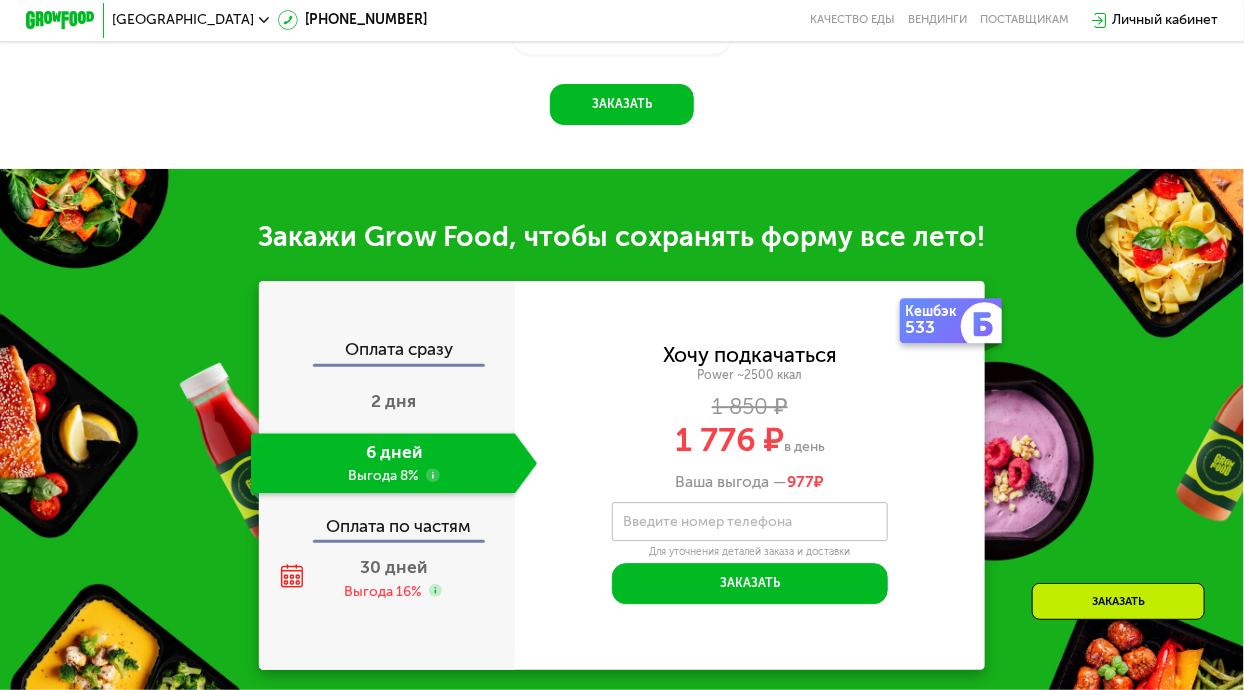 click on "6 дней Выгода 8%" 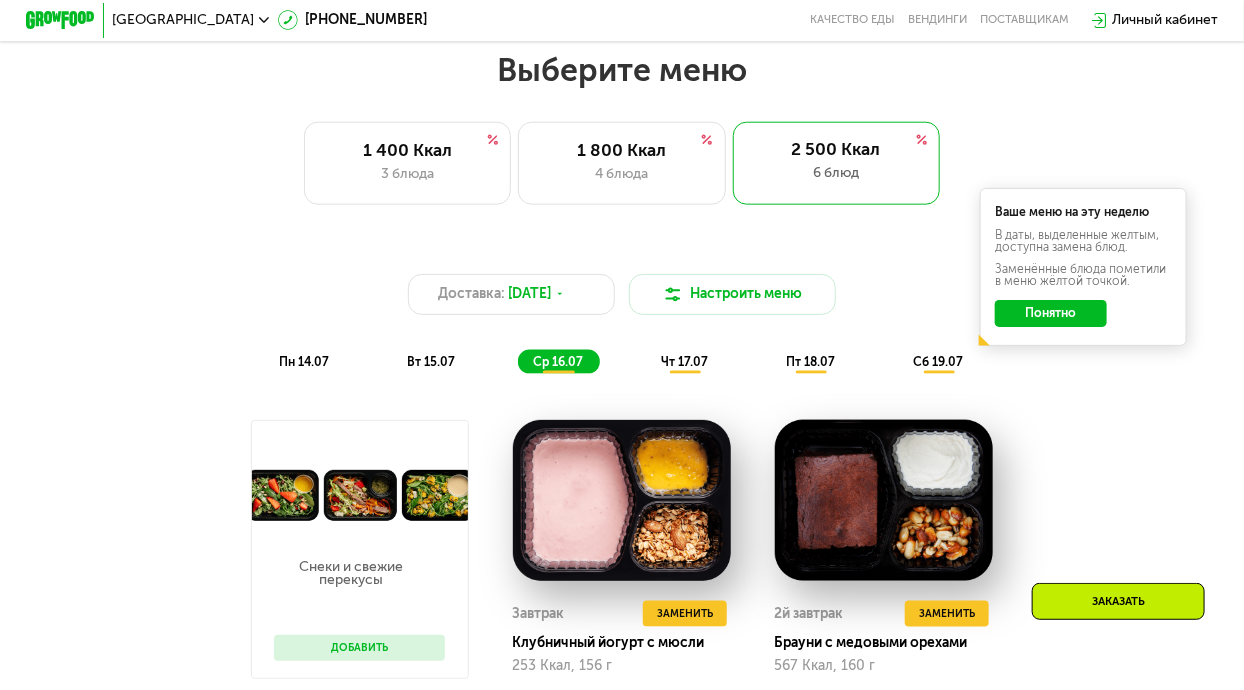 scroll, scrollTop: 746, scrollLeft: 0, axis: vertical 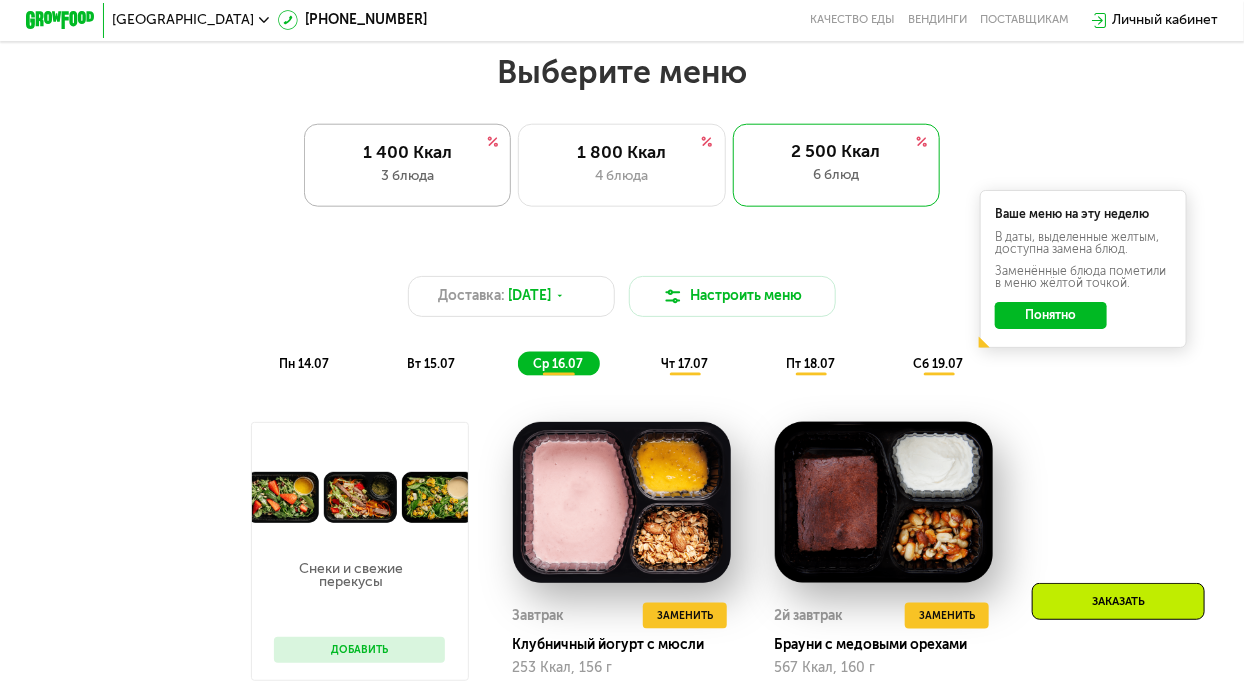 click on "1 400 Ккал" at bounding box center [407, 152] 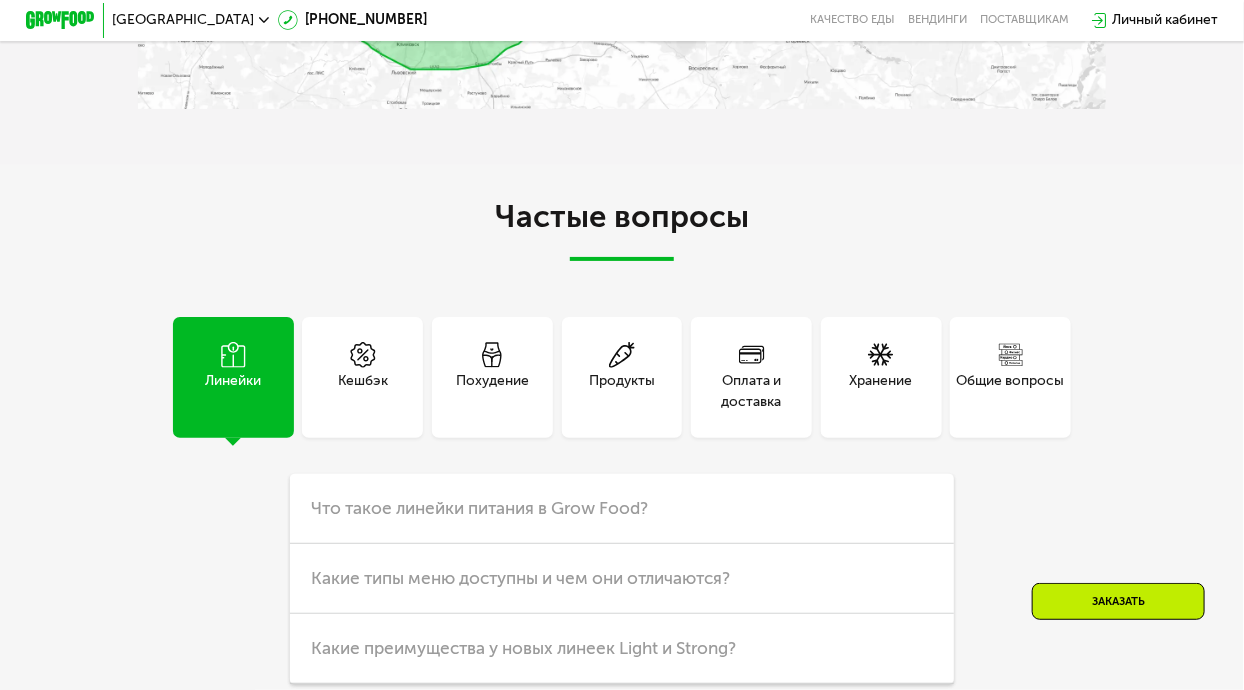 scroll, scrollTop: 4152, scrollLeft: 0, axis: vertical 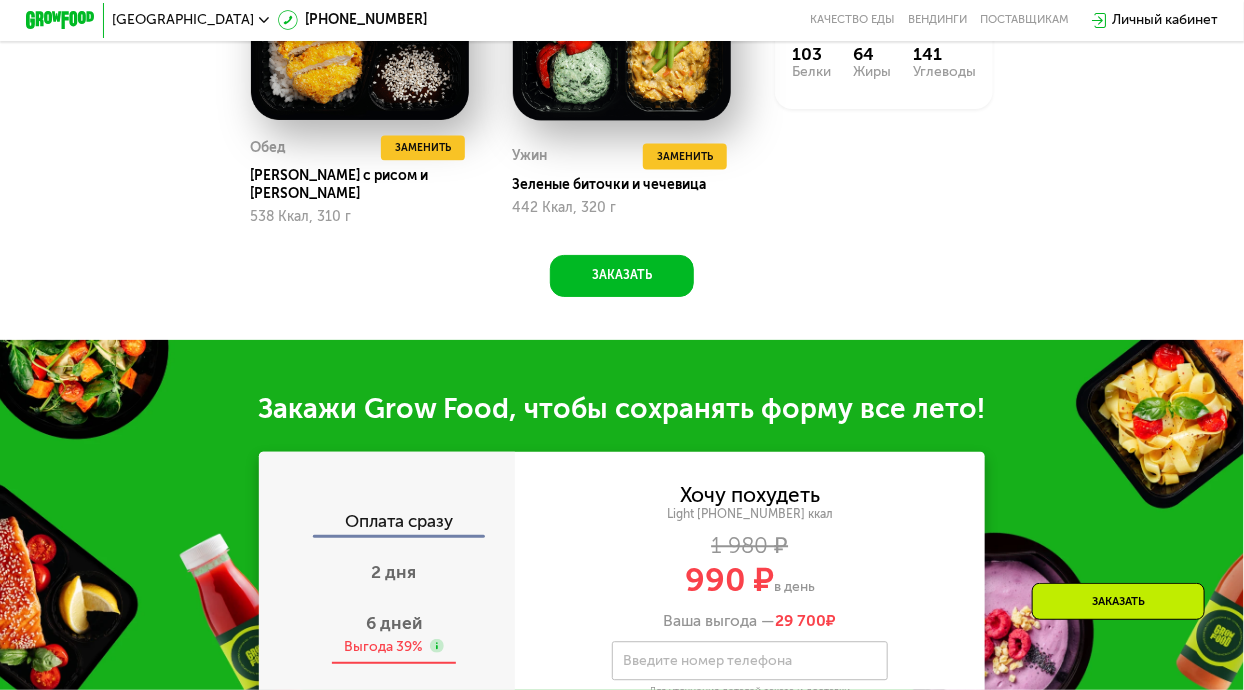 click on "6 дней" at bounding box center [394, 623] 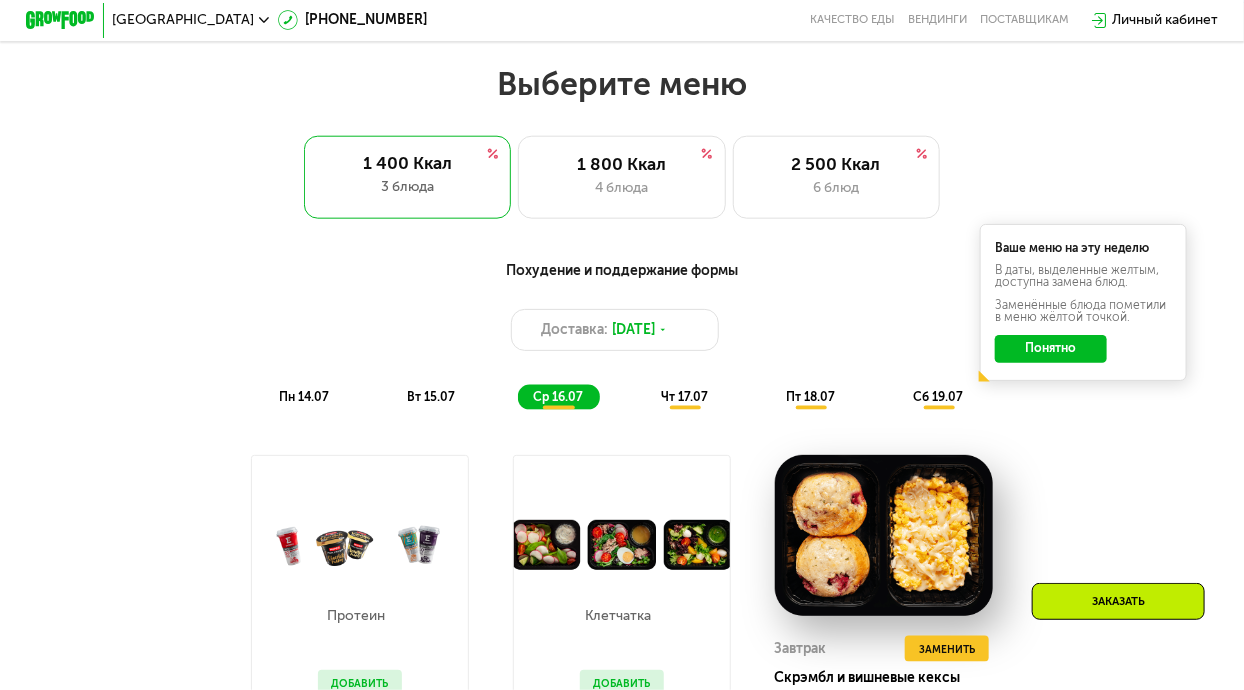 scroll, scrollTop: 738, scrollLeft: 0, axis: vertical 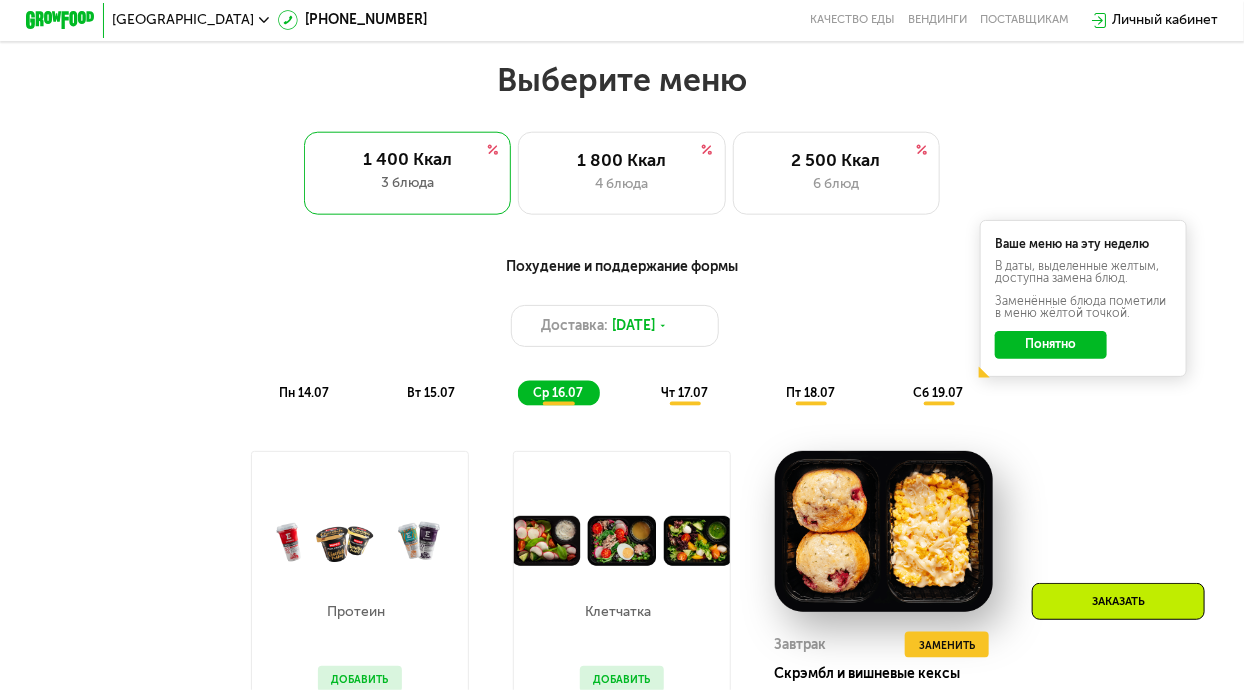 click on "пн 14.07" at bounding box center (304, 393) 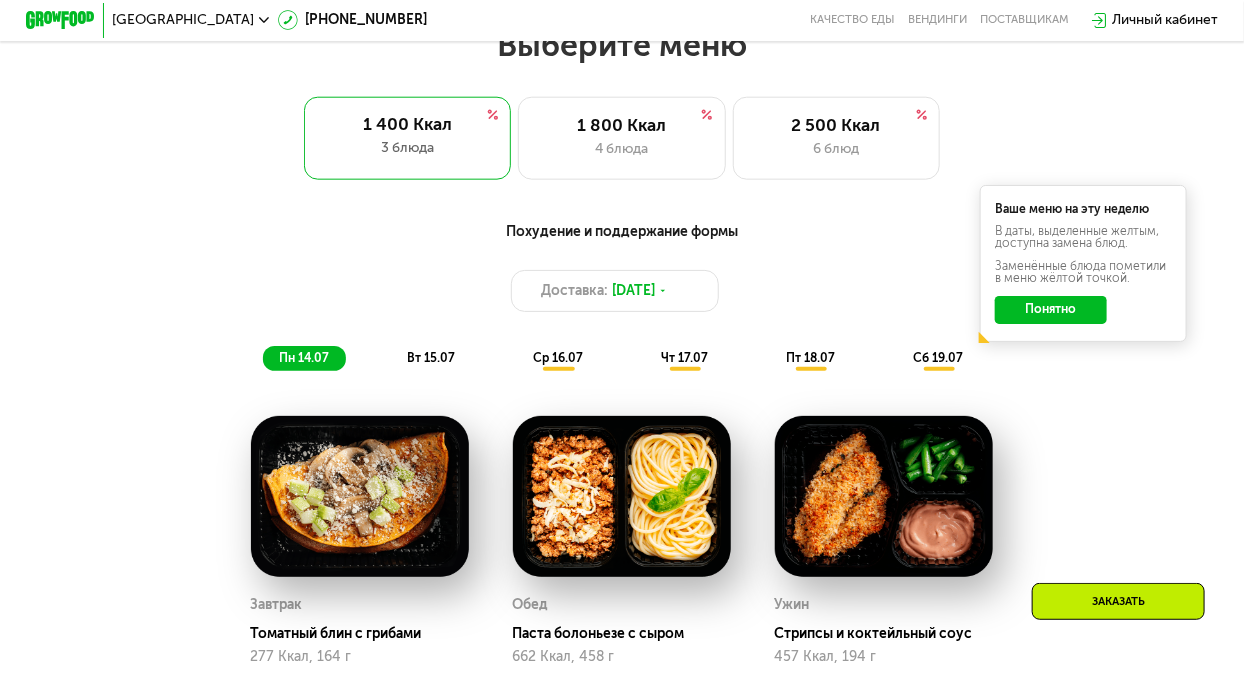 scroll, scrollTop: 723, scrollLeft: 0, axis: vertical 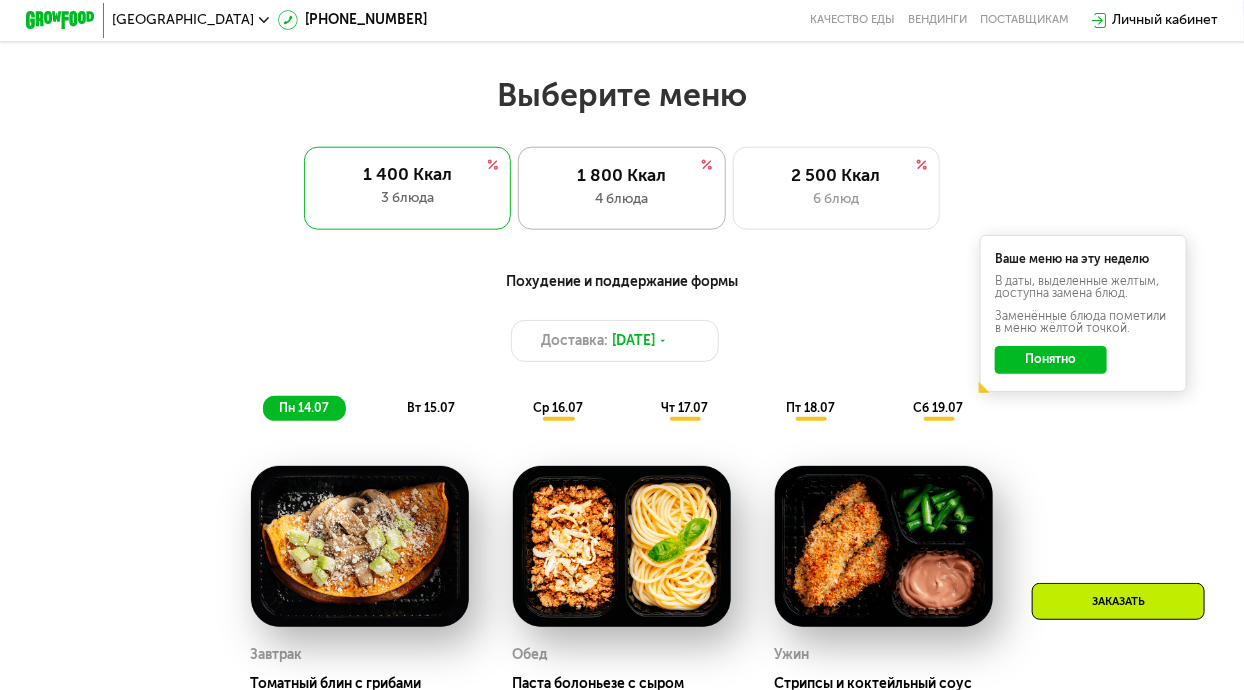 click on "4 блюда" at bounding box center [622, 199] 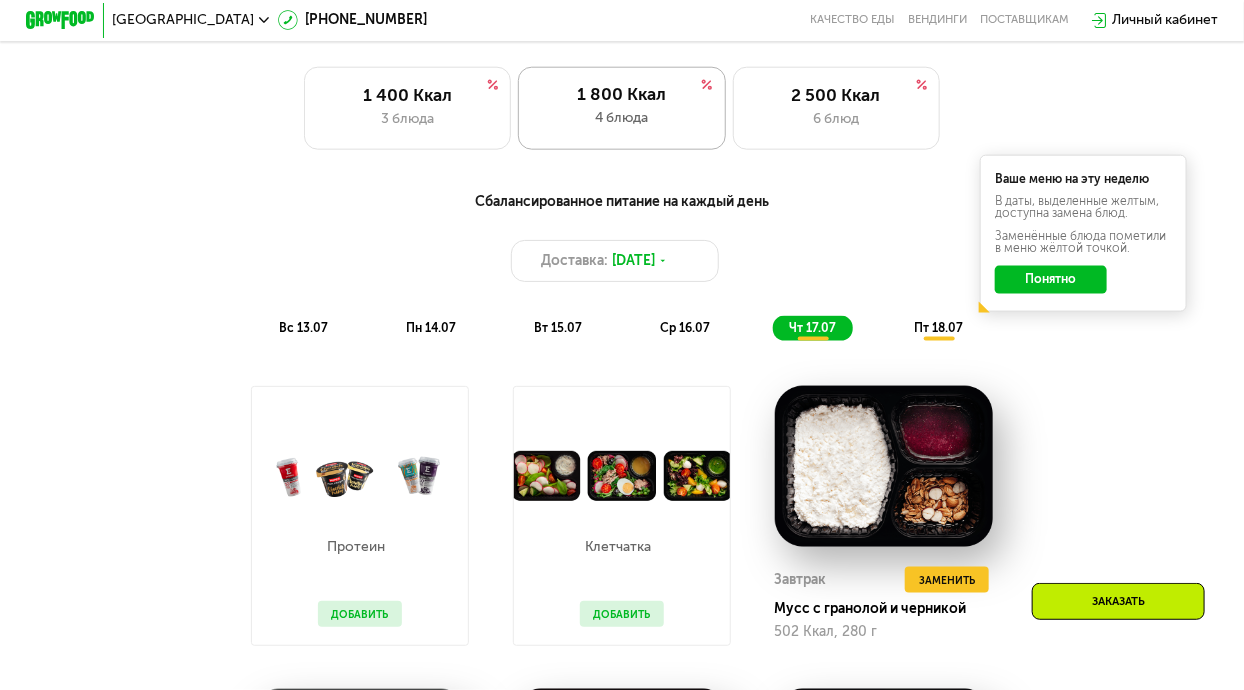 scroll, scrollTop: 796, scrollLeft: 0, axis: vertical 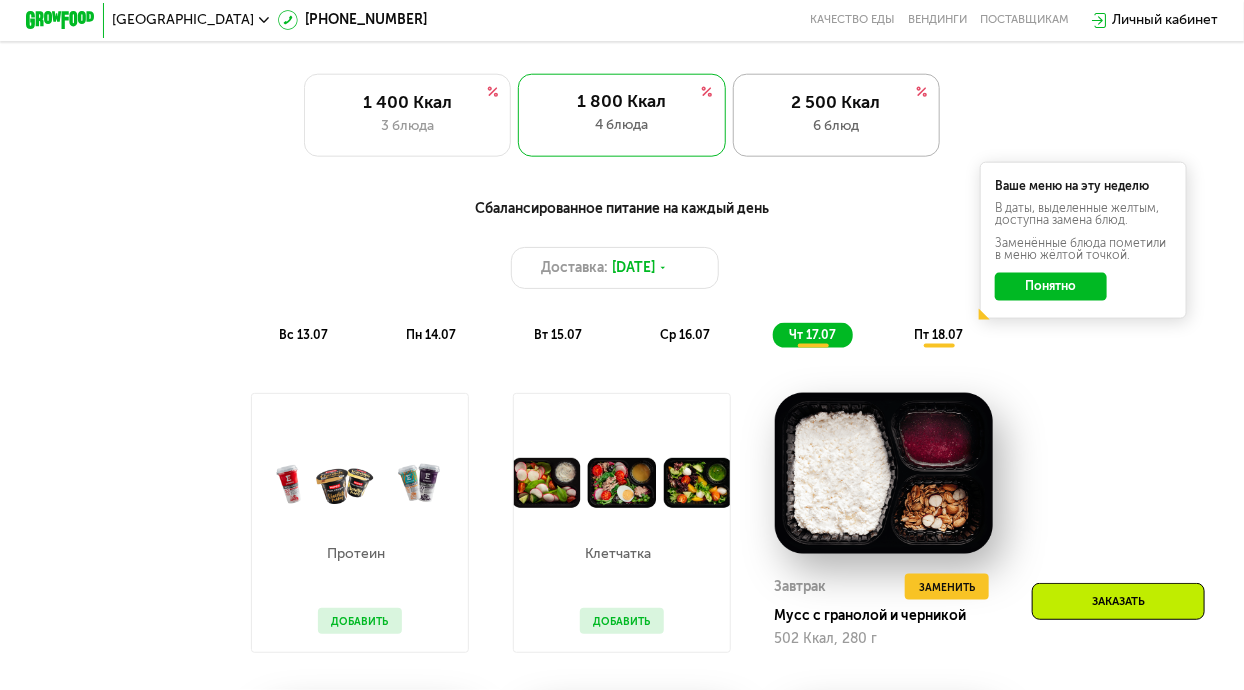 click on "2 500 Ккал" at bounding box center [836, 102] 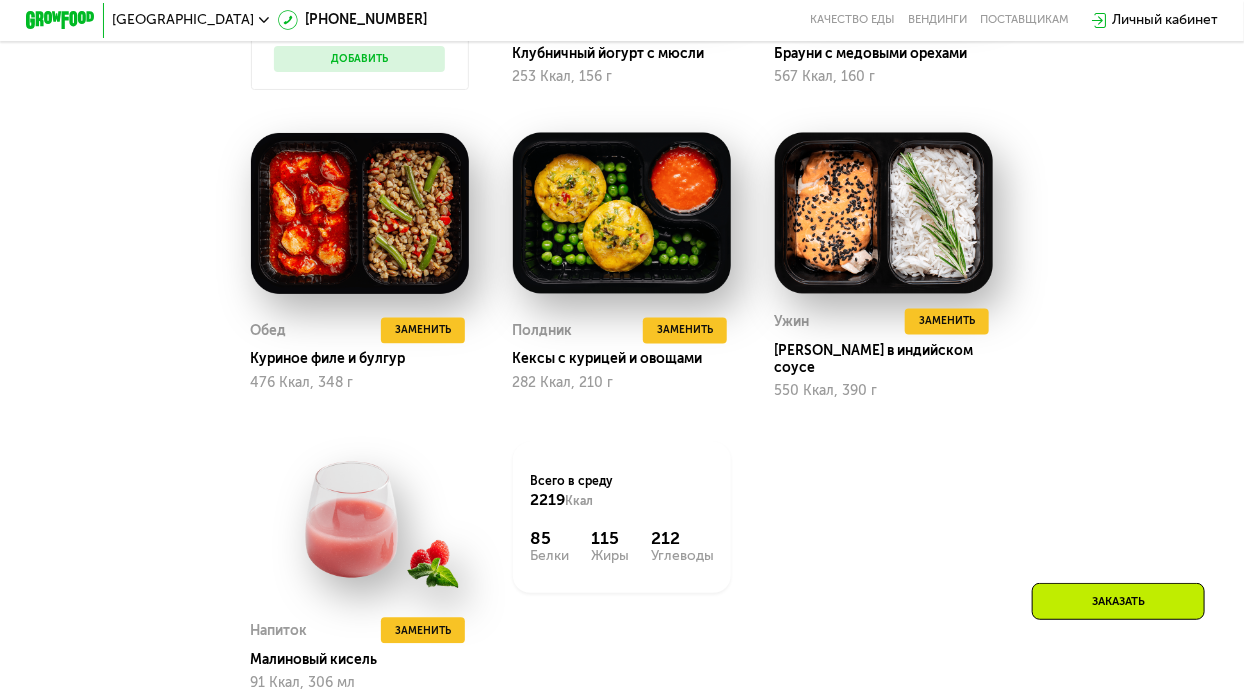 scroll, scrollTop: 1337, scrollLeft: 0, axis: vertical 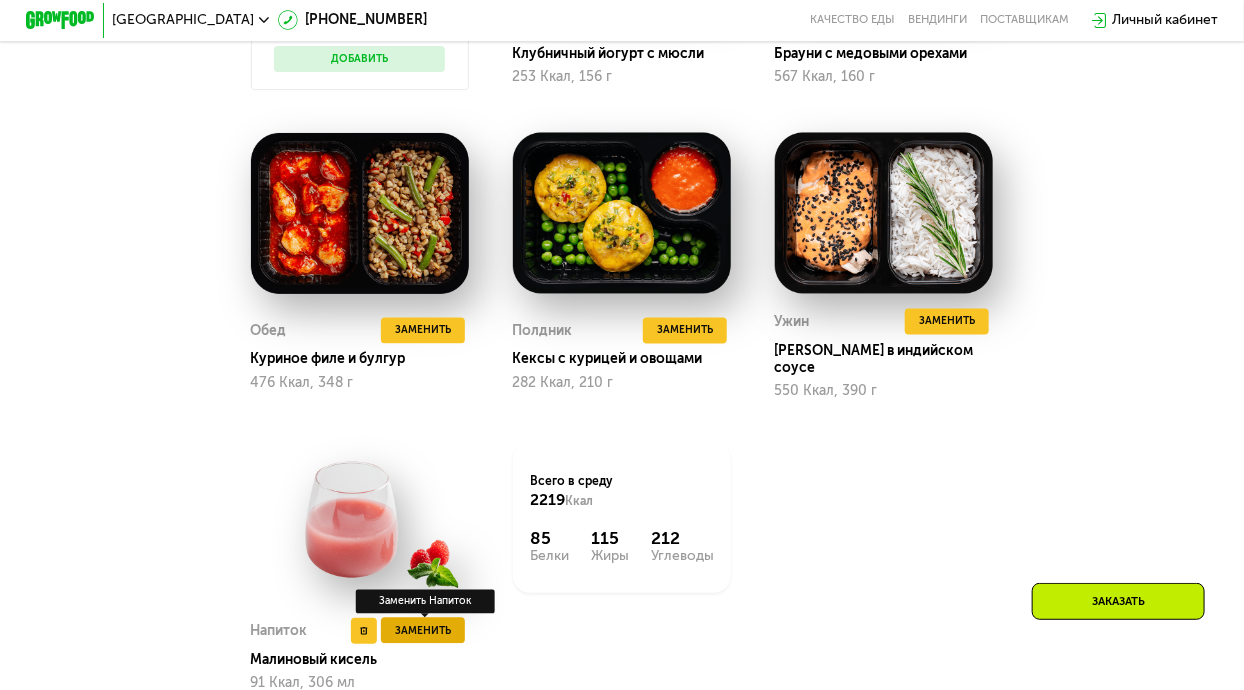 click on "Заменить" at bounding box center [423, 631] 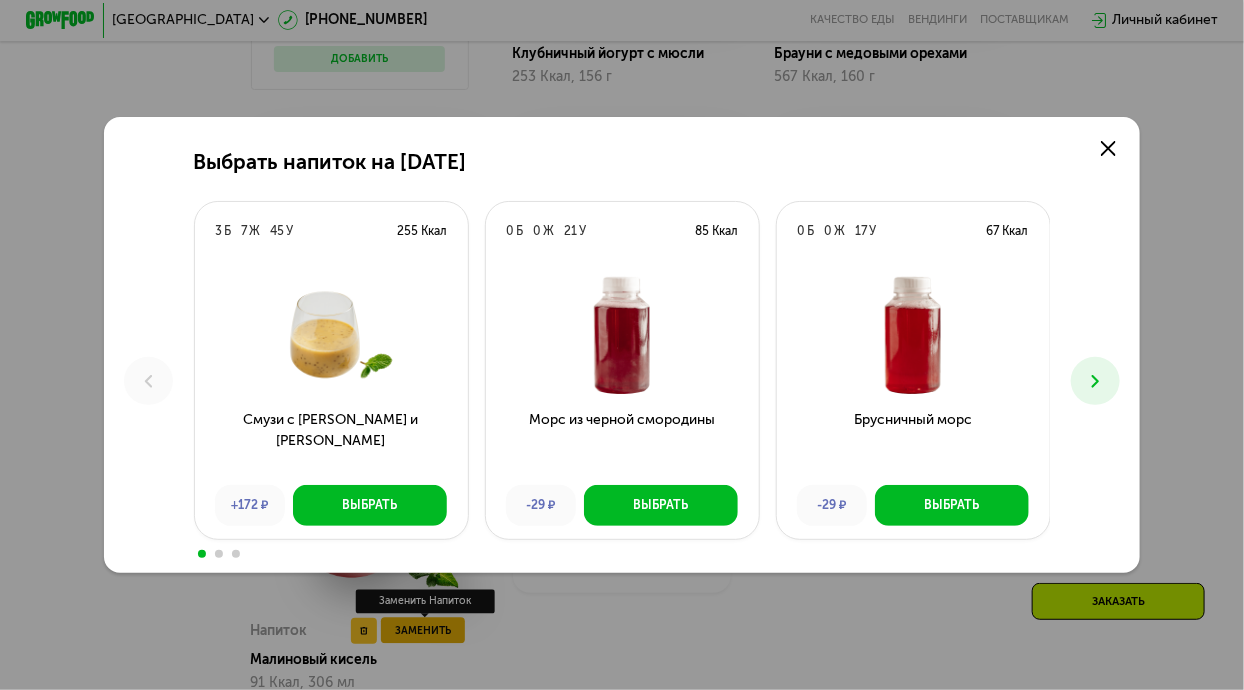 scroll, scrollTop: 0, scrollLeft: 0, axis: both 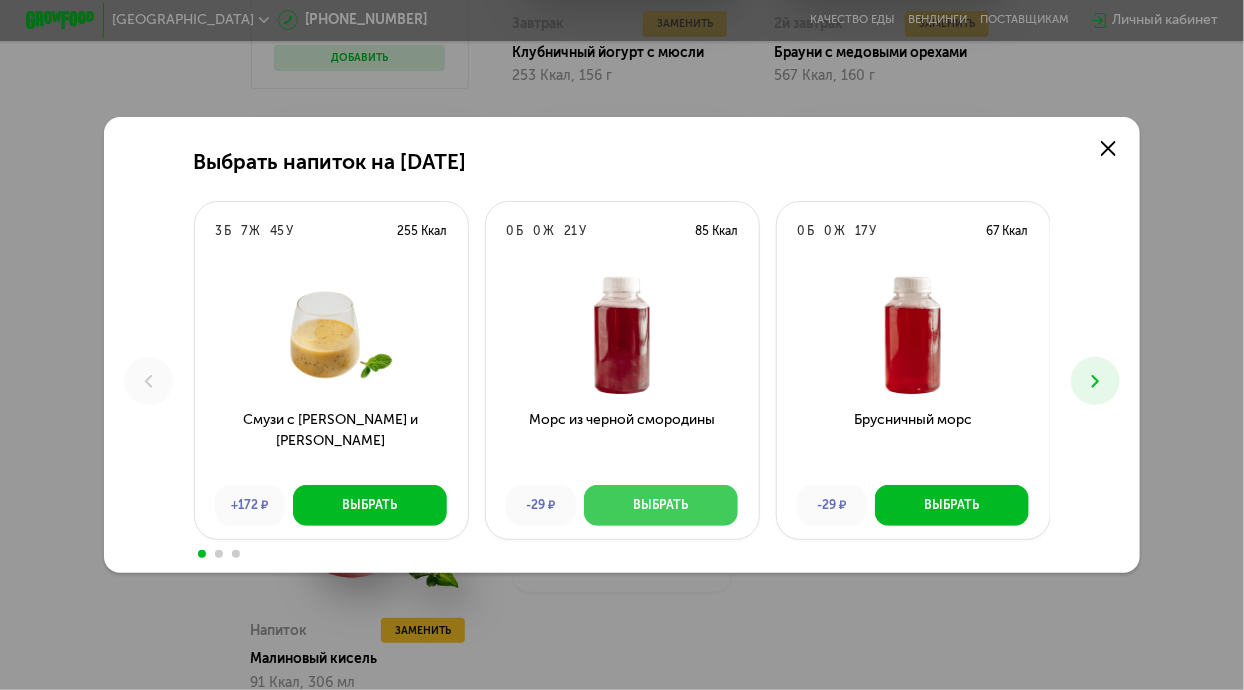 click on "Выбрать" at bounding box center (660, 505) 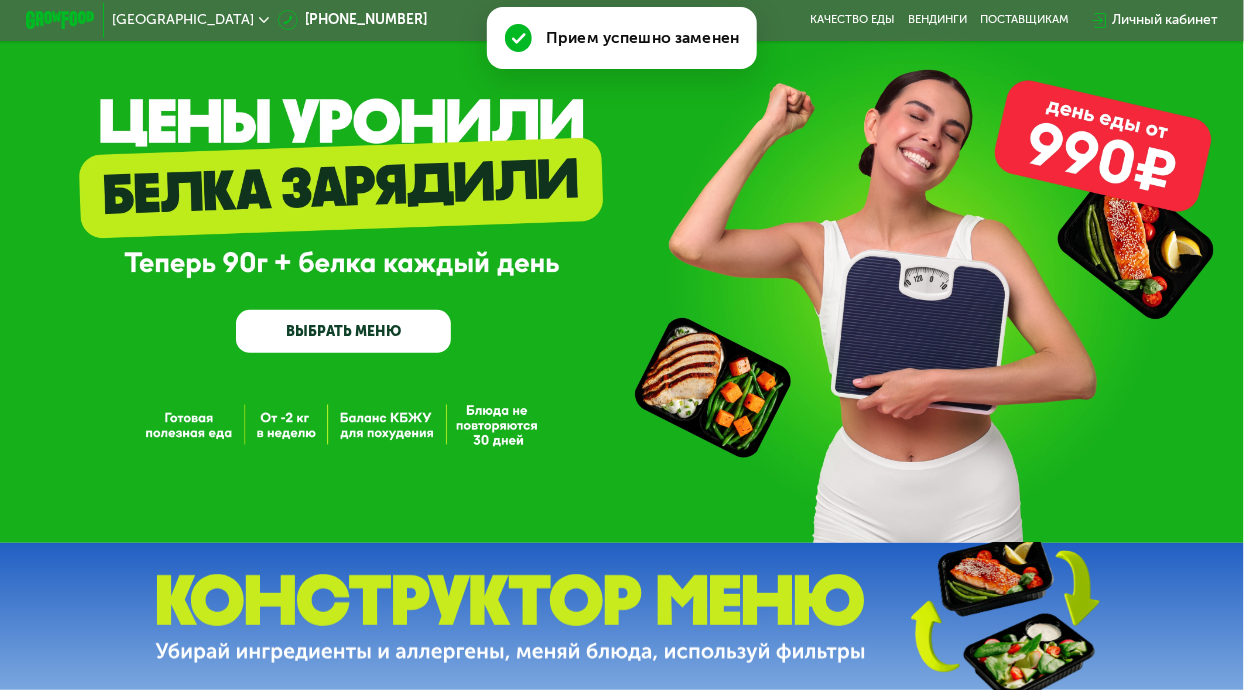 click on "Выбрать" at bounding box center (665, 521) 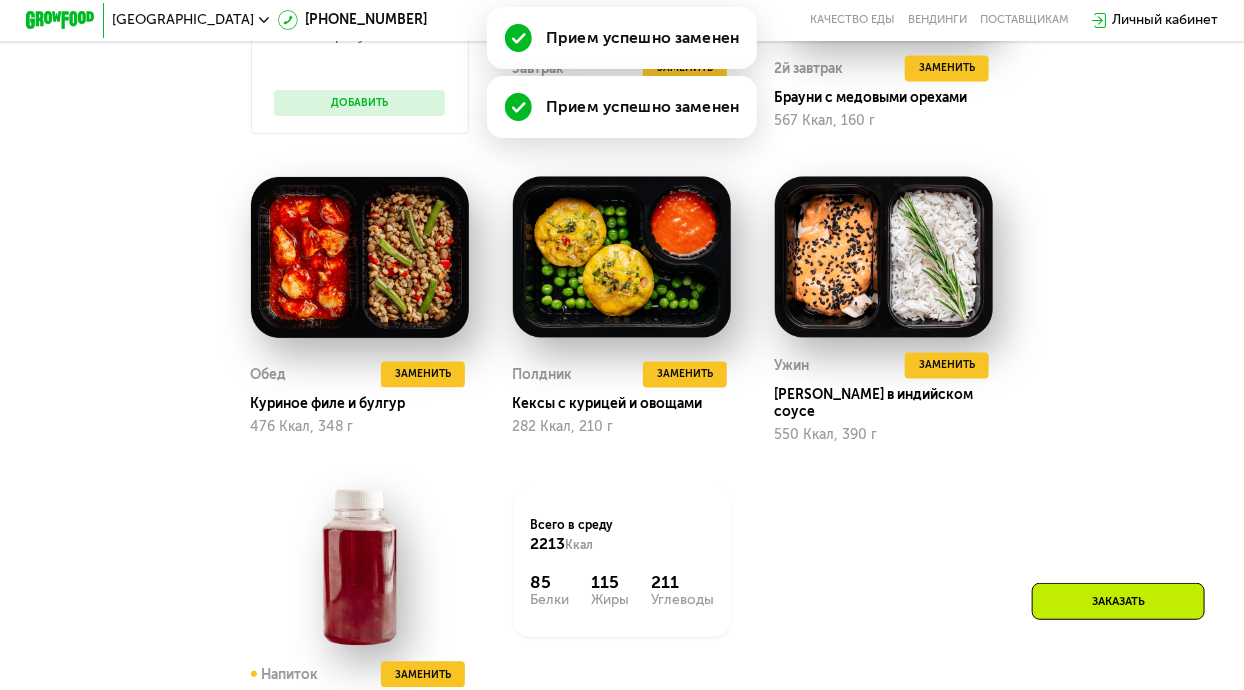 scroll, scrollTop: 1337, scrollLeft: 0, axis: vertical 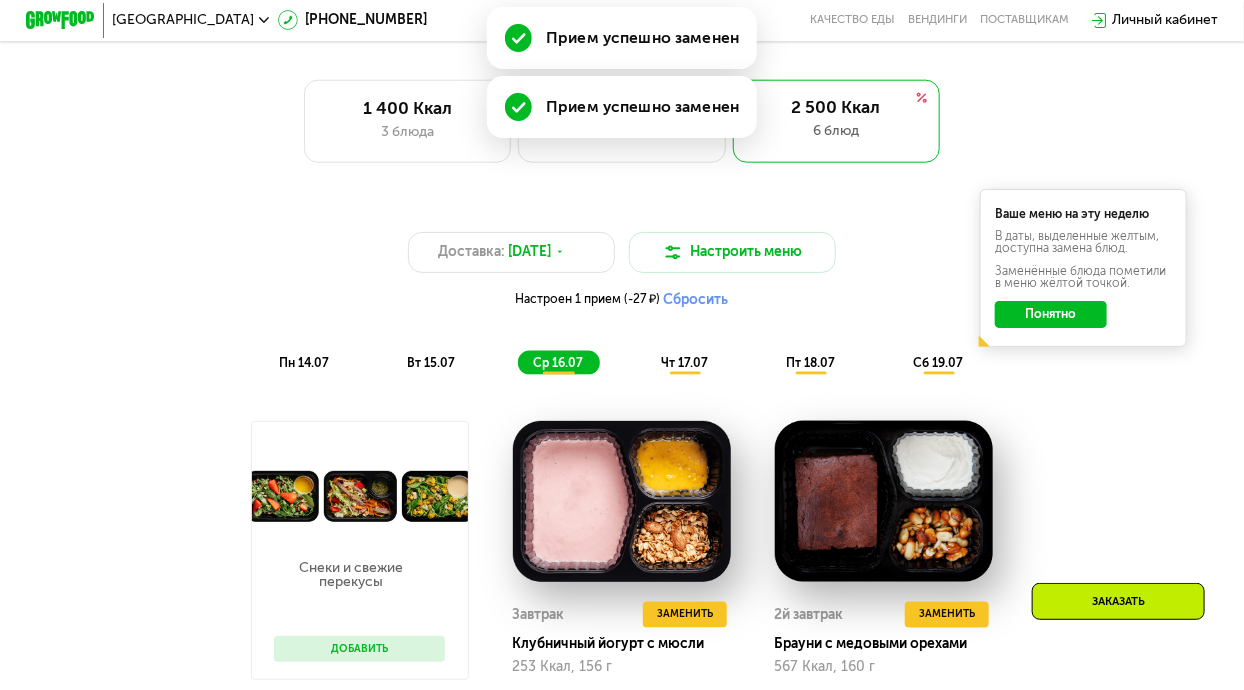click on "Доставка: [DATE] Настроить меню   Настроен 1 прием (-27 ₽)     Сбросить  пн 14.07 вт 15.07 ср 16.07 чт 17.07 пт 18.07 сб 19.07 Ваше меню на эту неделю В даты, выделенные желтым, доступна замена блюд. Заменённые блюда пометили в меню жёлтой точкой.  Понятно  Завтрак Каша с арахисом и яблоками 395 Ккал, 344 г 2й завтрак Сэндвич с сыром и ветчиной 455 Ккал, 189 г Обед Вок с курицей и вакаме 503 Ккал, 320 г Полдник Десерт с медовыми орехами 350 Ккал, 166 г Ужин Томатные спагетти с фаршем 460 Ккал, 250 г Напиток Малиновый кисель 91 Ккал, 306 мл  Всего в [DATE] 2254 Ккал 84  Белки  110  Жиры  233  Углеводы  Обед 84" at bounding box center (622, 773) 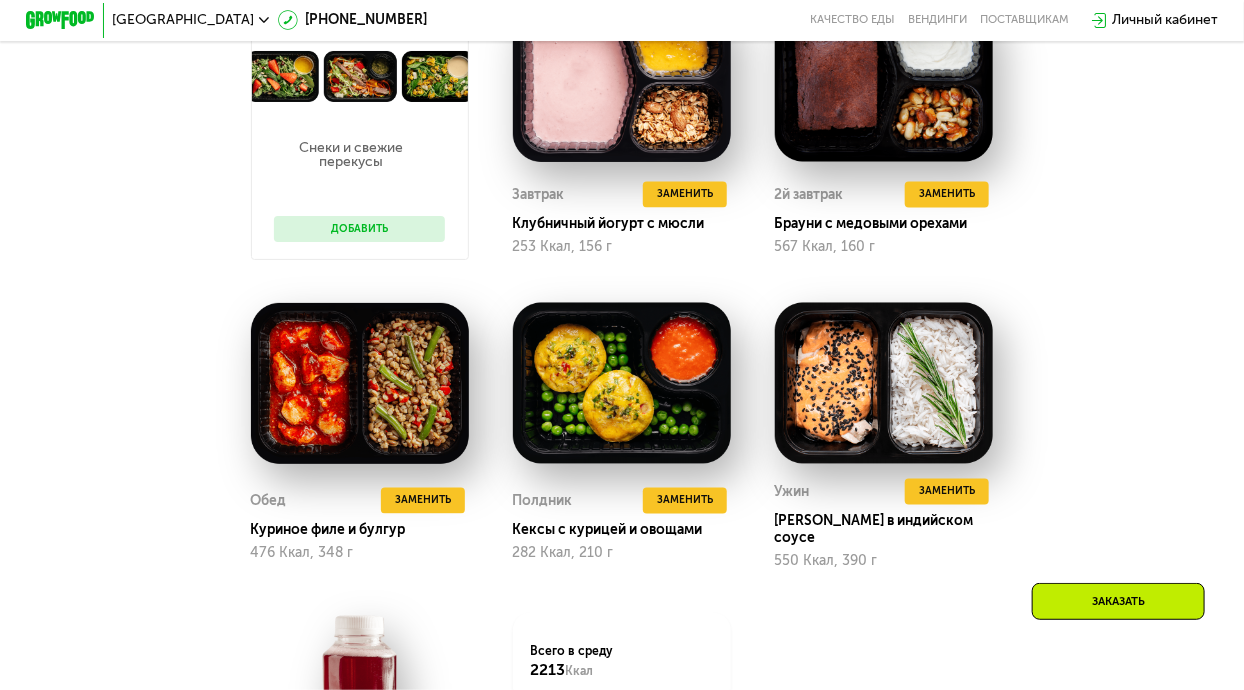 scroll, scrollTop: 1212, scrollLeft: 0, axis: vertical 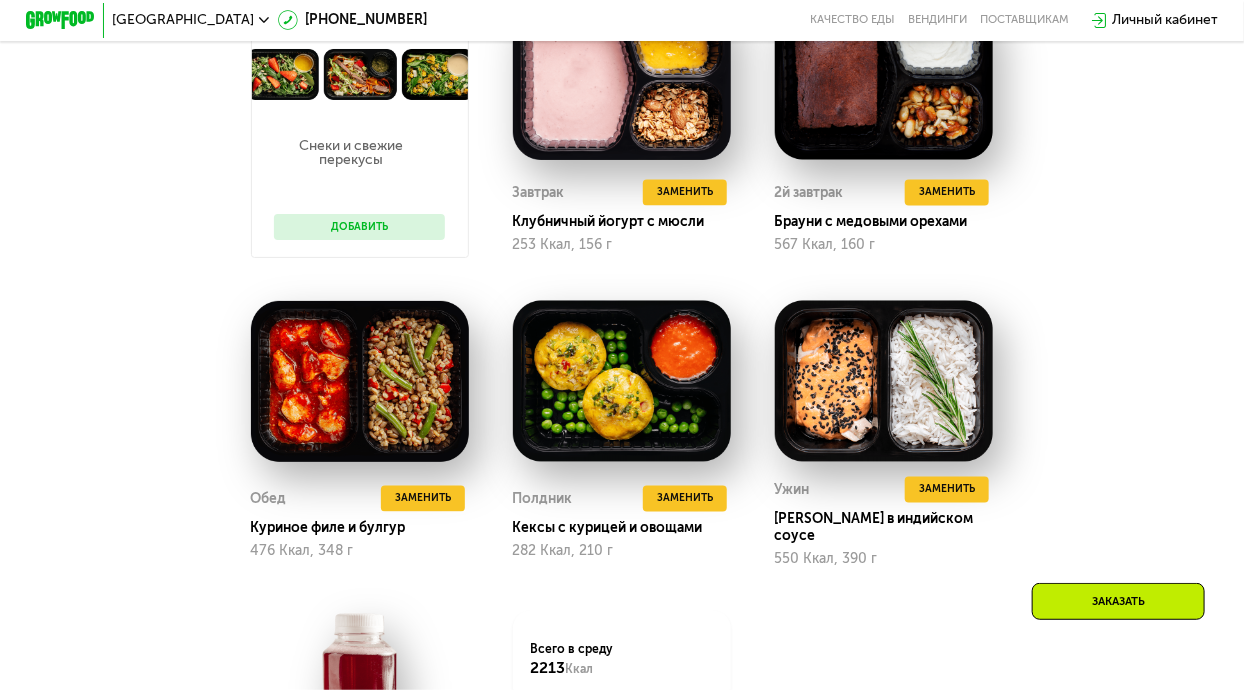 click on "Доставка: [DATE] Настроить меню   Настроен 1 прием (-27 ₽)     Сбросить  пн 14.07 вт 15.07 ср 16.07 чт 17.07 пт 18.07 сб 19.07 Ваше меню на эту неделю В даты, выделенные желтым, доступна замена блюд. Заменённые блюда пометили в меню жёлтой точкой.  Понятно  Завтрак Каша с арахисом и яблоками 395 Ккал, 344 г 2й завтрак Сэндвич с сыром и ветчиной 455 Ккал, 189 г Обед Вок с курицей и вакаме 503 Ккал, 320 г Полдник Десерт с медовыми орехами 350 Ккал, 166 г Ужин Томатные спагетти с фаршем 460 Ккал, 250 г Напиток Малиновый кисель 91 Ккал, 306 мл  Всего в [DATE] 2254 Ккал 84  Белки  110  Жиры  233  Углеводы  Обед 84" at bounding box center [622, 366] 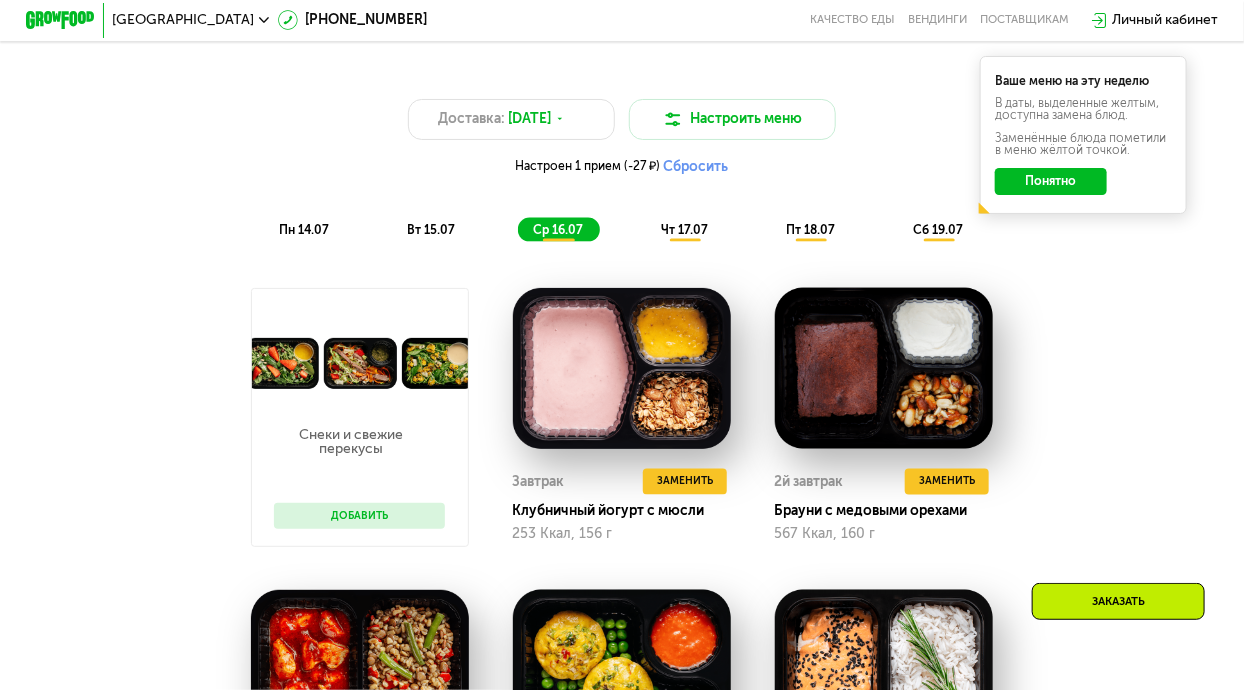 scroll, scrollTop: 921, scrollLeft: 0, axis: vertical 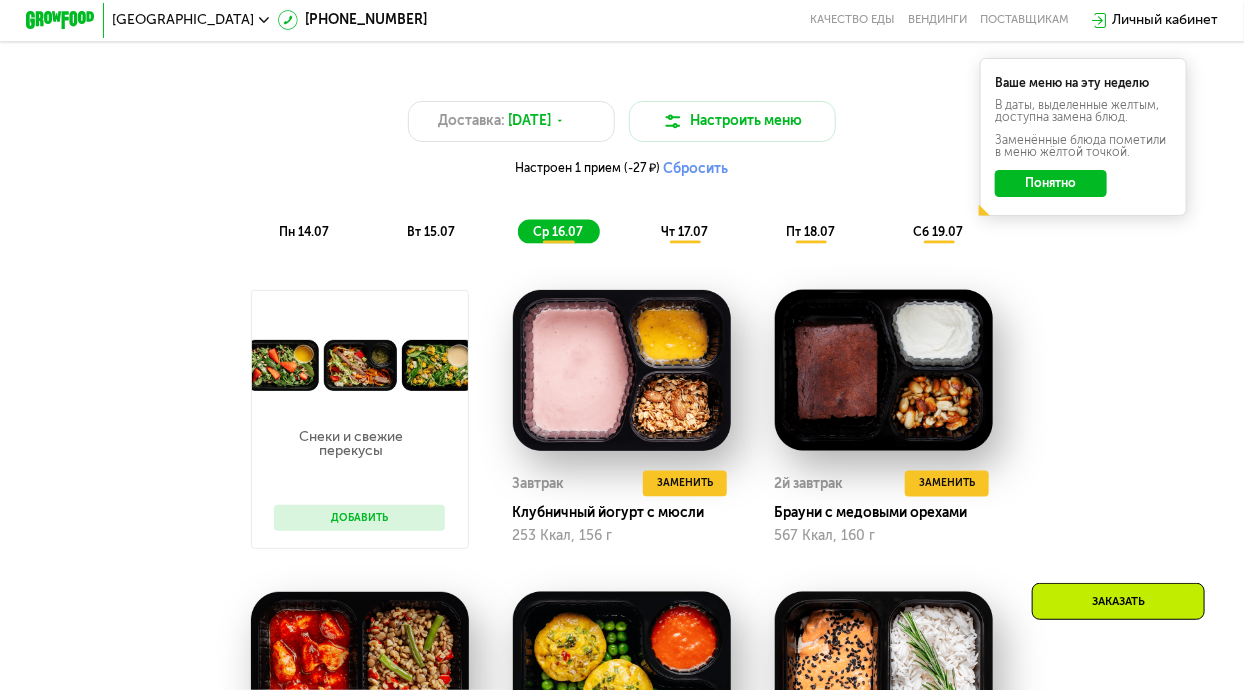 click on "пн 14.07" at bounding box center (304, 232) 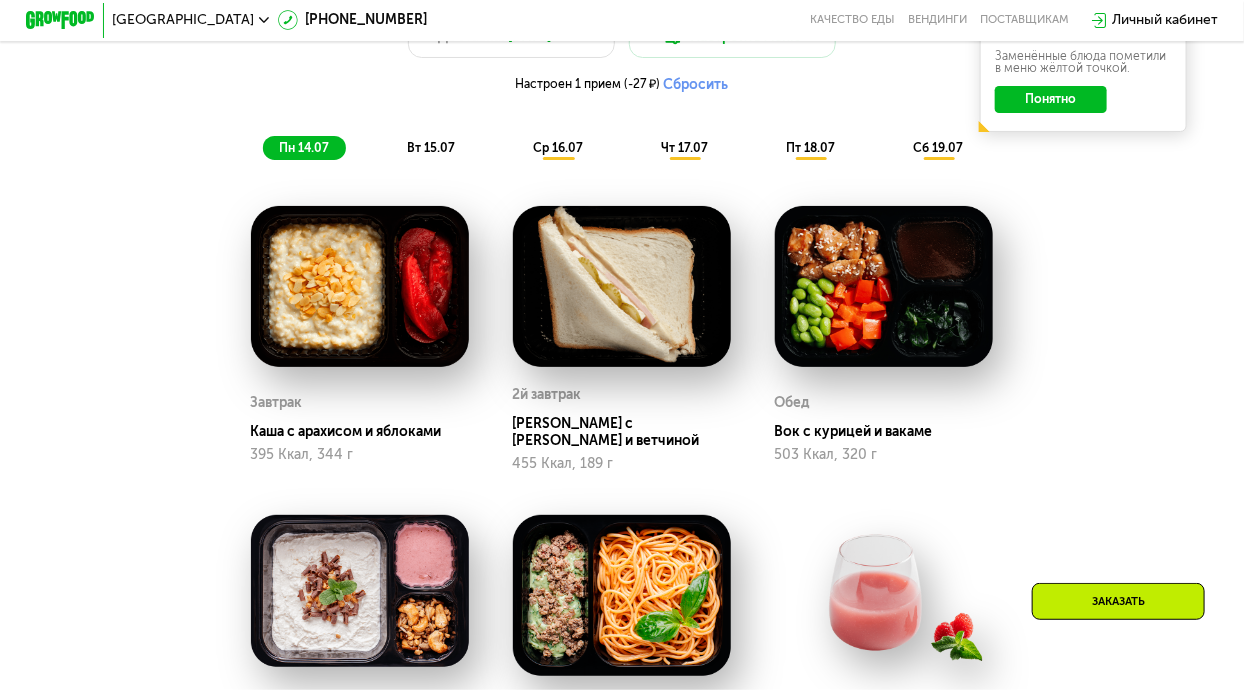 scroll, scrollTop: 998, scrollLeft: 0, axis: vertical 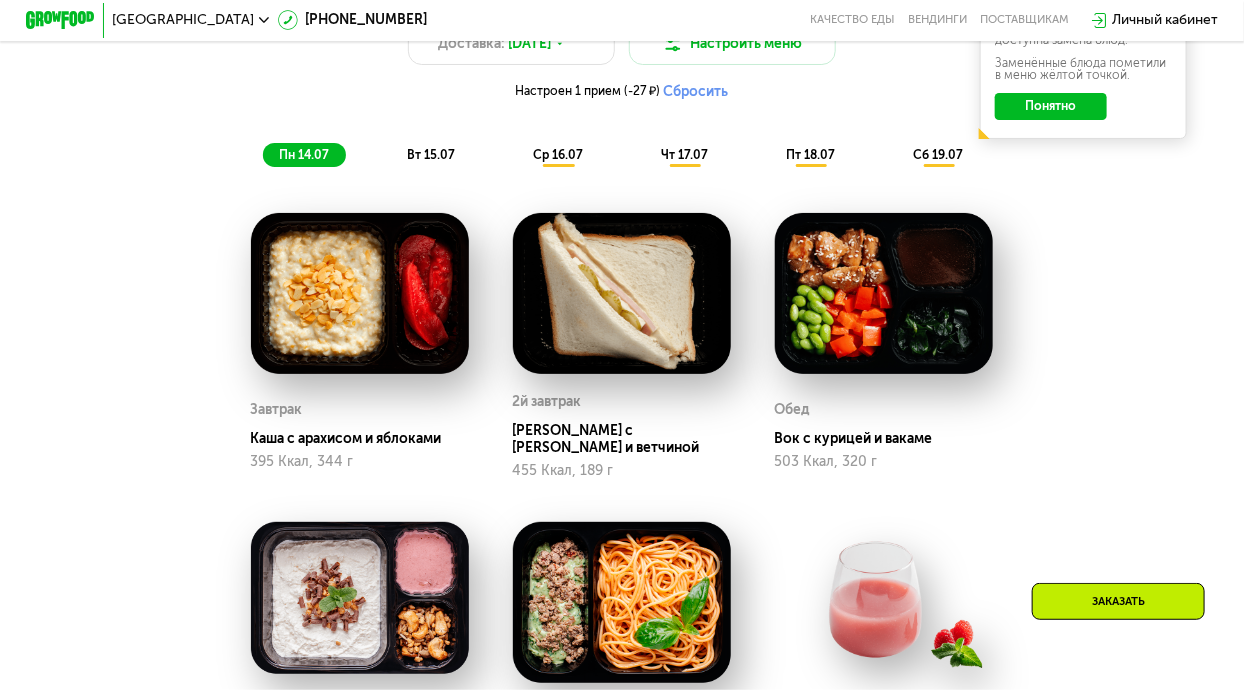 click on "вт 15.07" 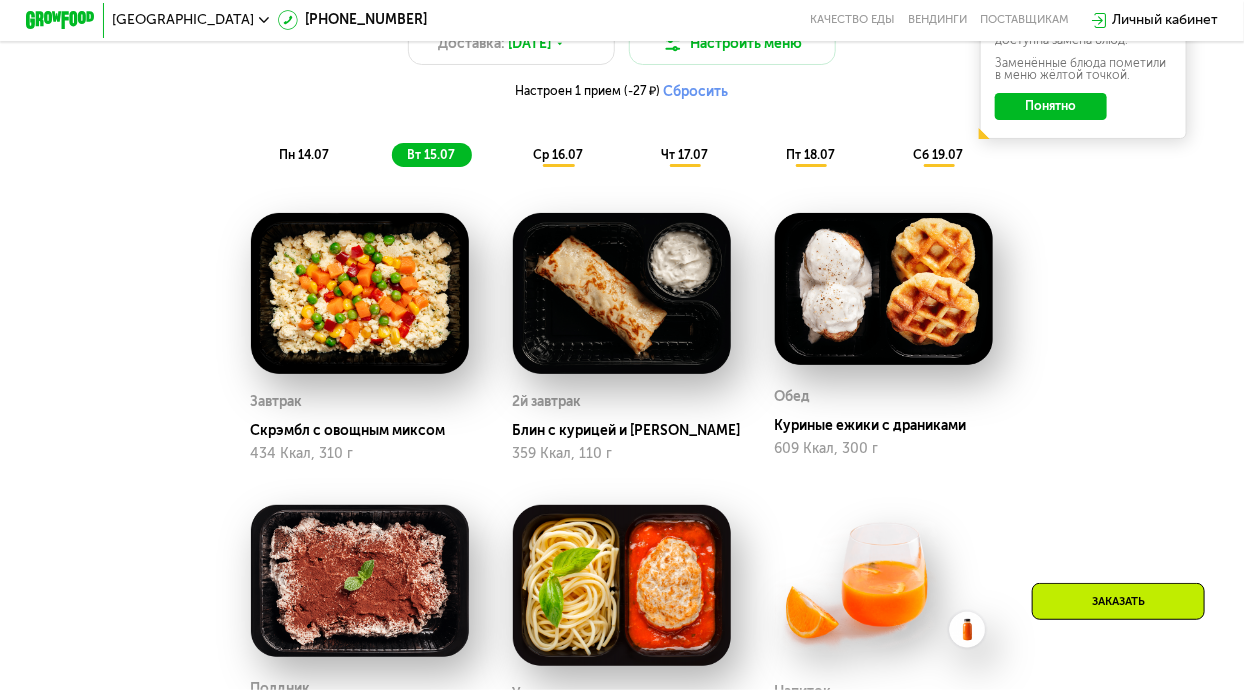 click on "вт 15.07" at bounding box center [431, 155] 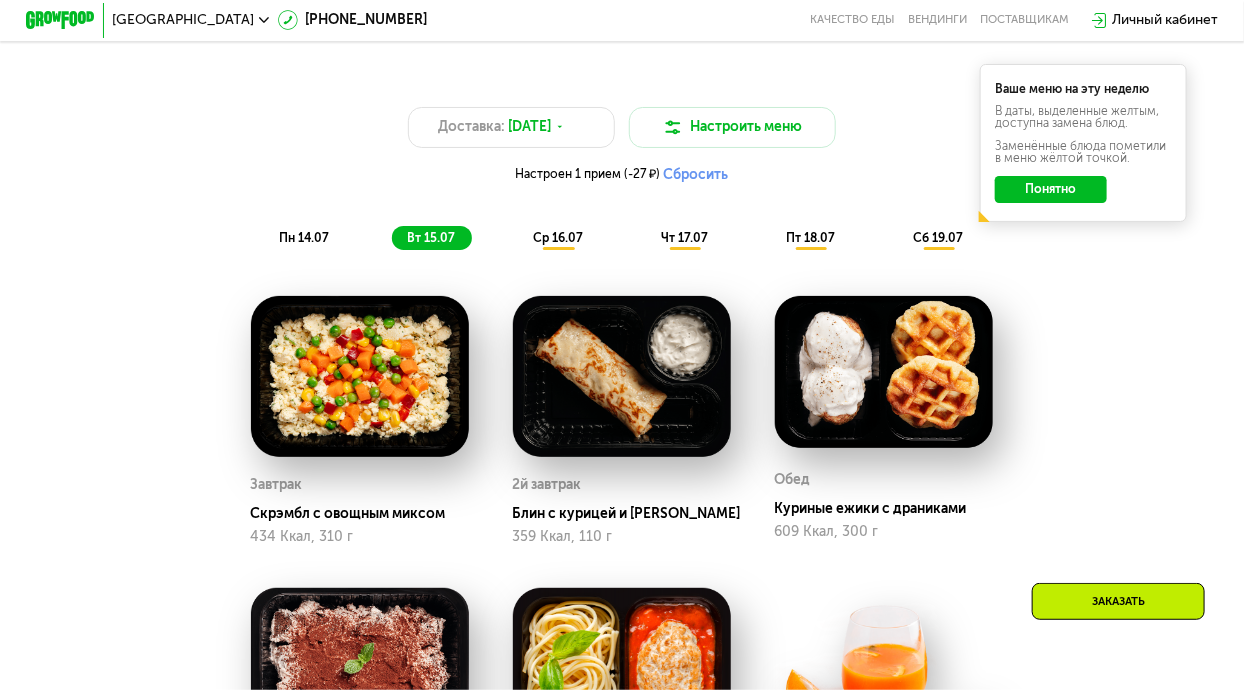 scroll, scrollTop: 915, scrollLeft: 0, axis: vertical 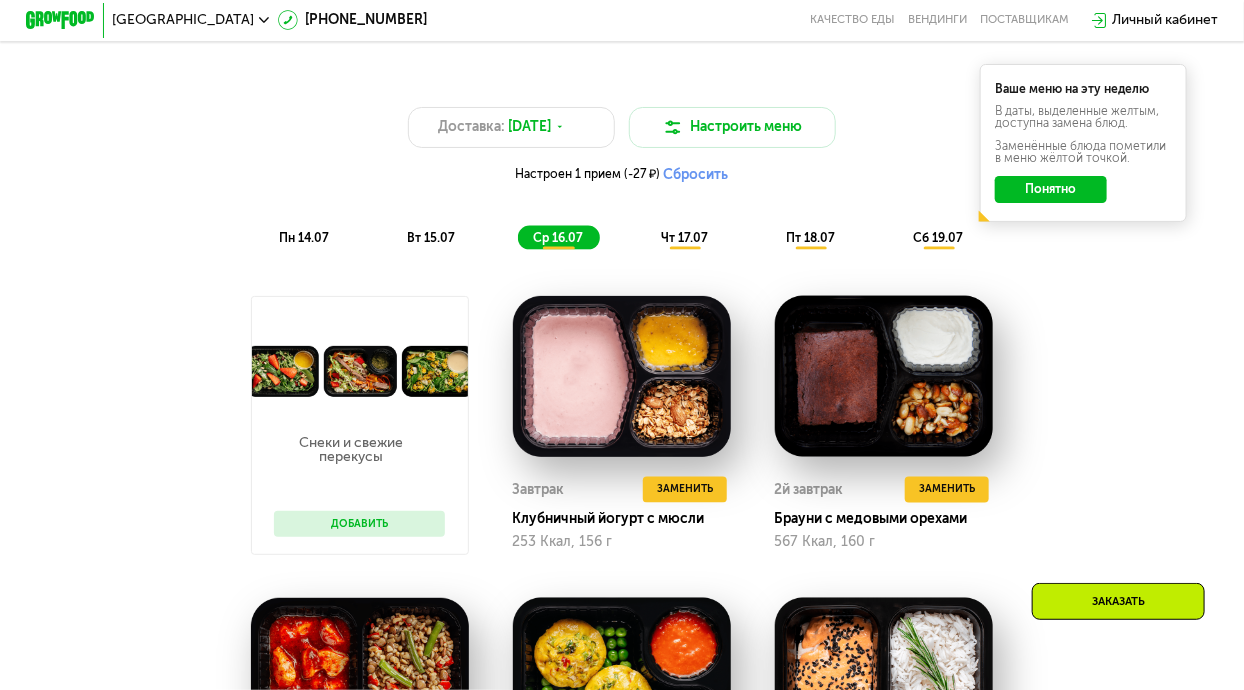 click on "ср 16.07" 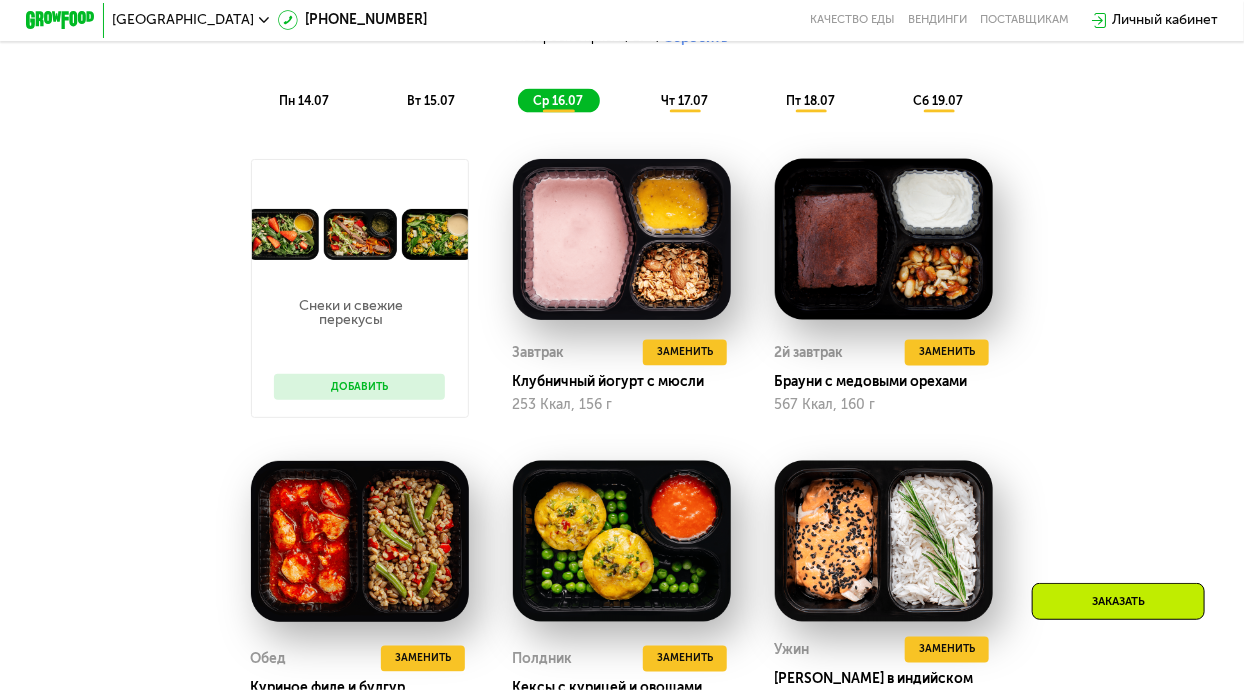 scroll, scrollTop: 1033, scrollLeft: 0, axis: vertical 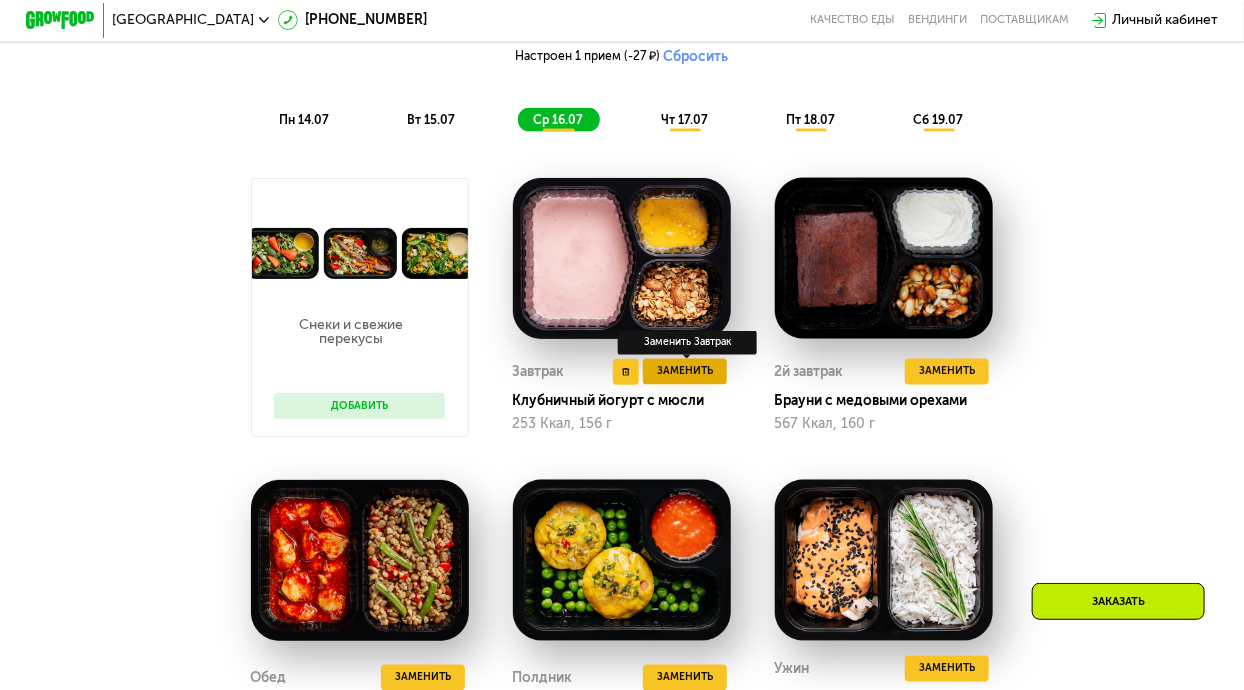 click on "Заменить" at bounding box center (685, 371) 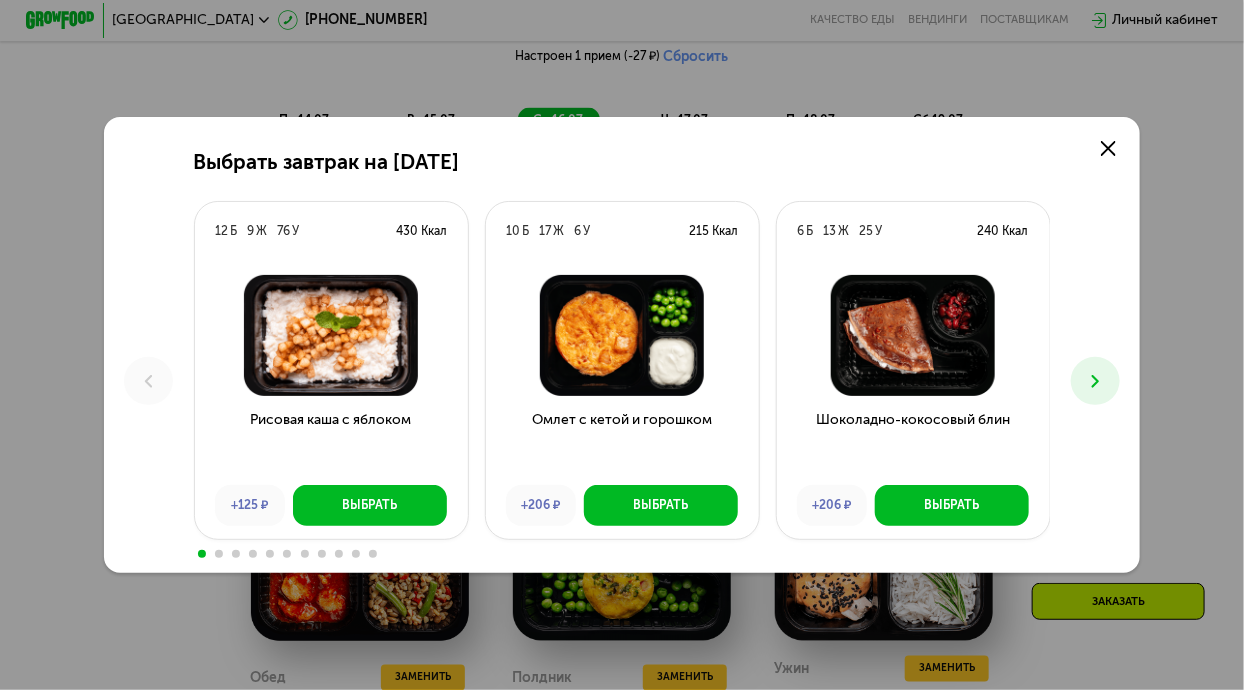 scroll, scrollTop: 0, scrollLeft: 0, axis: both 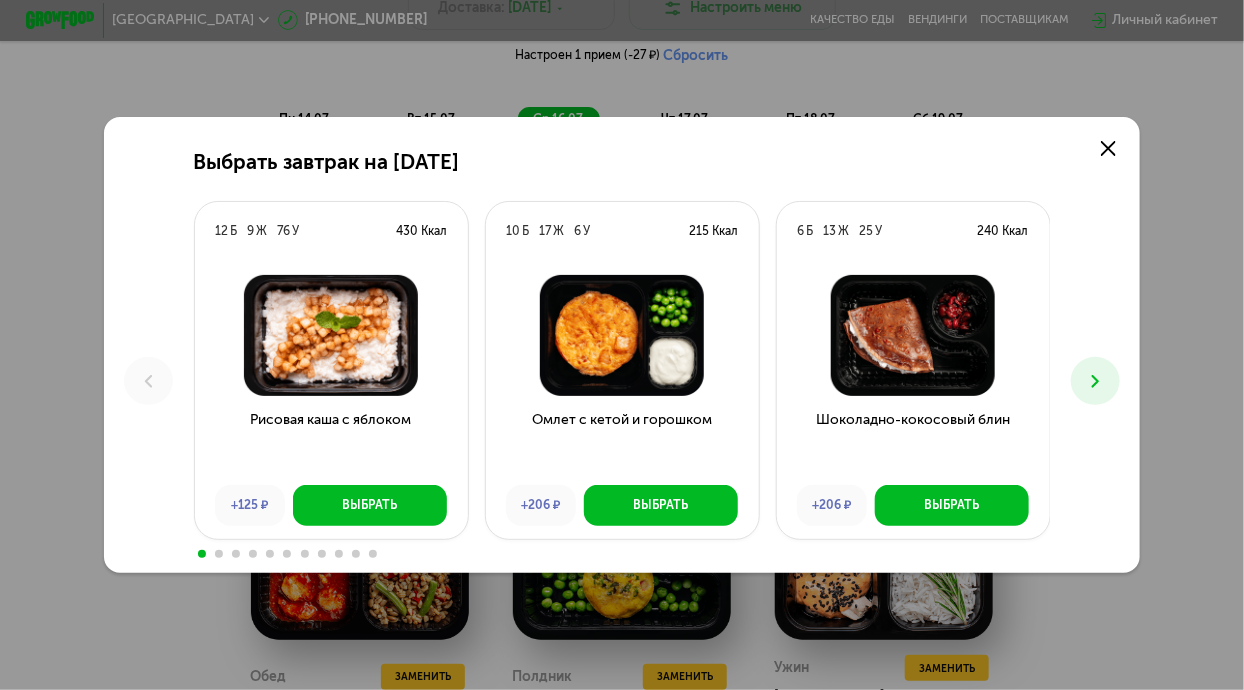 click at bounding box center (1095, 381) 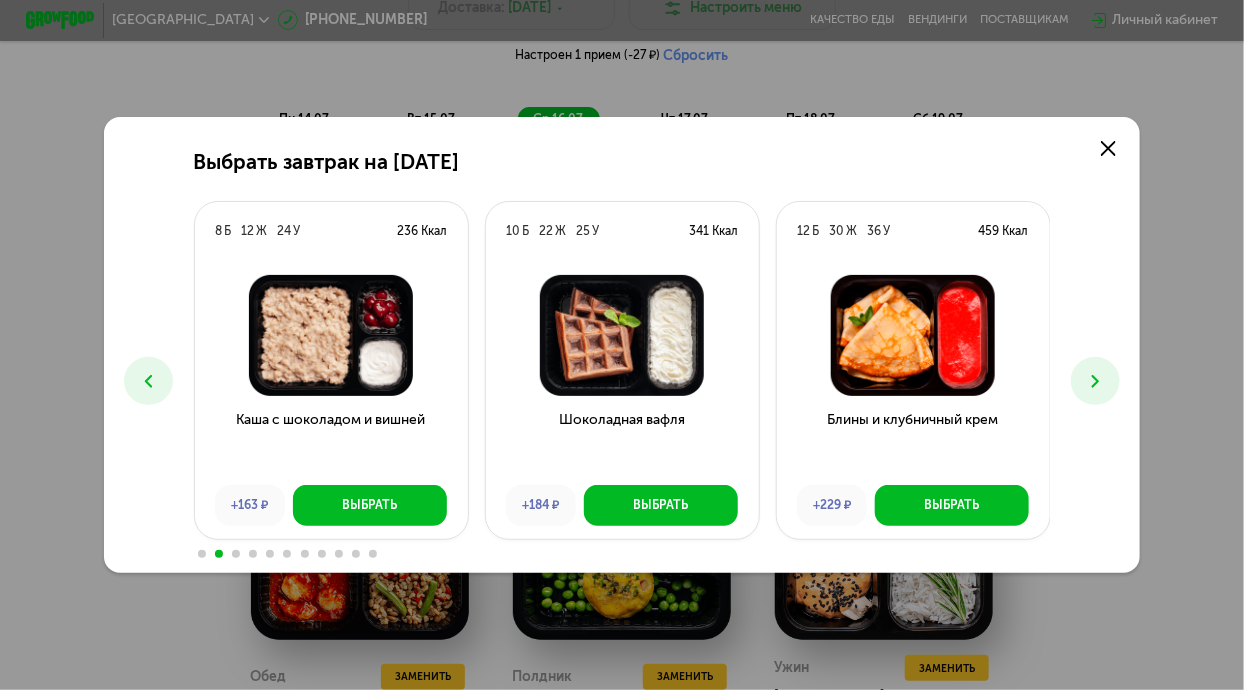click 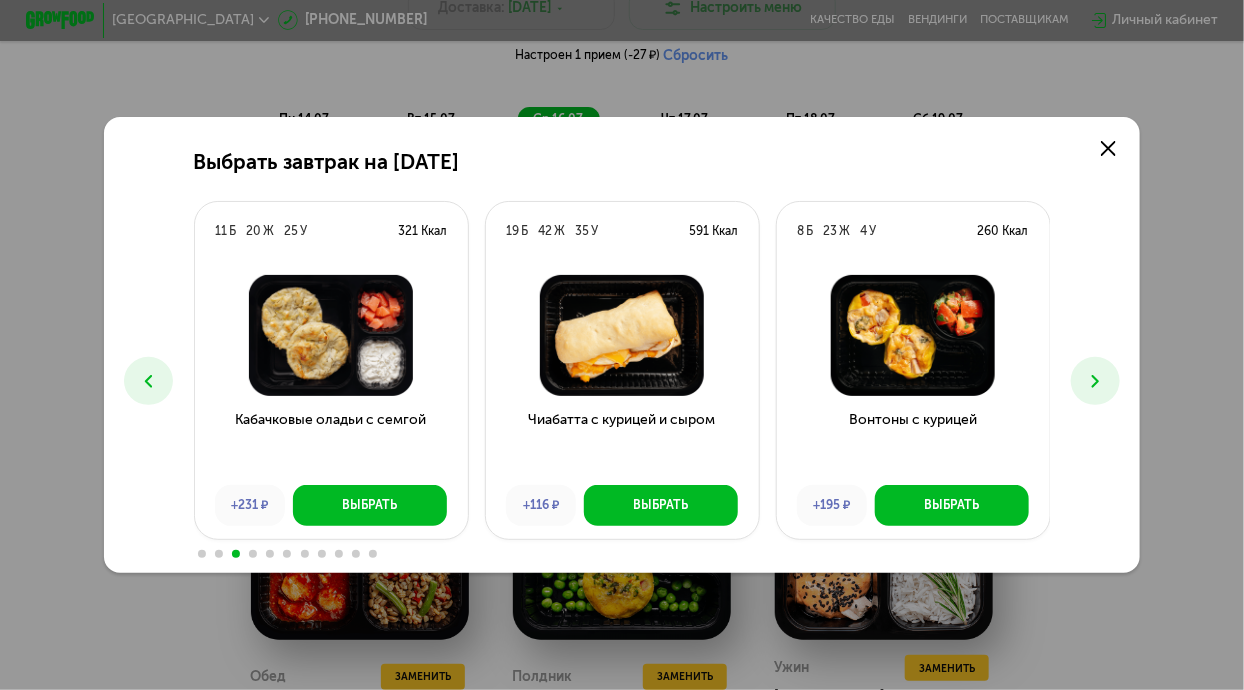 click 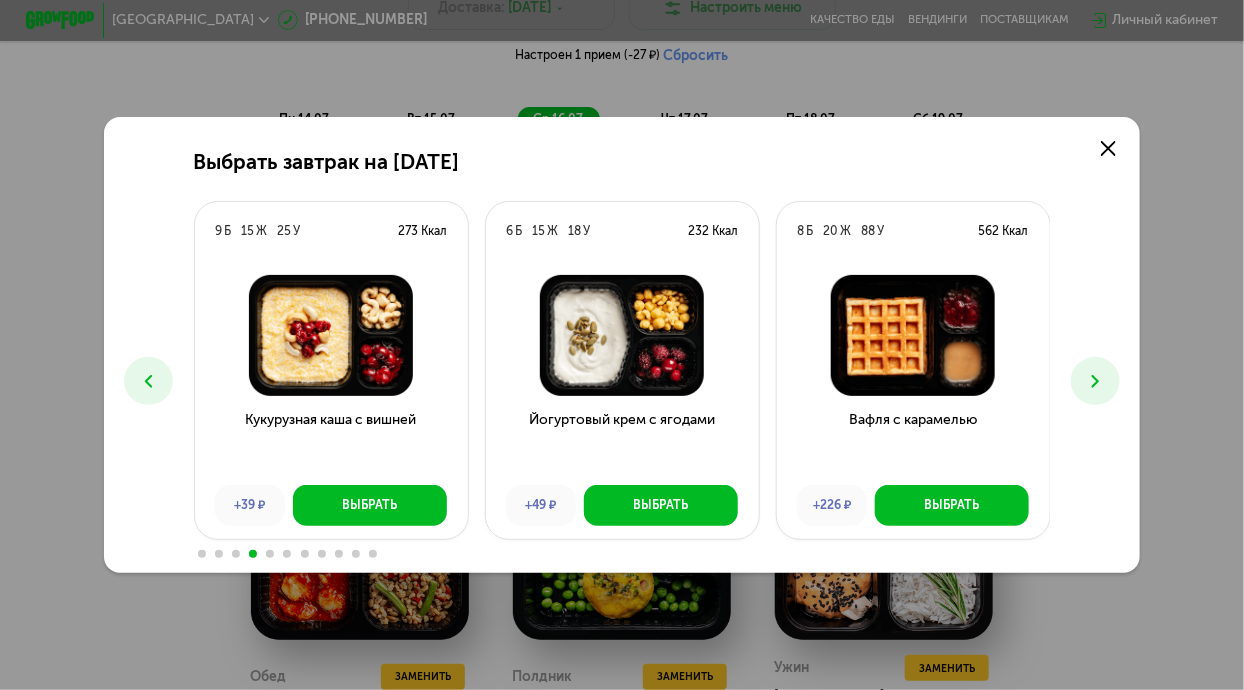 click 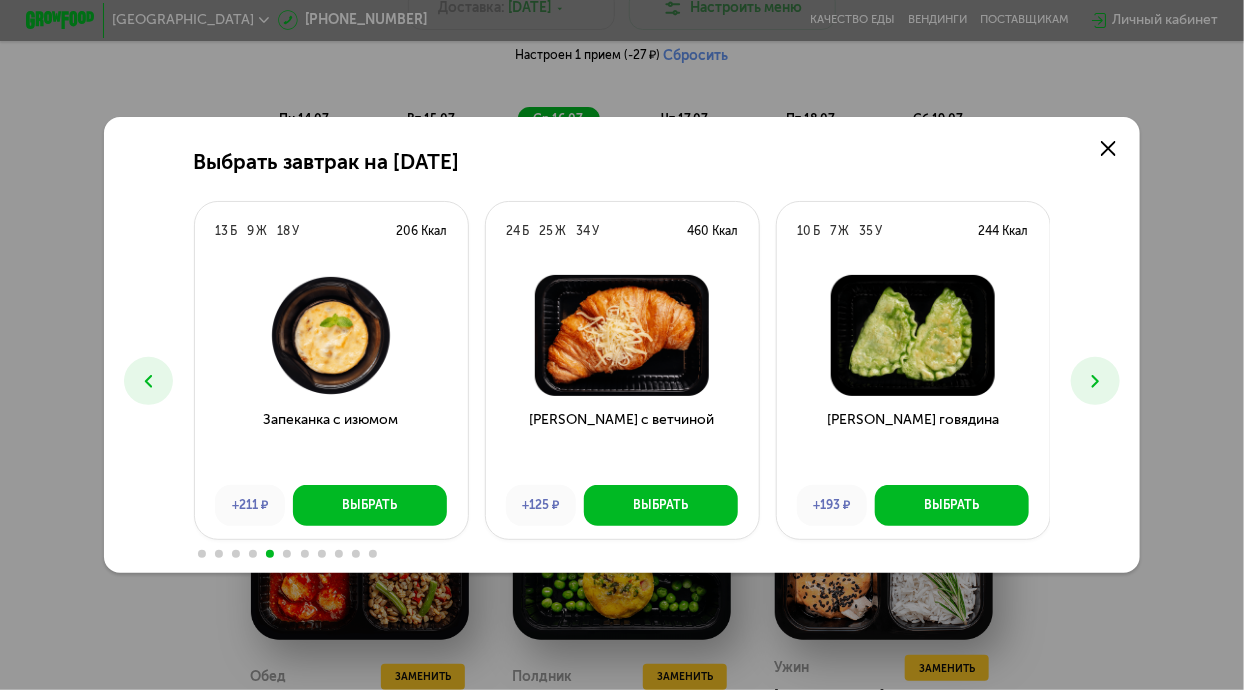 click 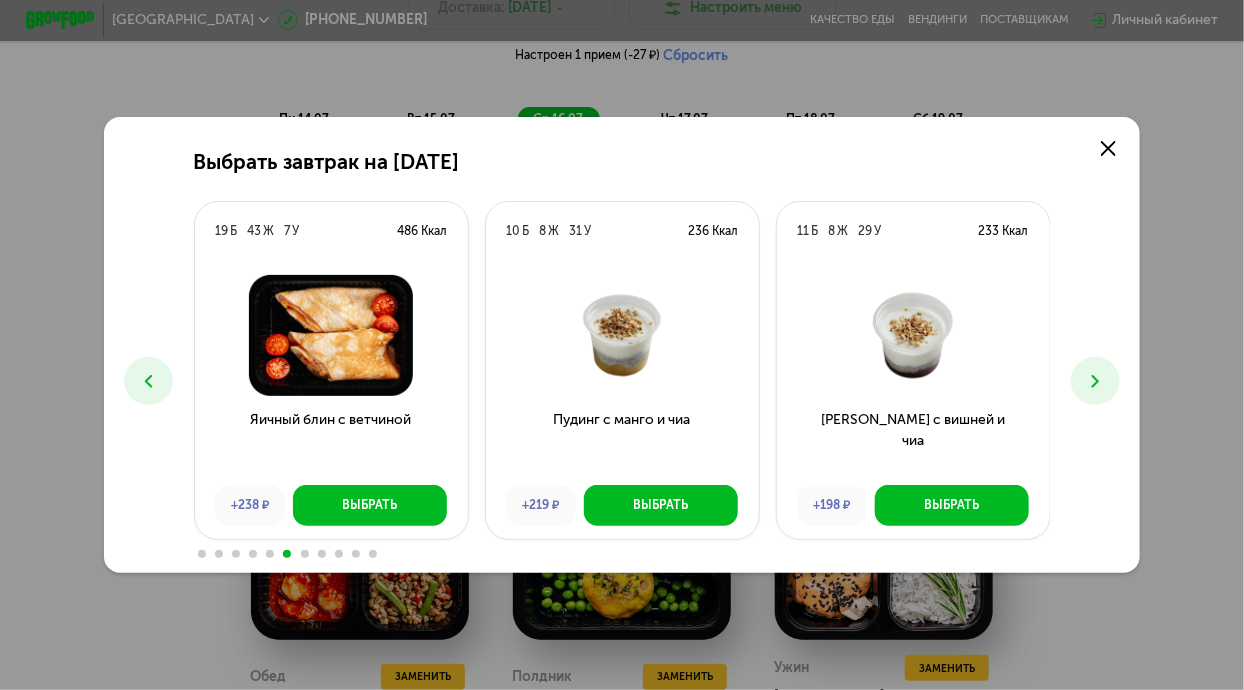click 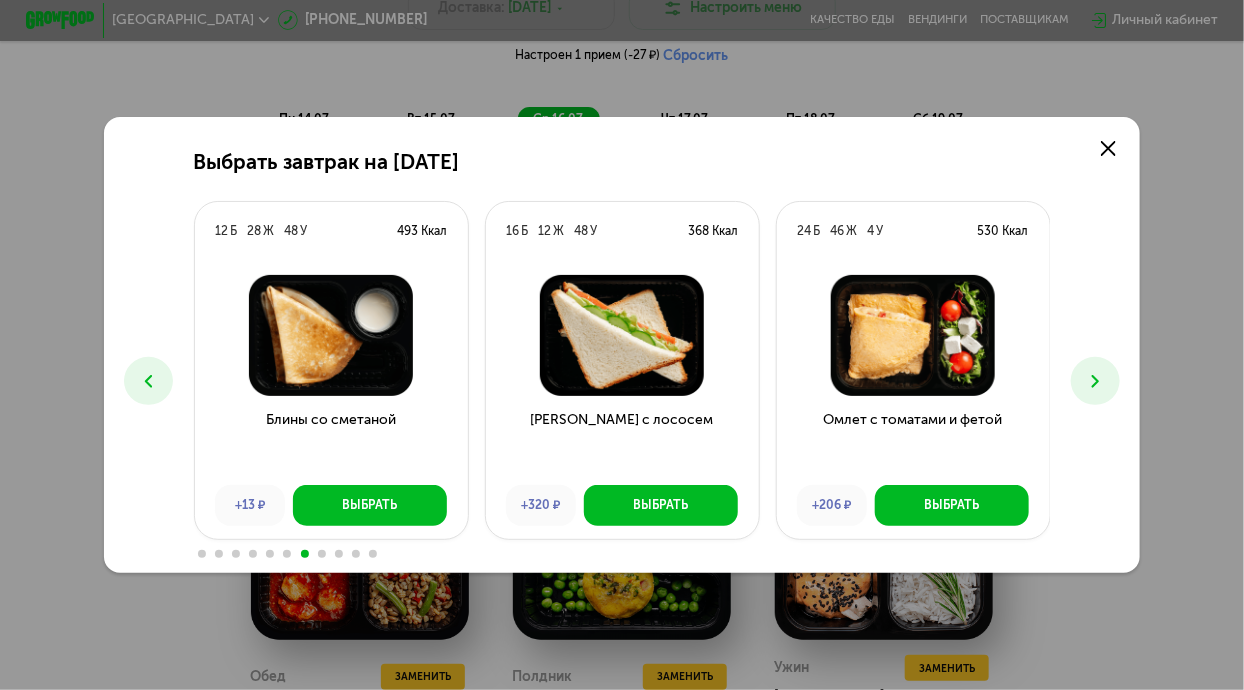 click 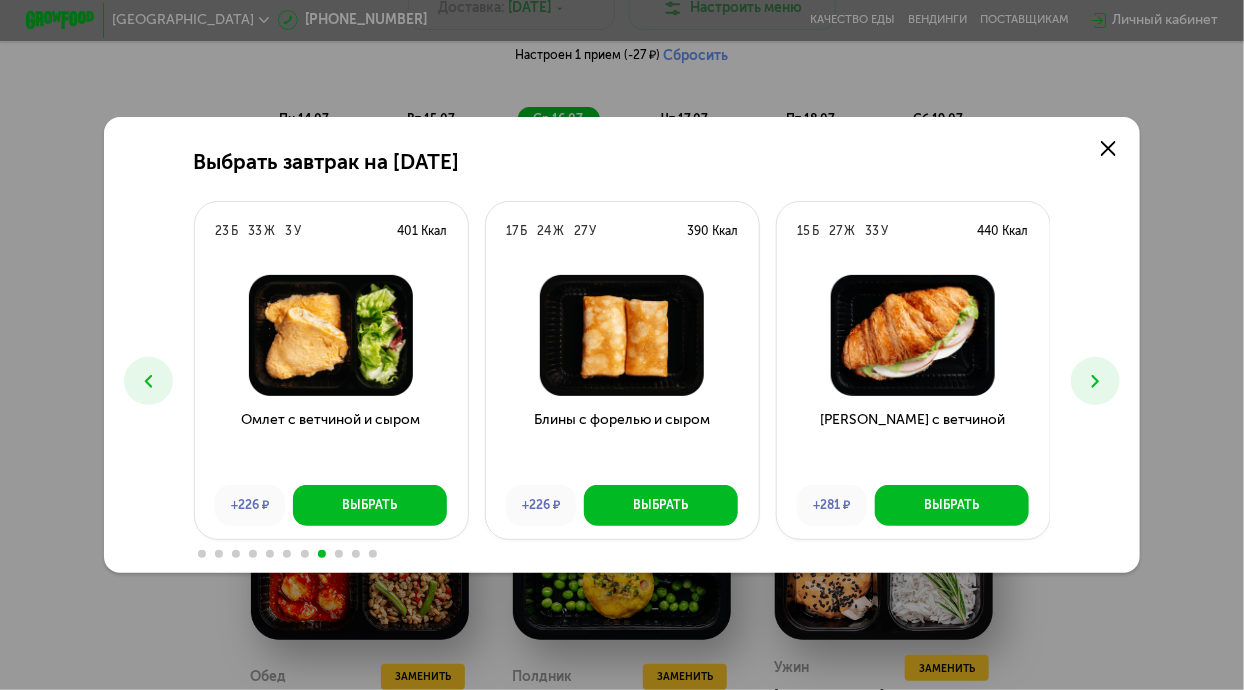 click 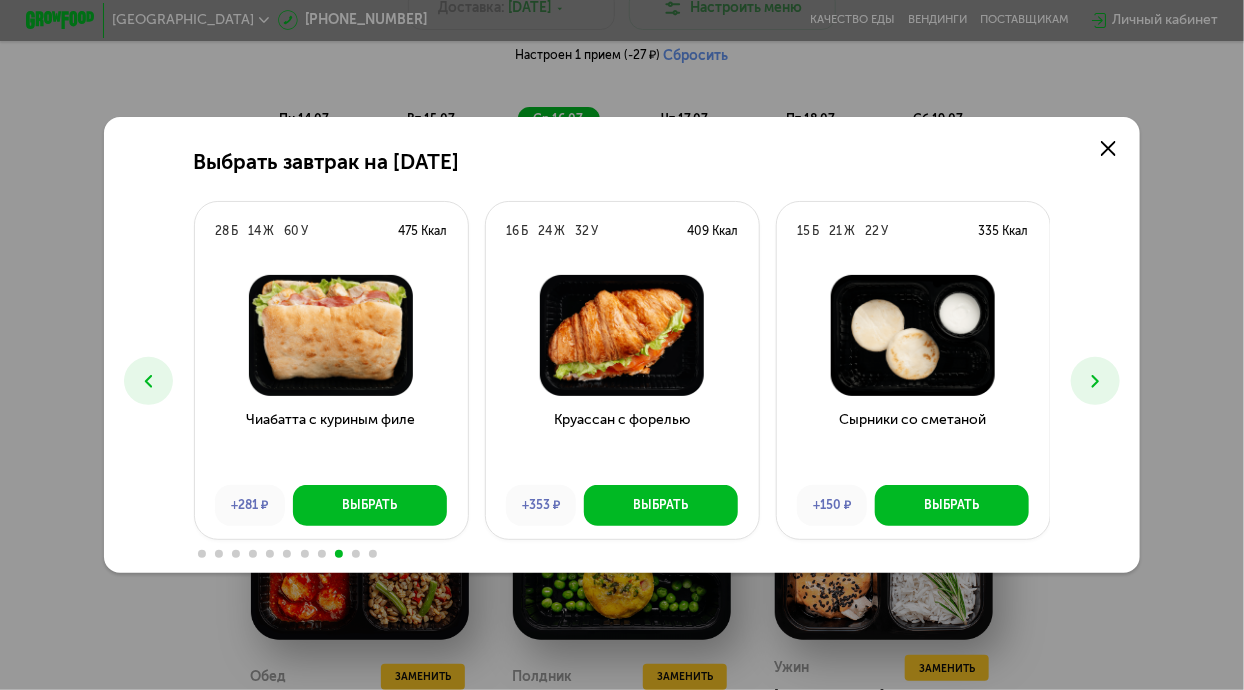 click 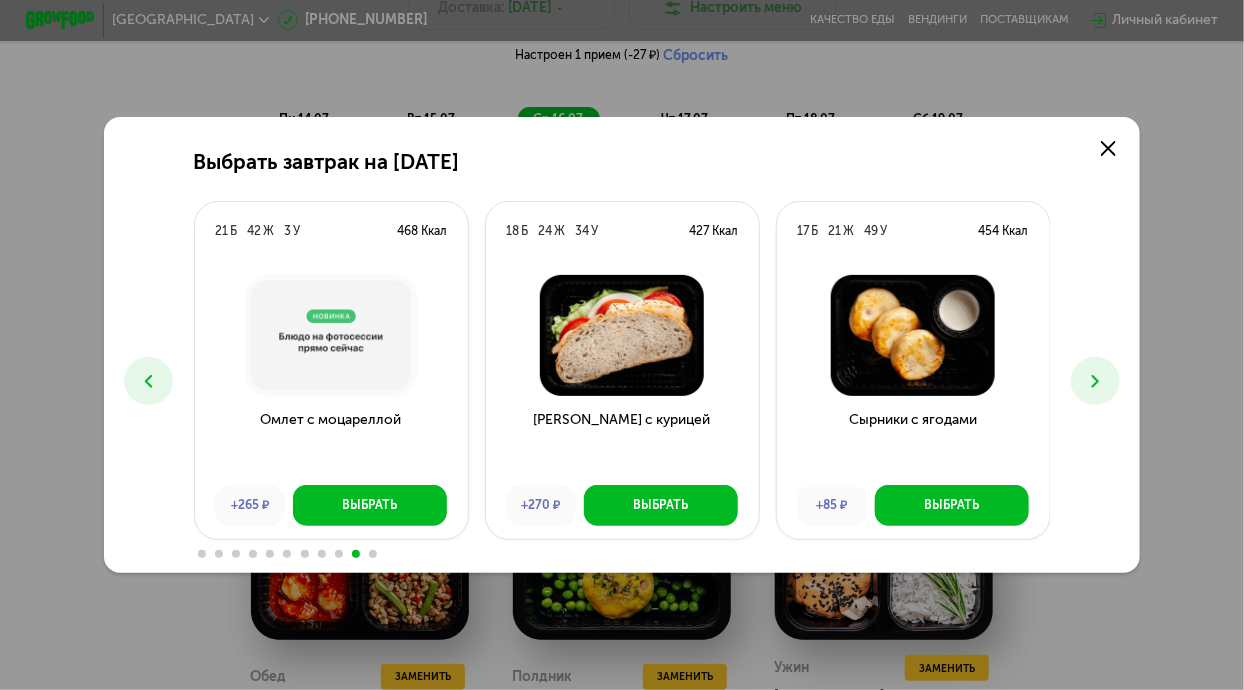 click 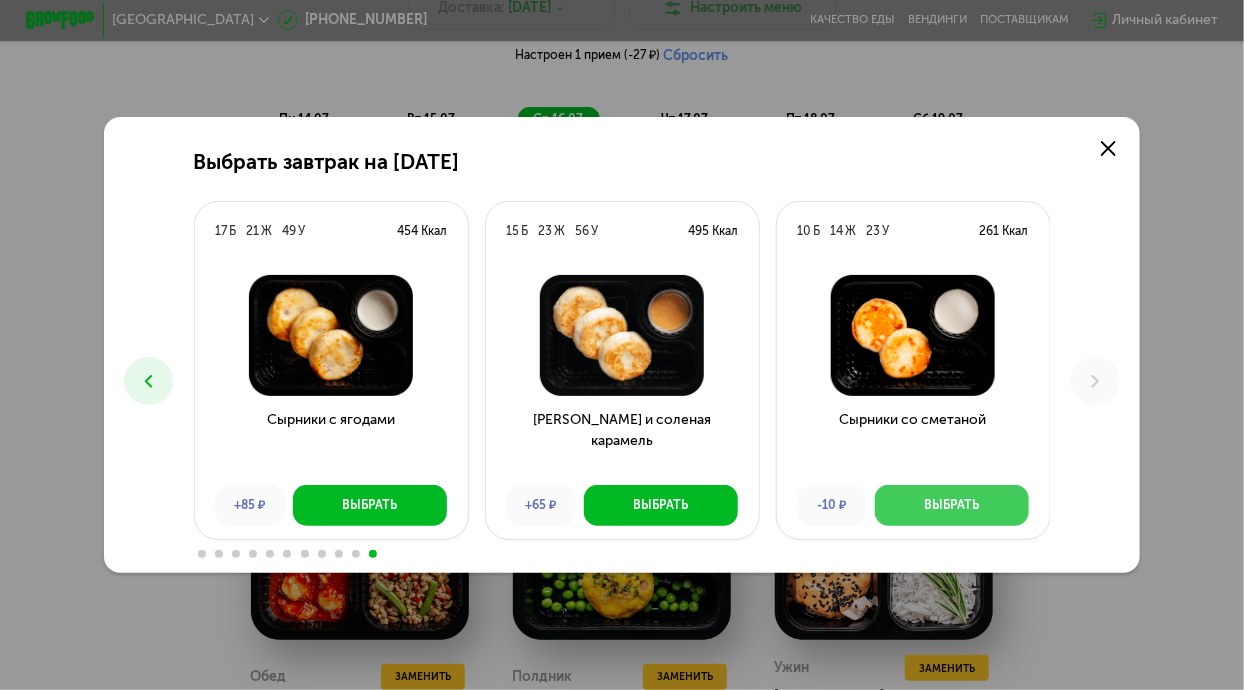 click on "Выбрать" at bounding box center (951, 505) 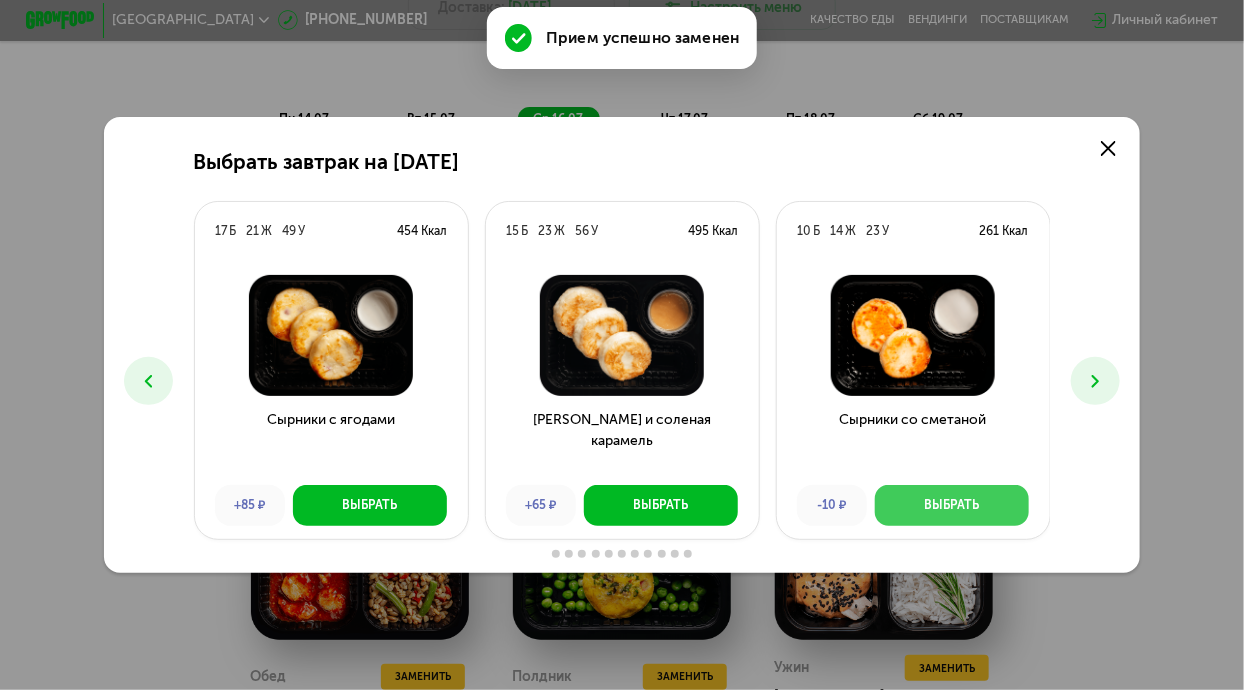 click on "Выбрать" at bounding box center [951, 505] 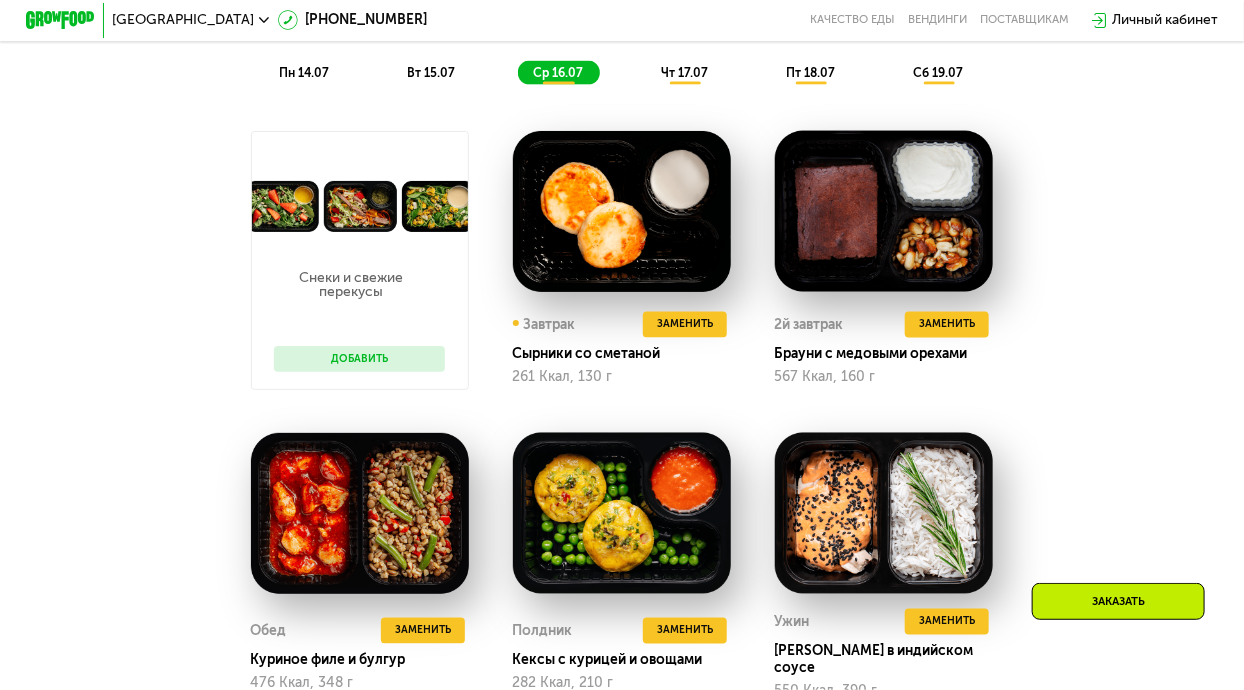 scroll, scrollTop: 1081, scrollLeft: 0, axis: vertical 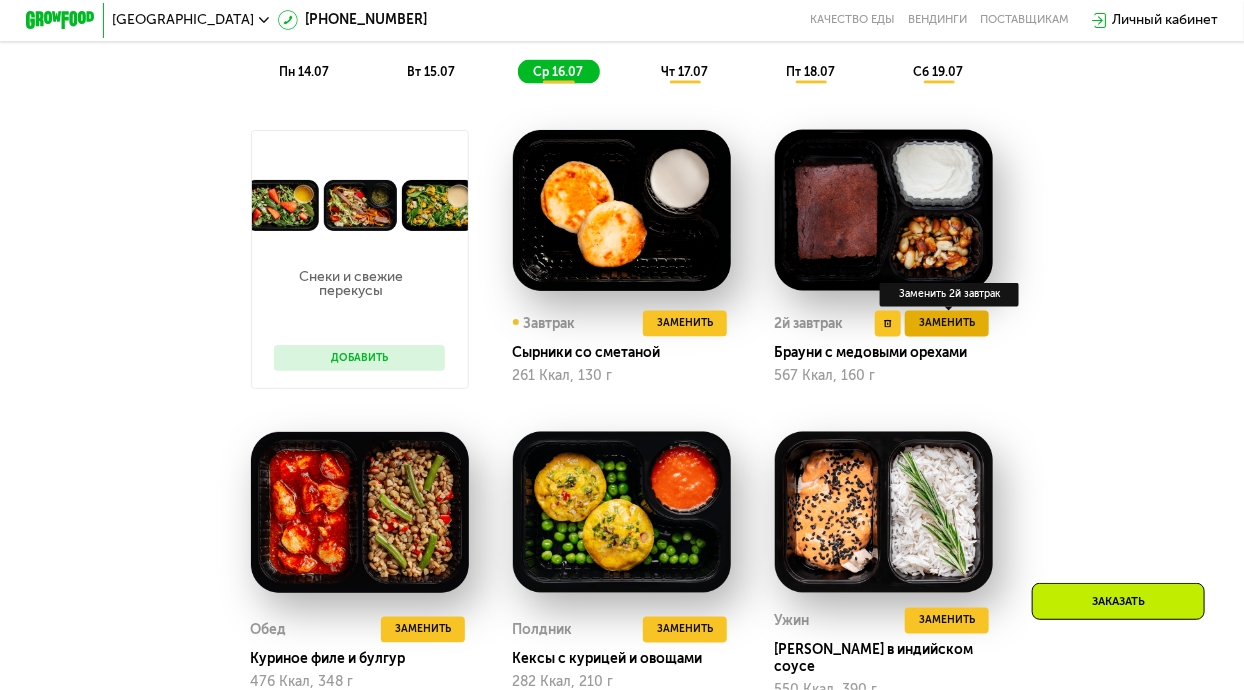 click on "Заменить" at bounding box center [947, 323] 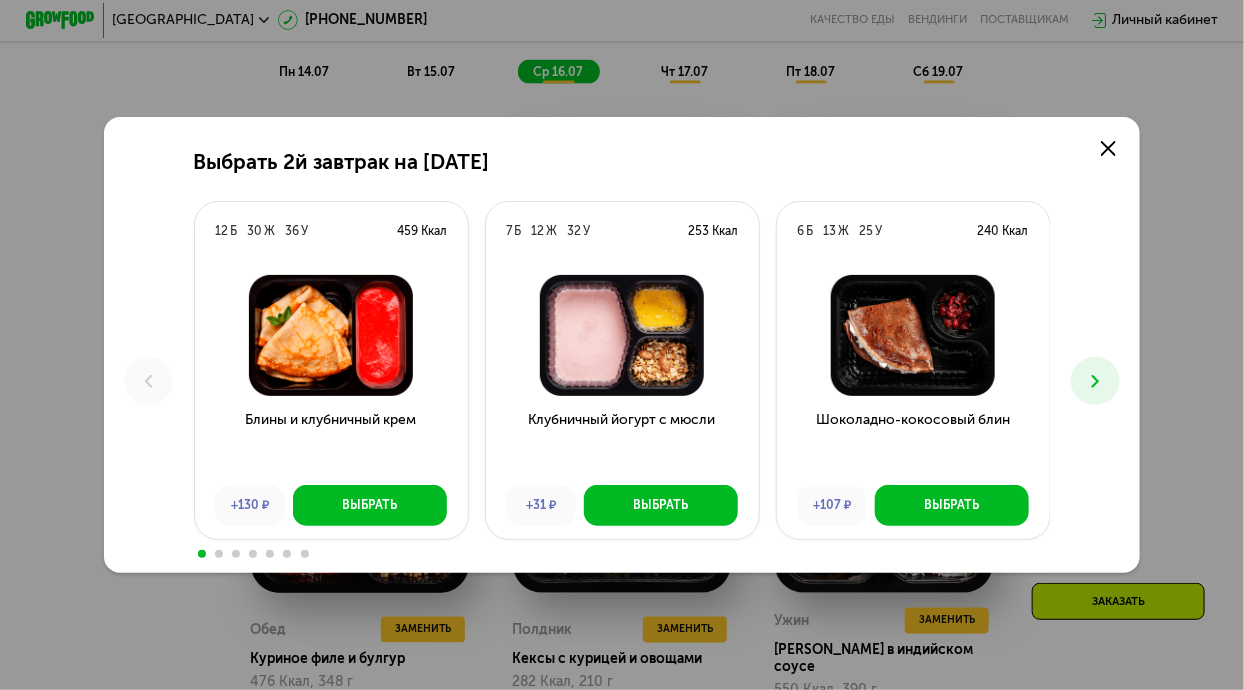 scroll, scrollTop: 0, scrollLeft: 0, axis: both 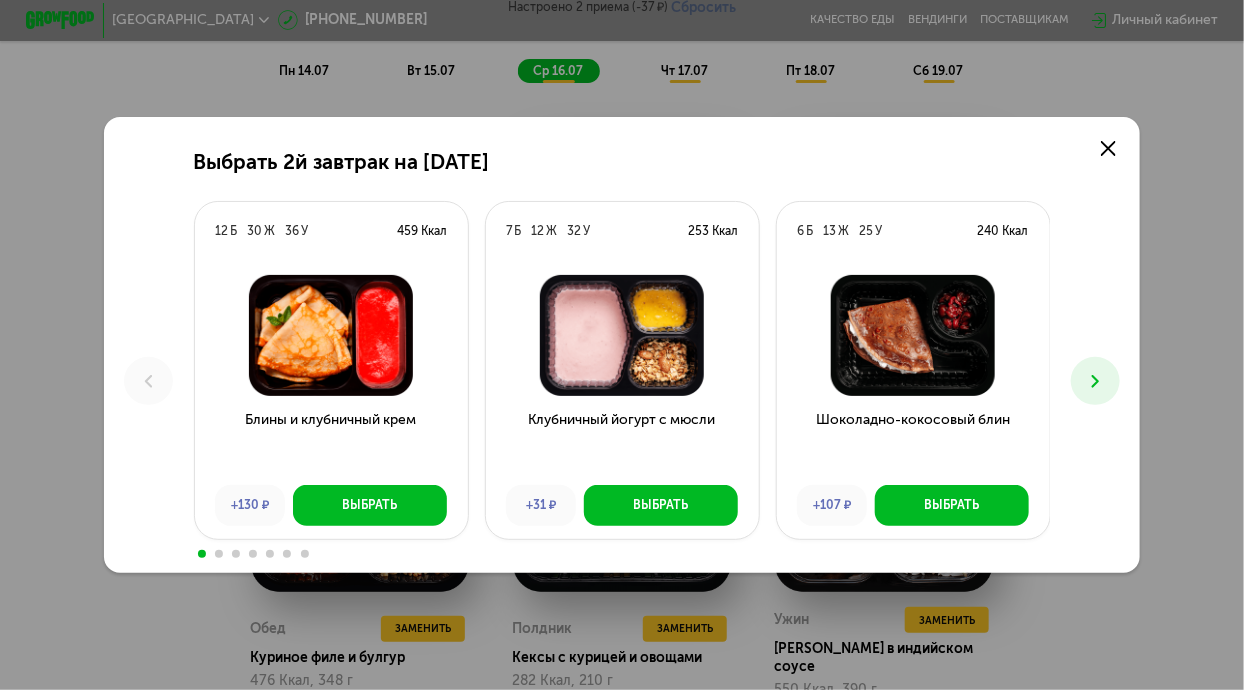 click 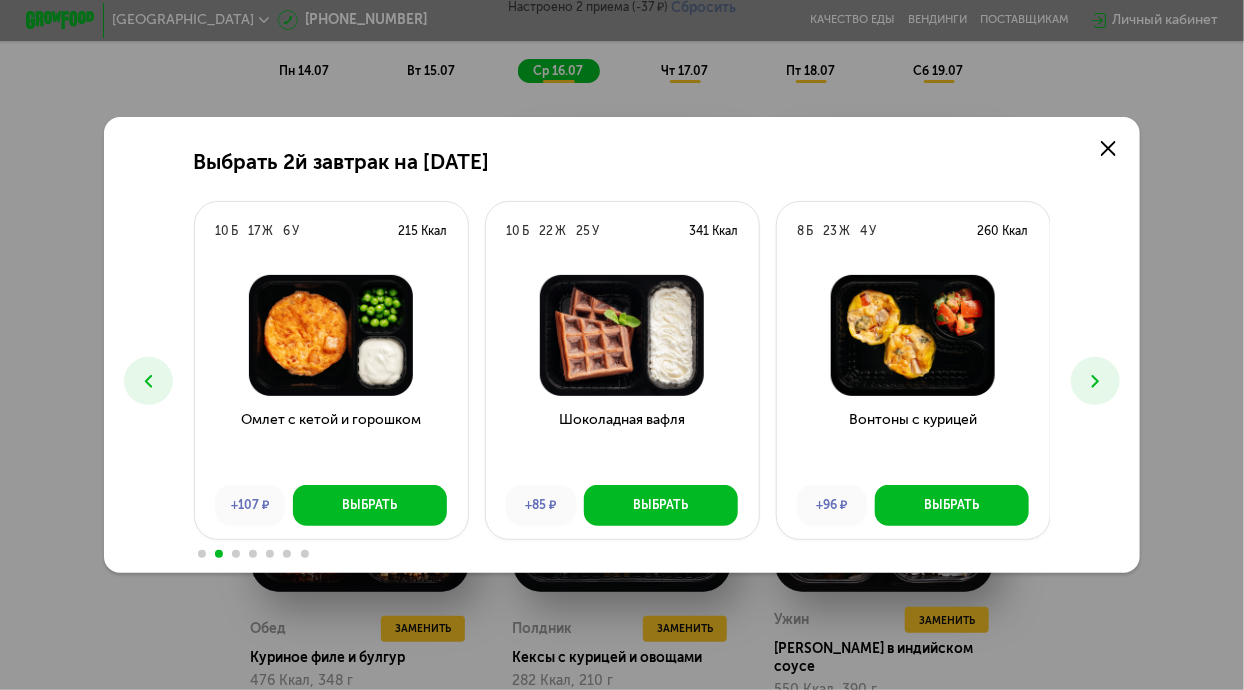 click at bounding box center (1095, 381) 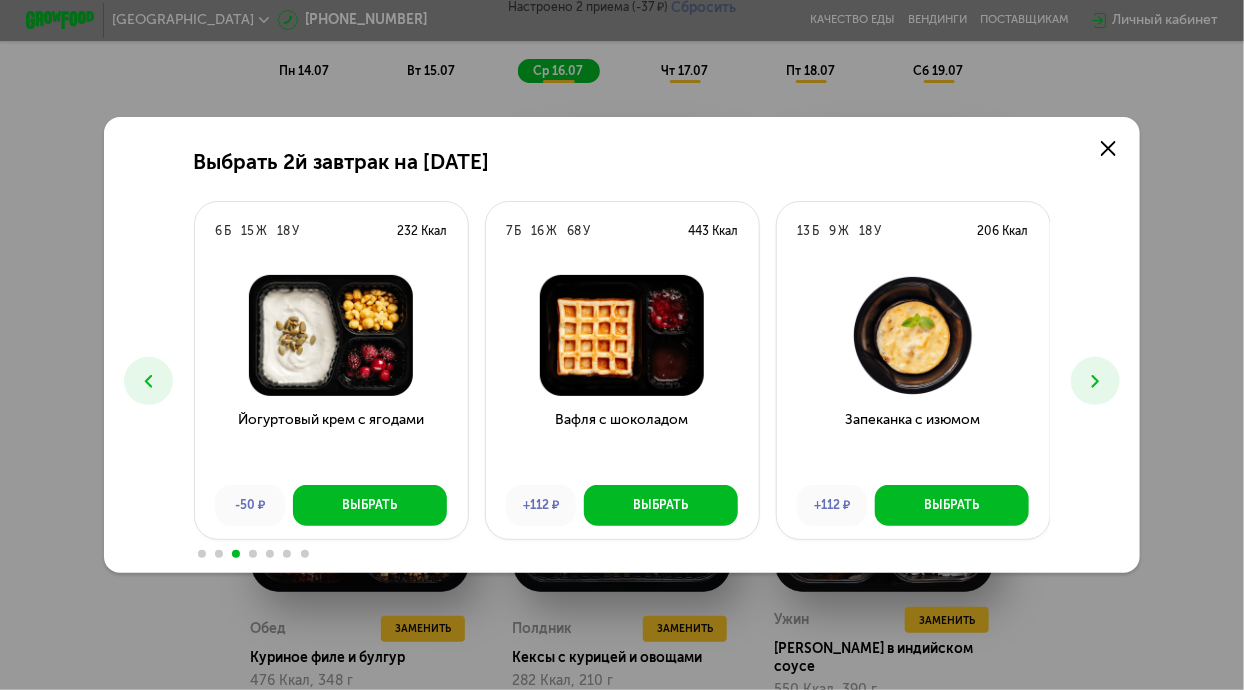 click 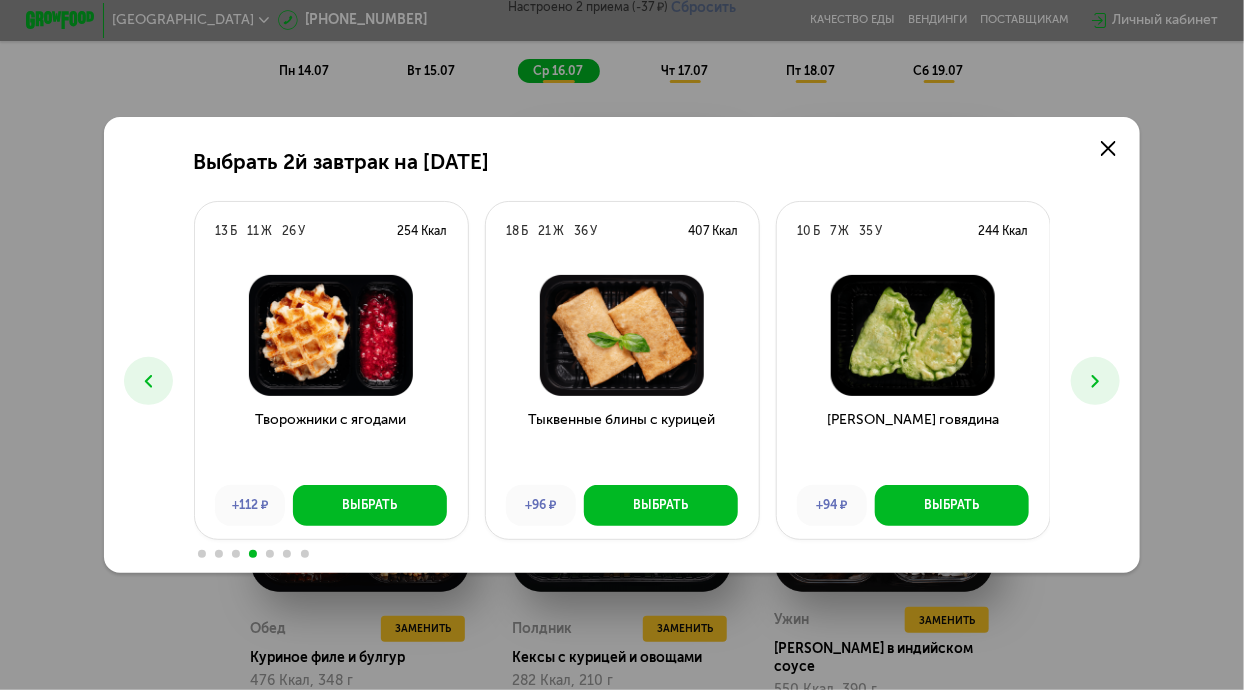 click 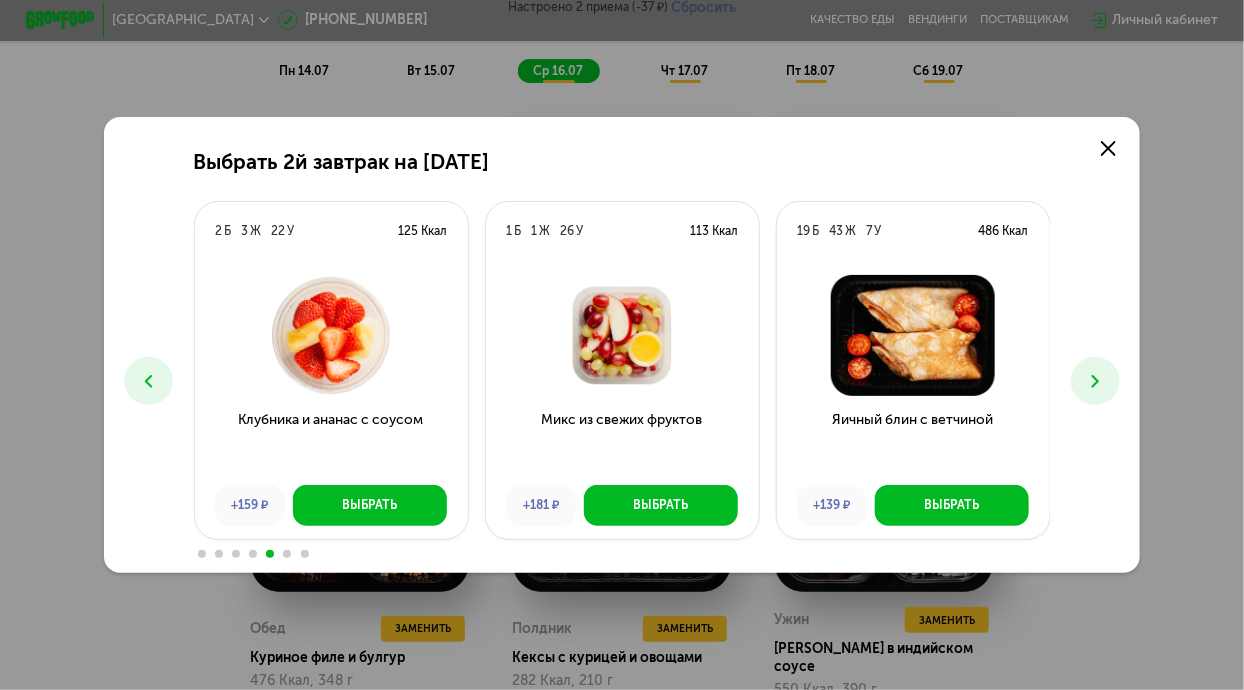 click 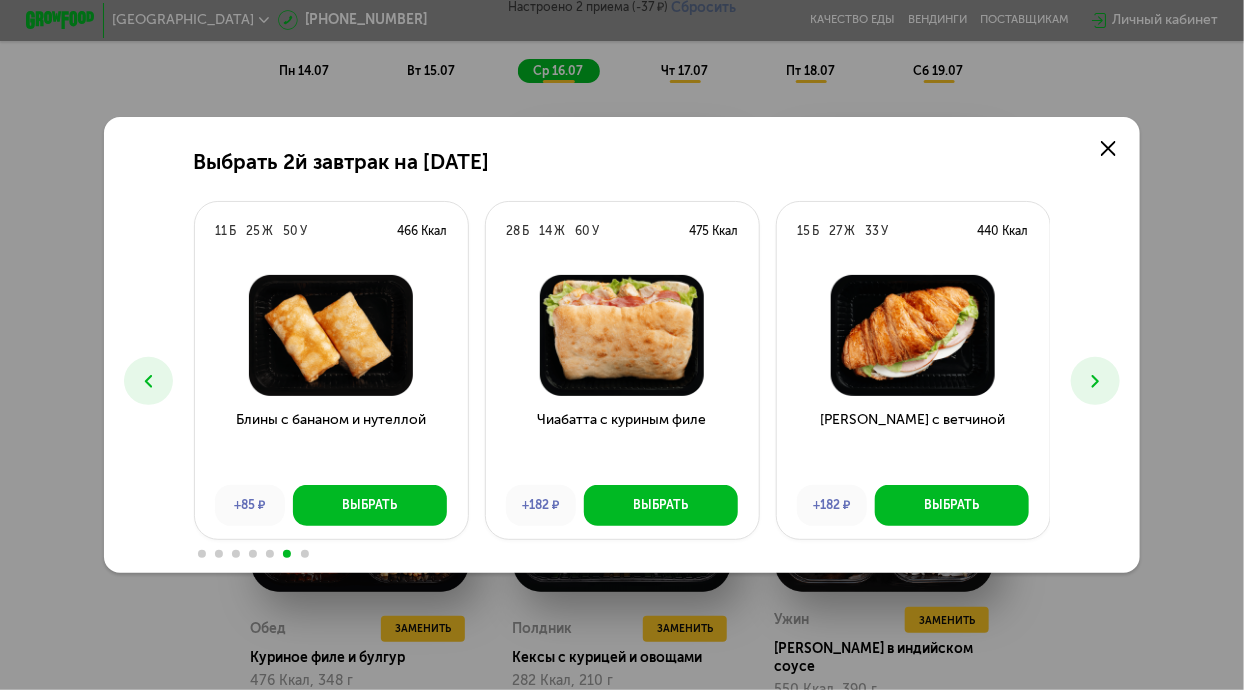 click at bounding box center [1095, 381] 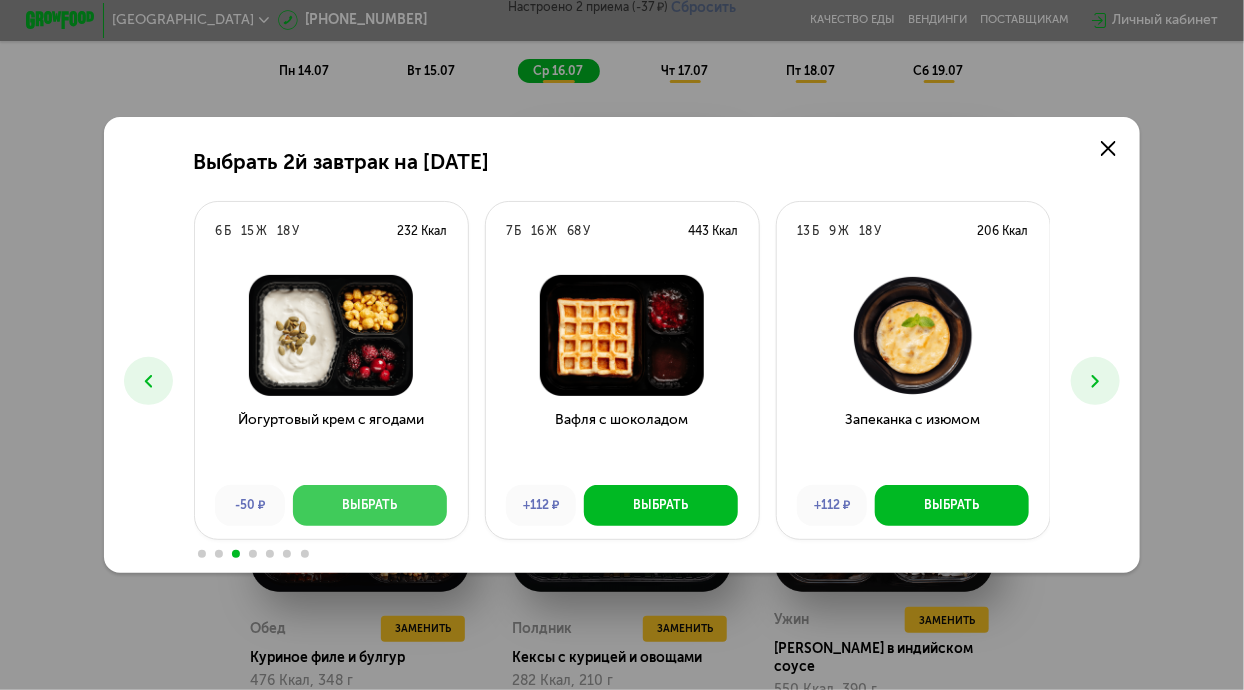 click on "Выбрать" at bounding box center [369, 505] 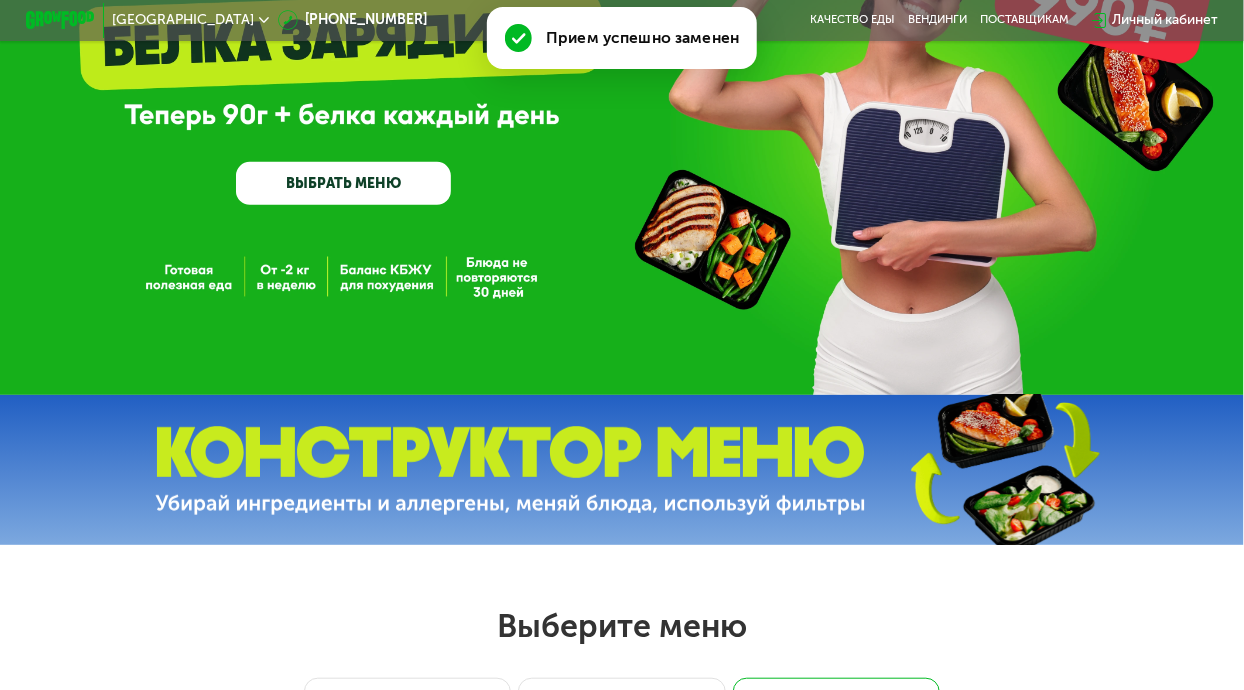 click at bounding box center (510, 470) 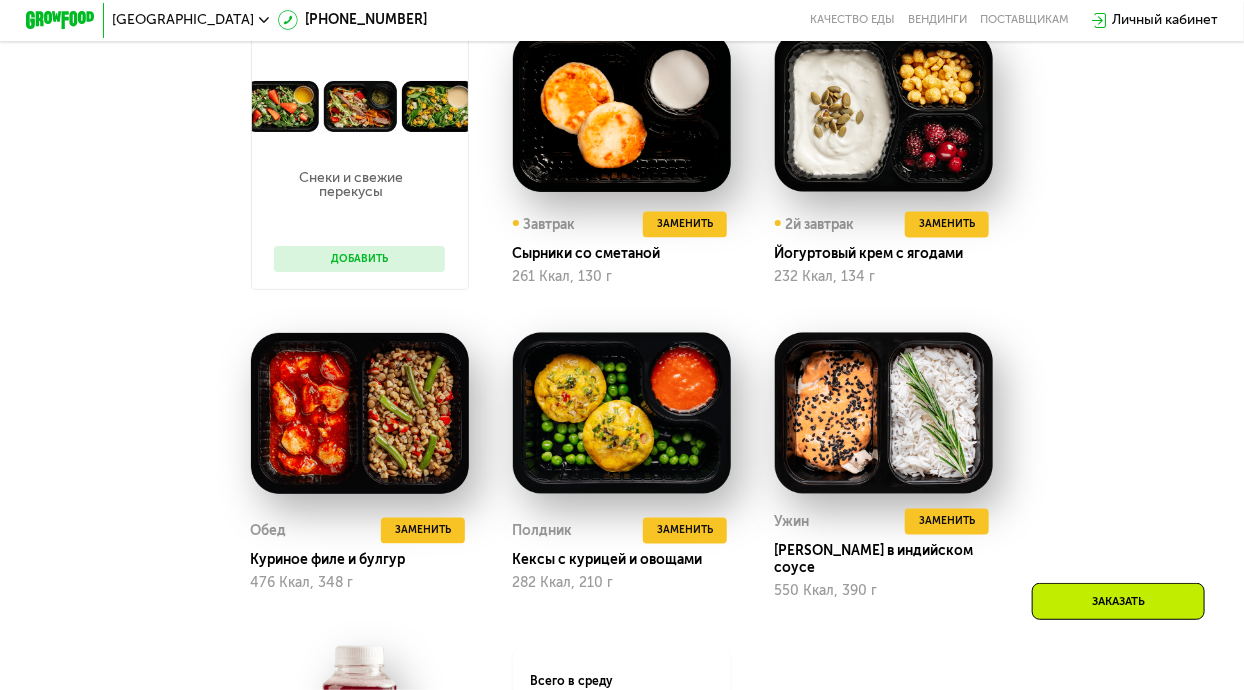 scroll, scrollTop: 1182, scrollLeft: 0, axis: vertical 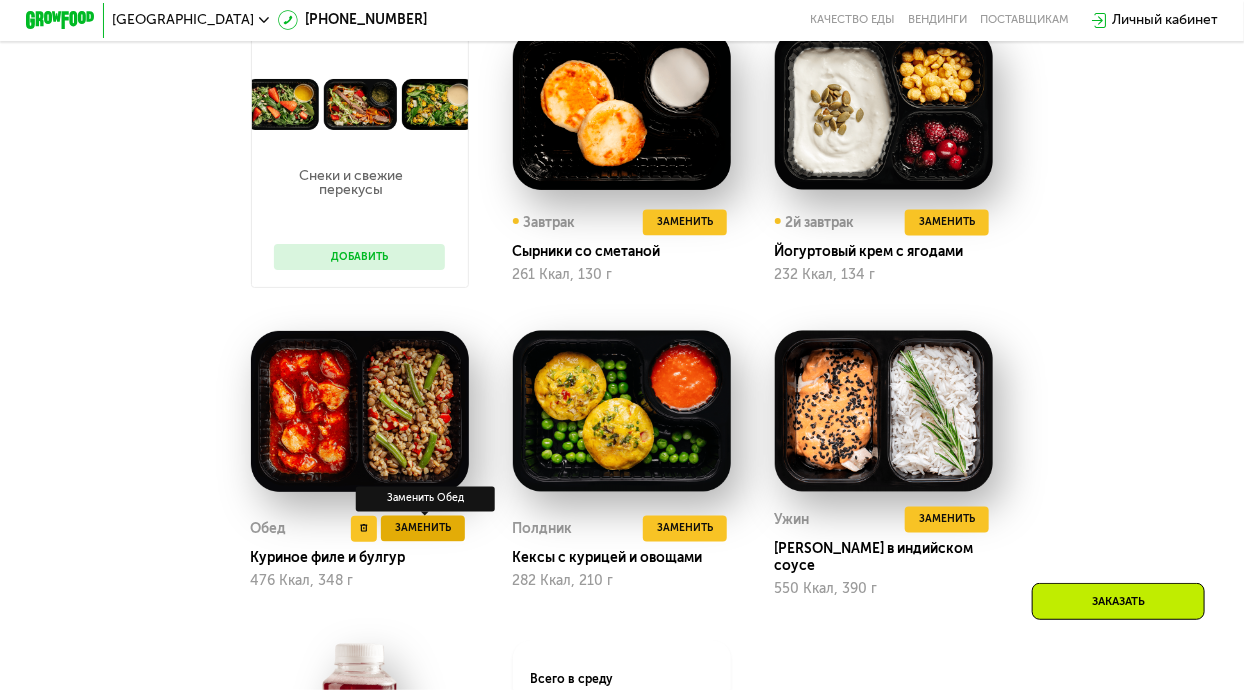 click on "Заменить" at bounding box center (423, 528) 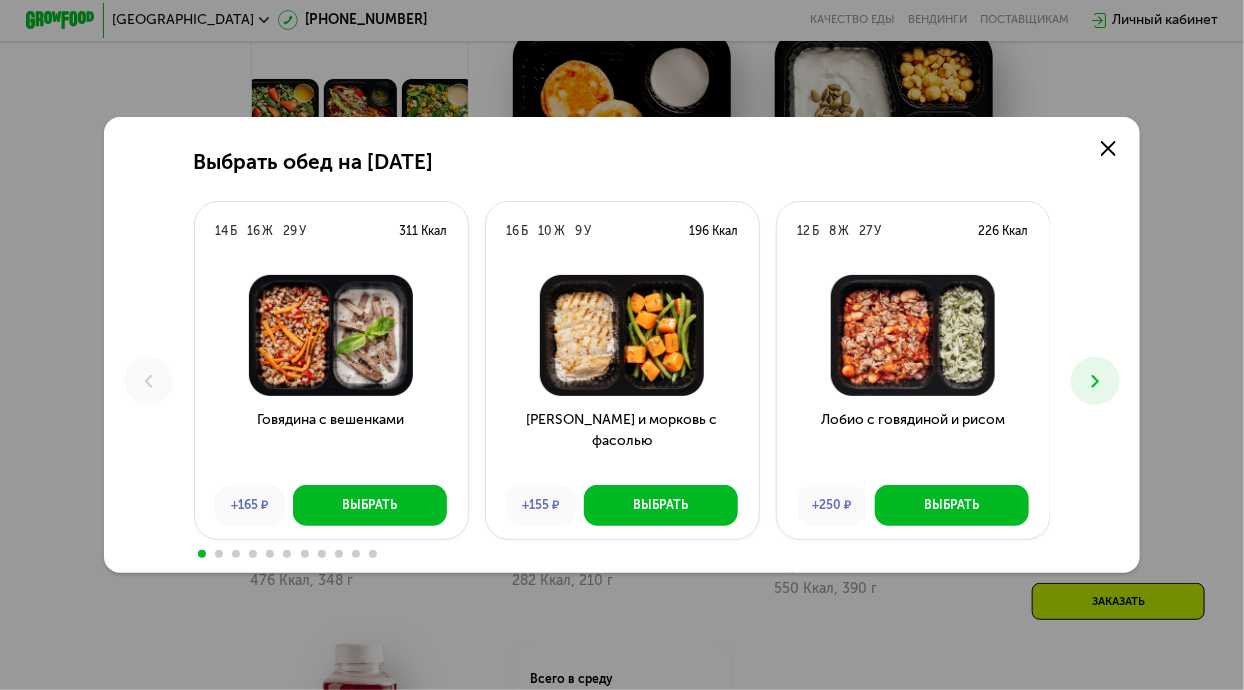 scroll, scrollTop: 0, scrollLeft: 0, axis: both 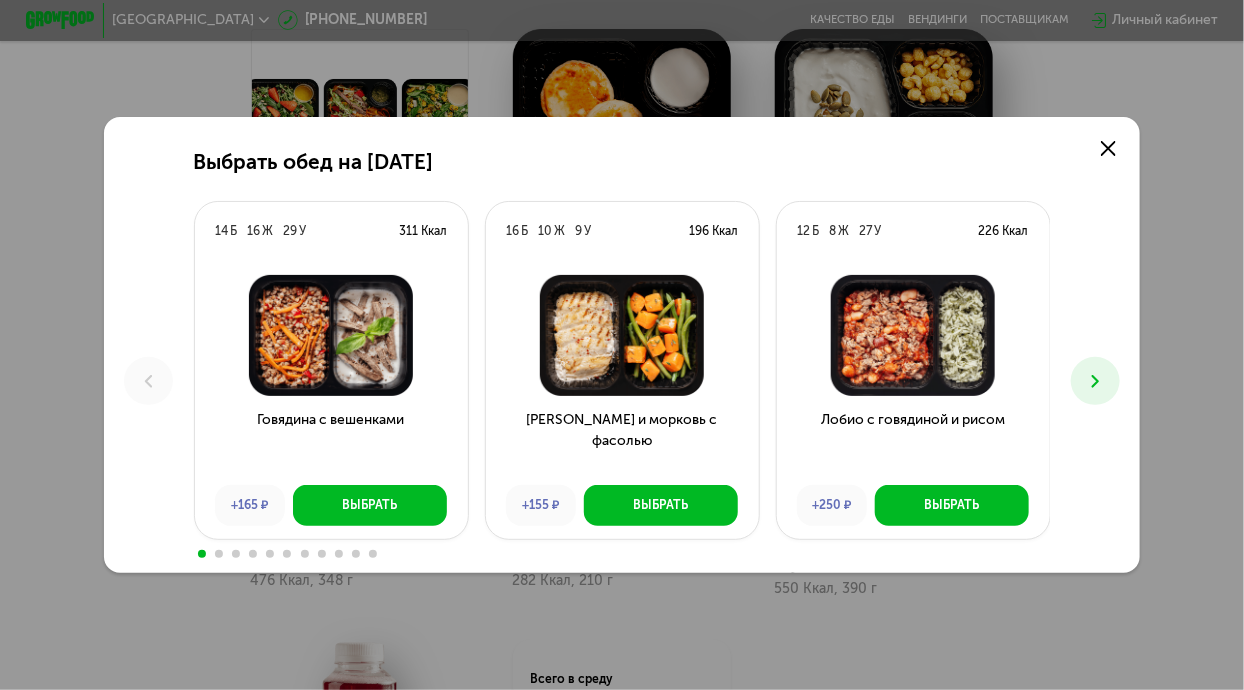 click 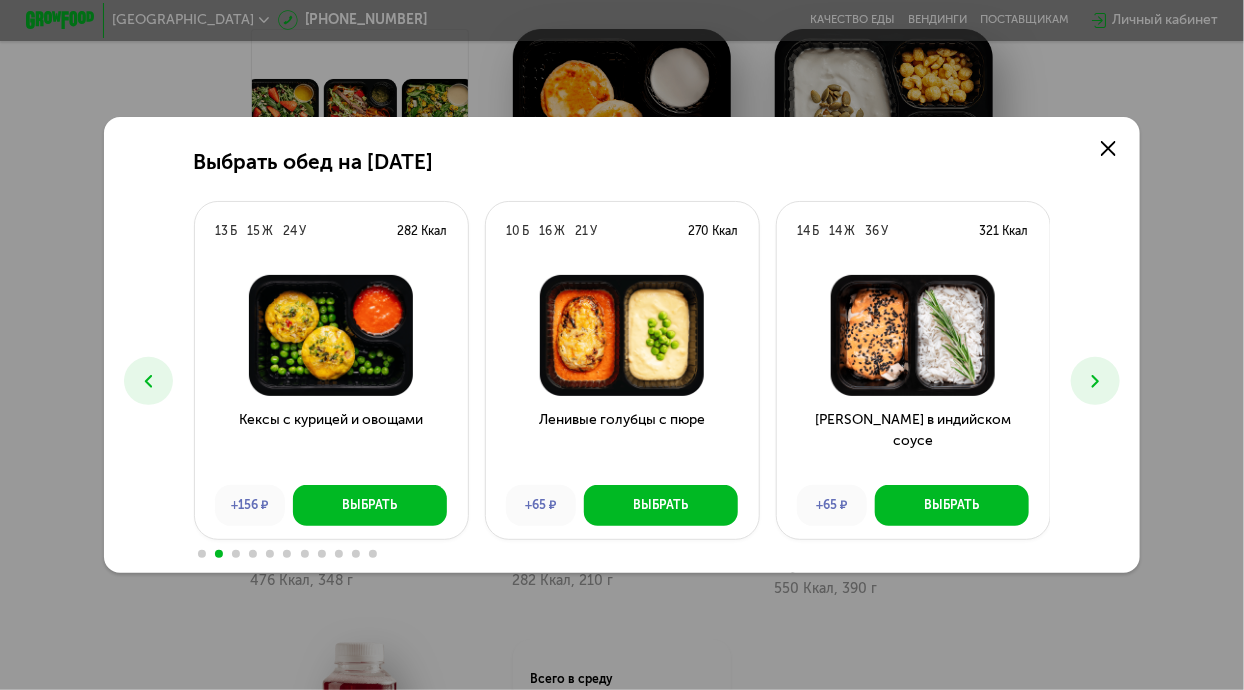 click 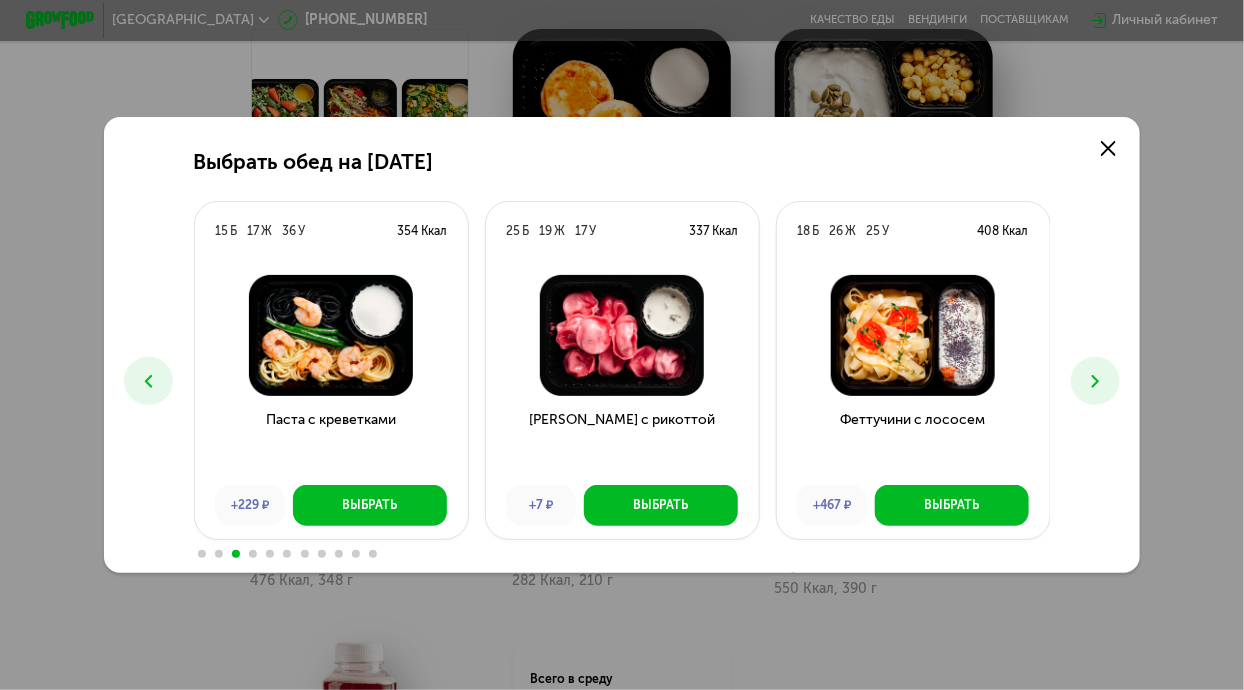 click 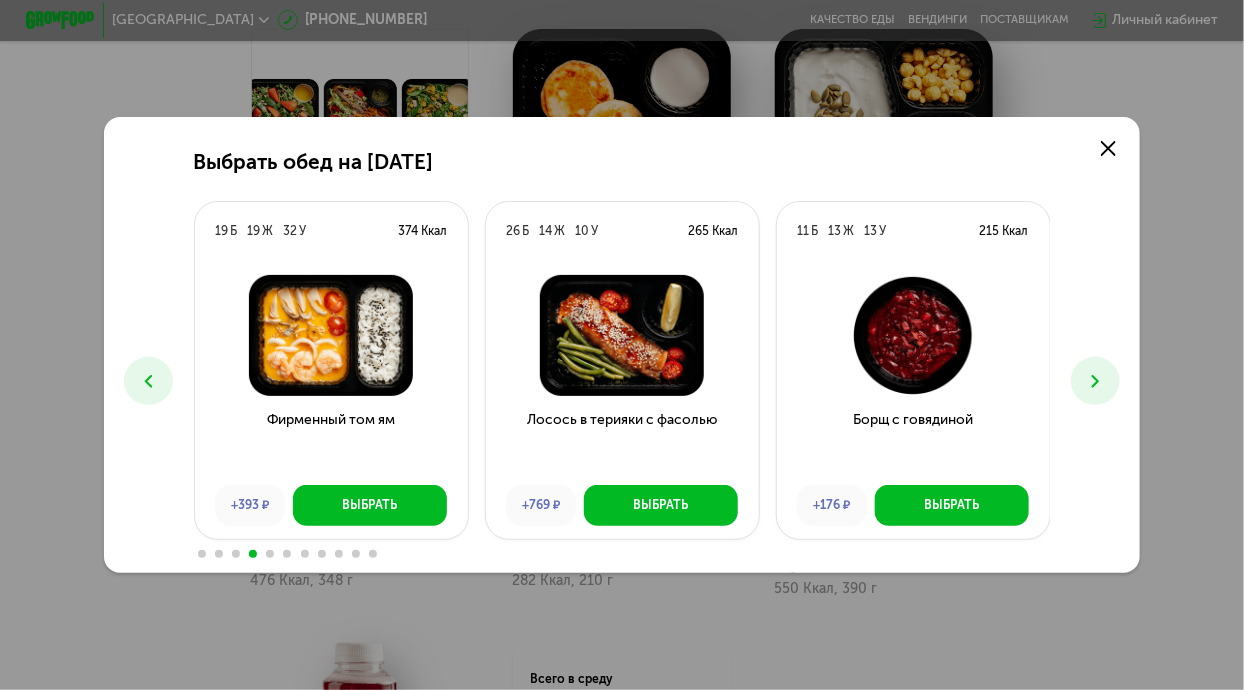 click 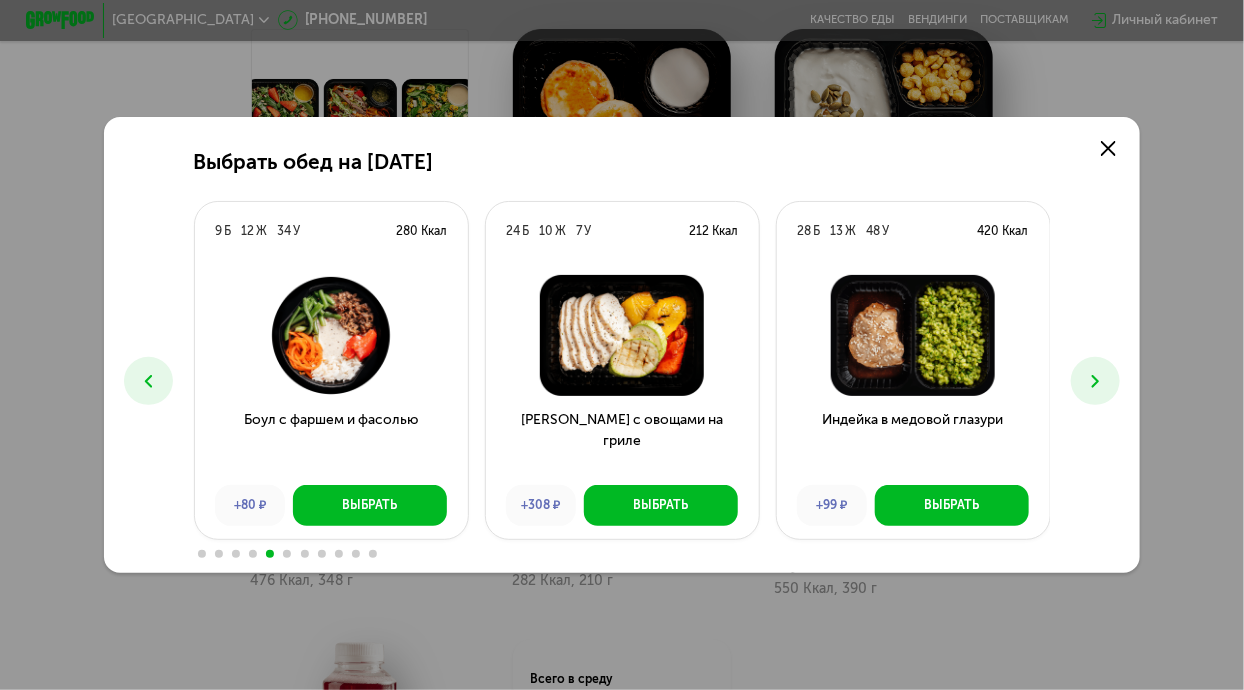 click 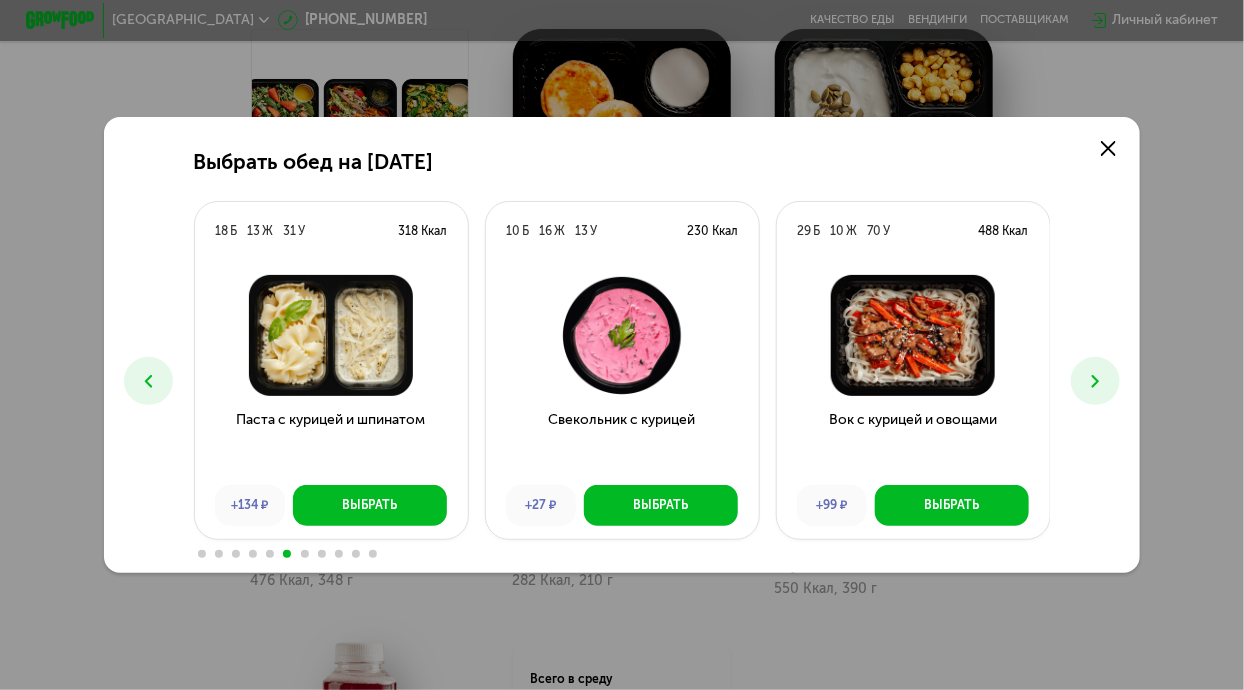 click at bounding box center (1095, 381) 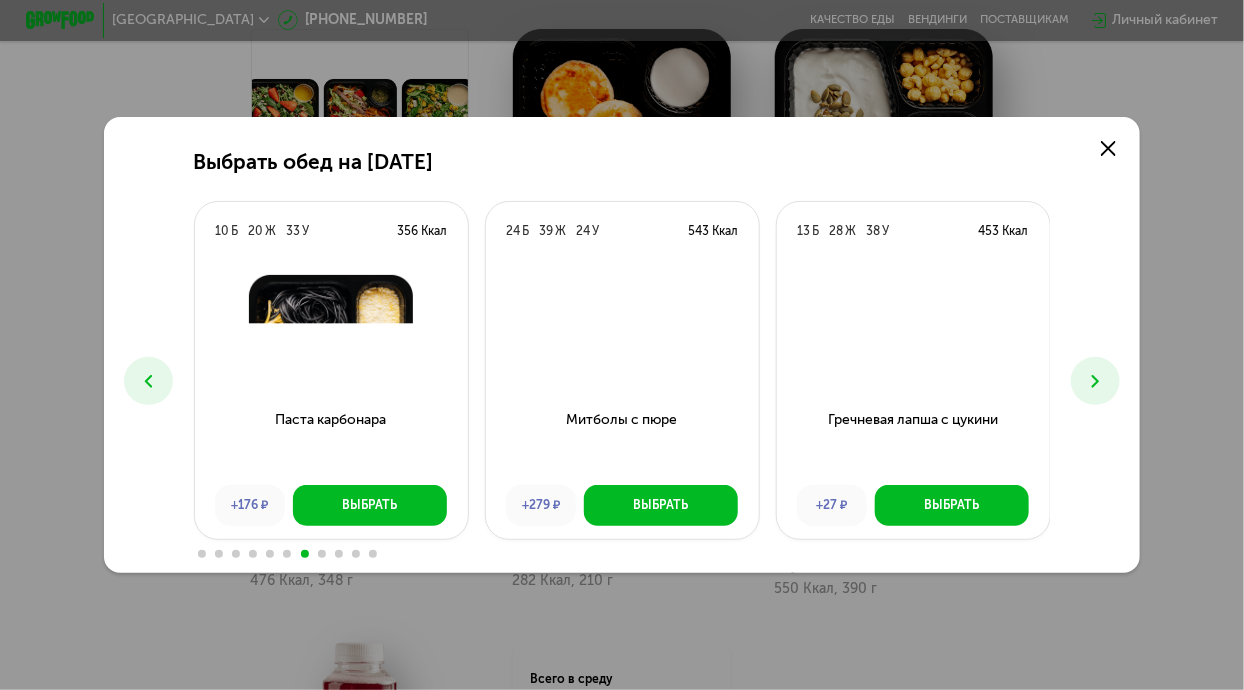 click 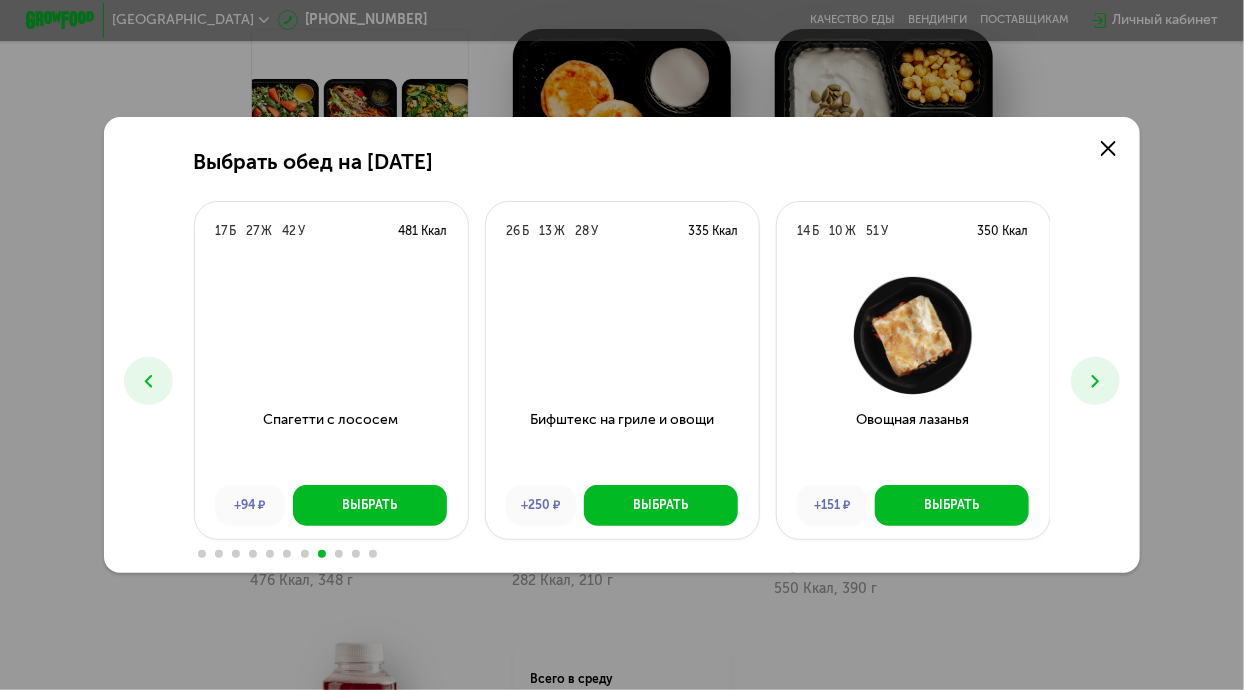 click 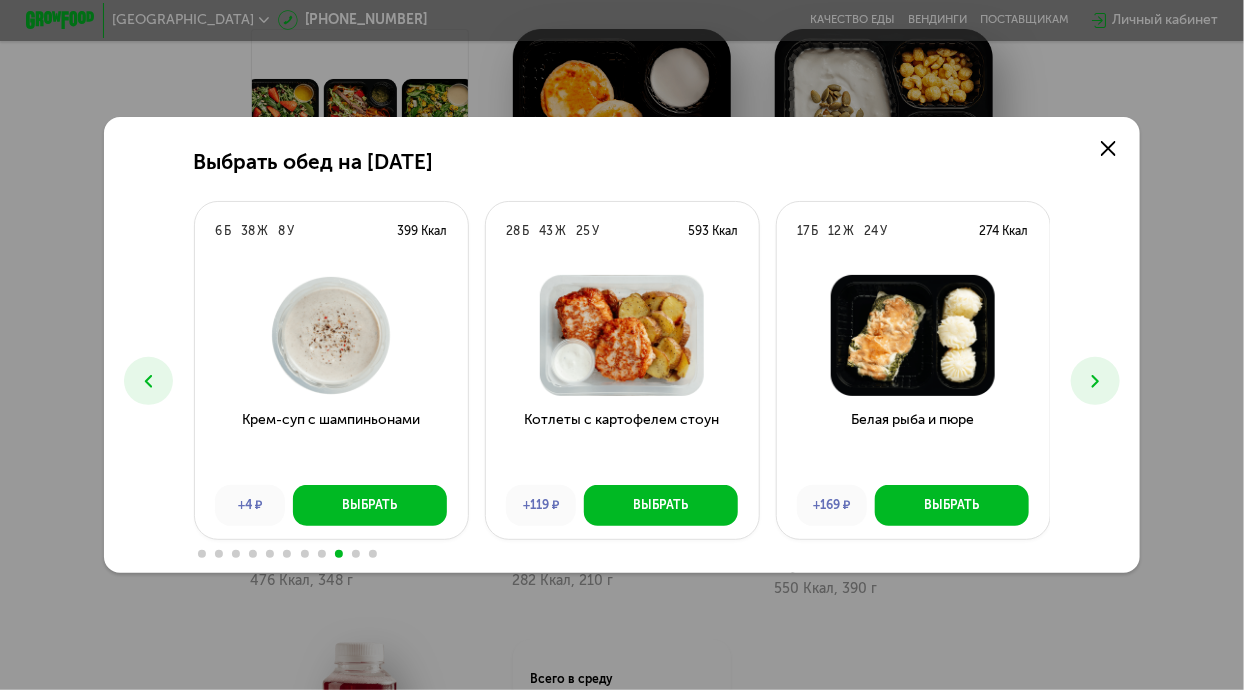click at bounding box center (1095, 381) 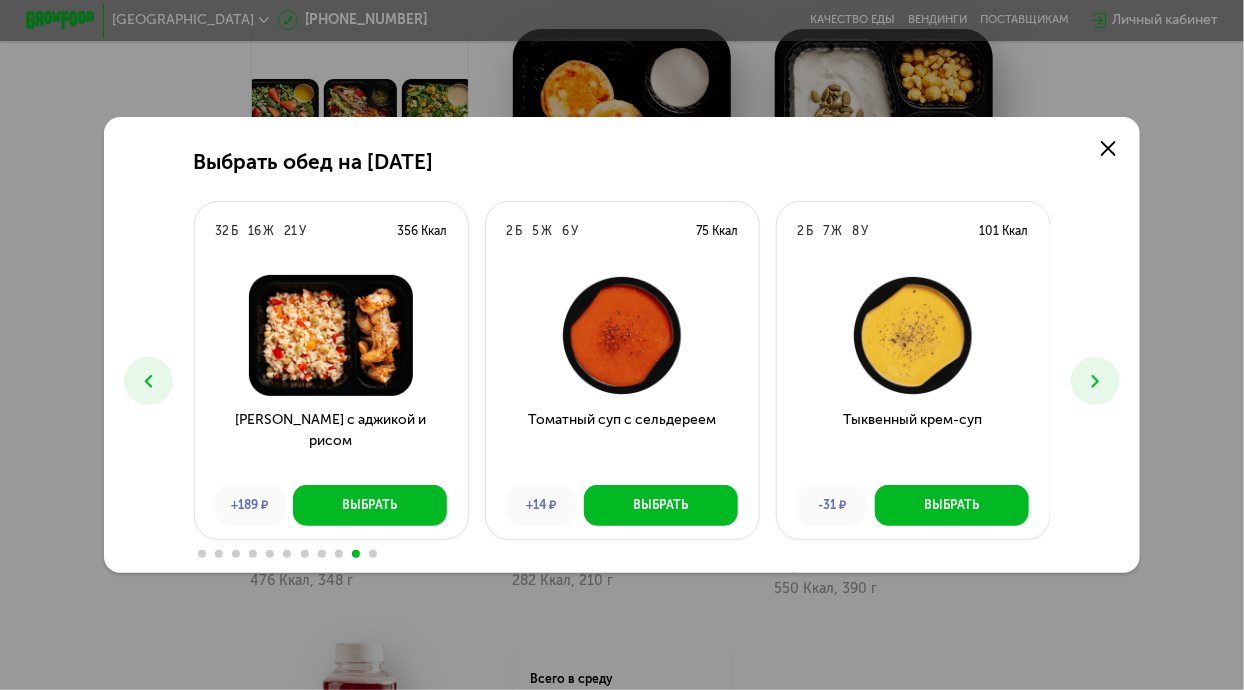 click 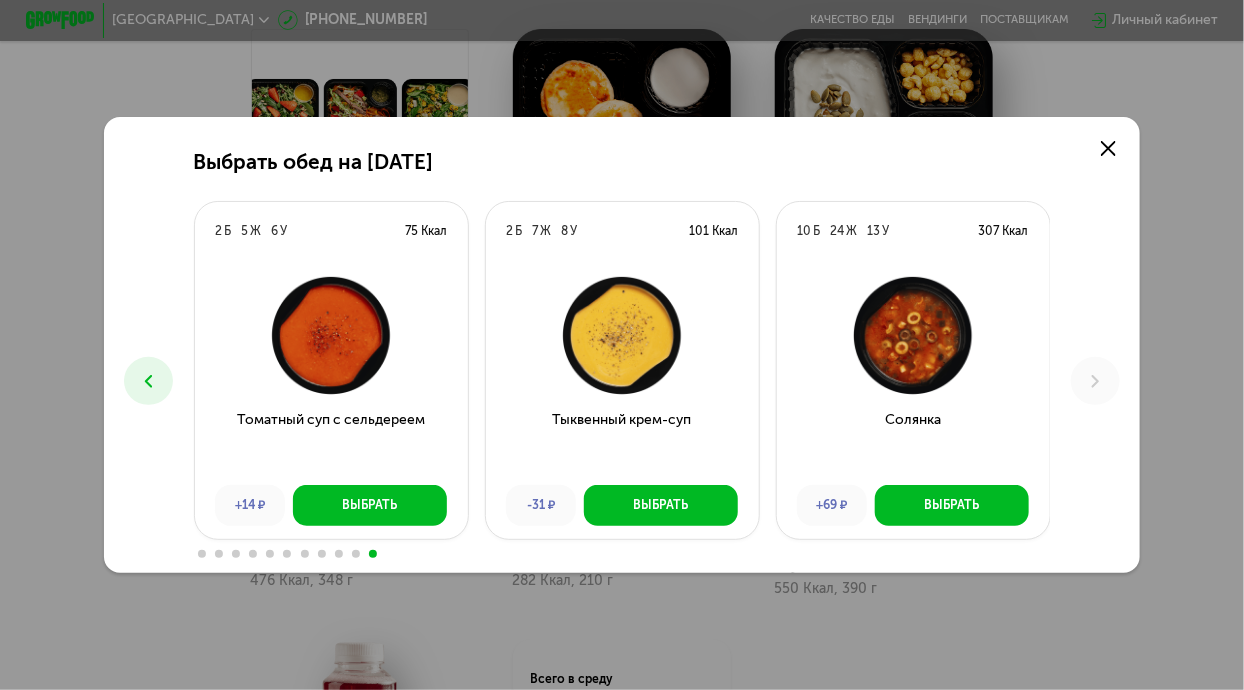 click at bounding box center [148, 381] 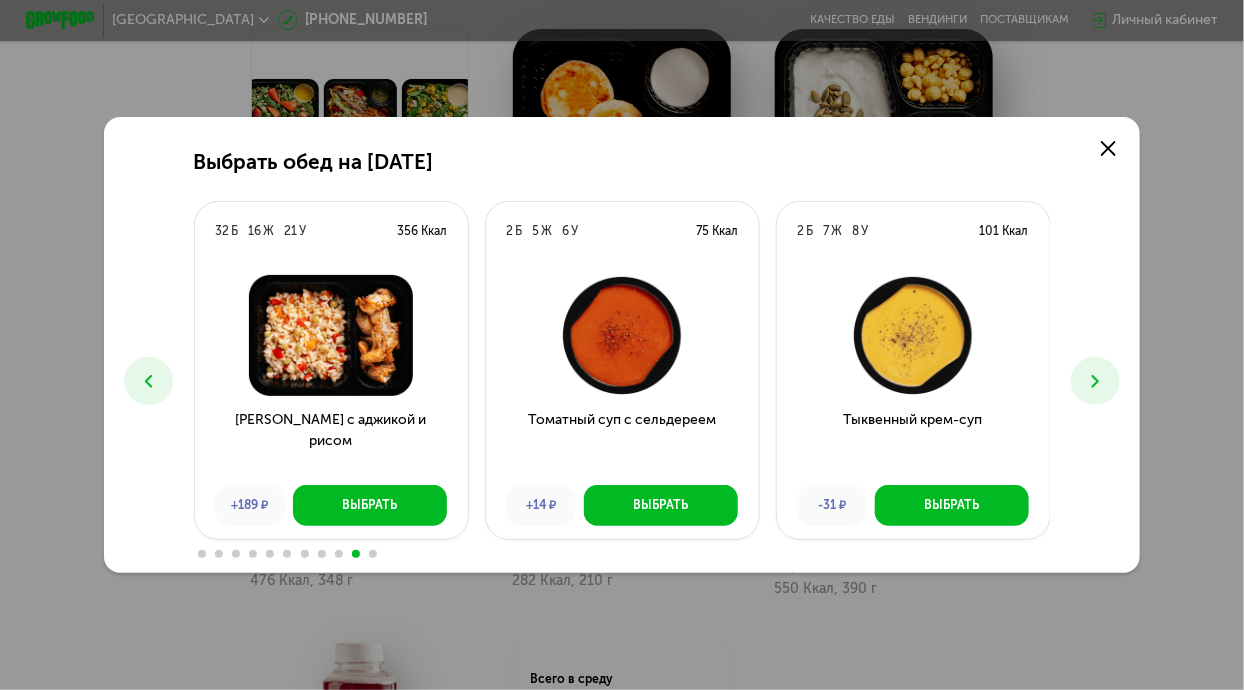 click 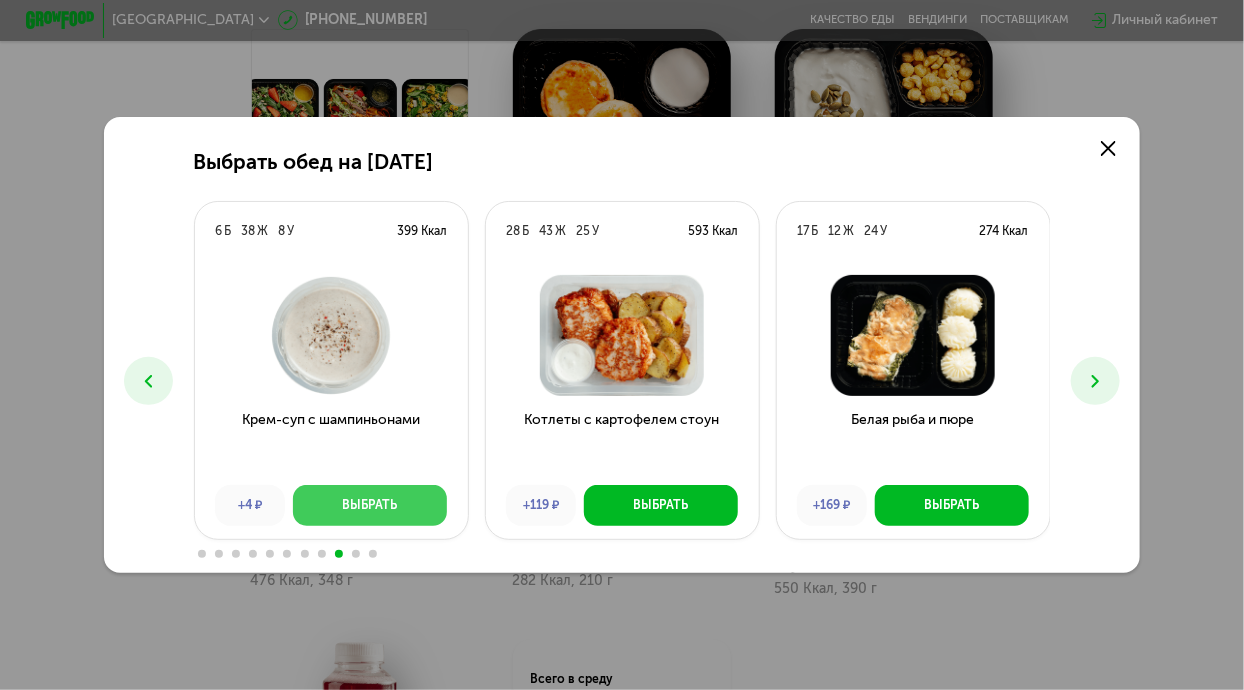 click on "Выбрать" at bounding box center [369, 505] 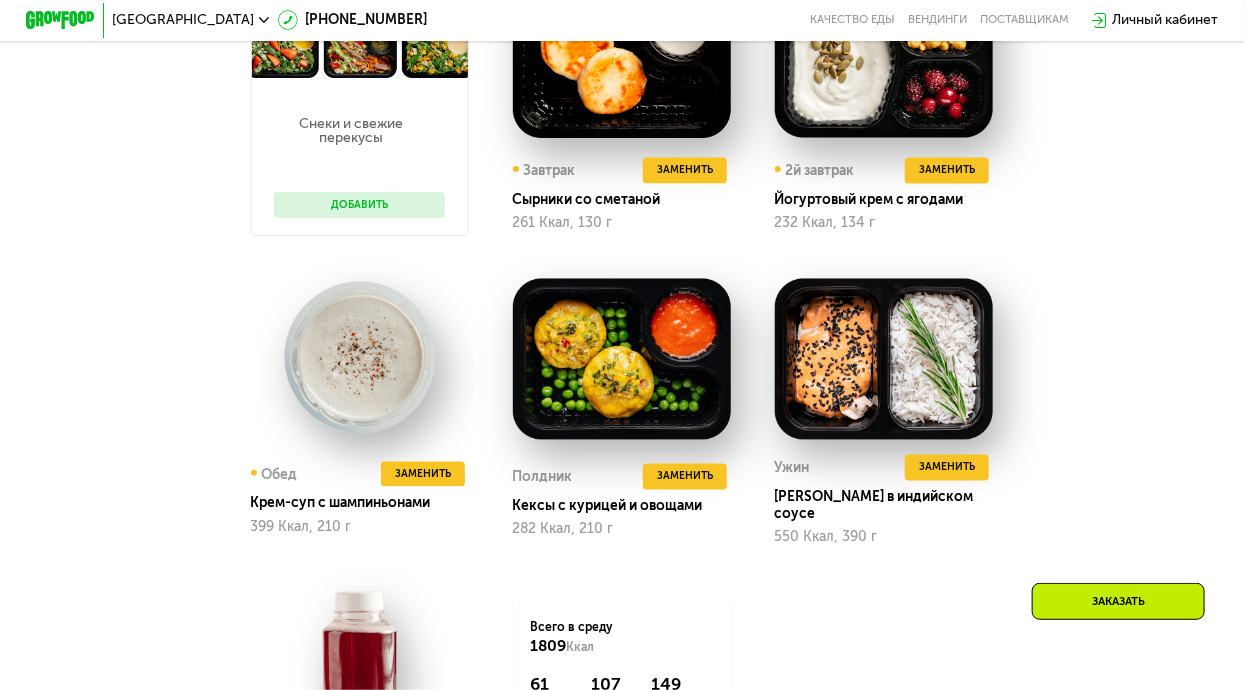 scroll, scrollTop: 1236, scrollLeft: 0, axis: vertical 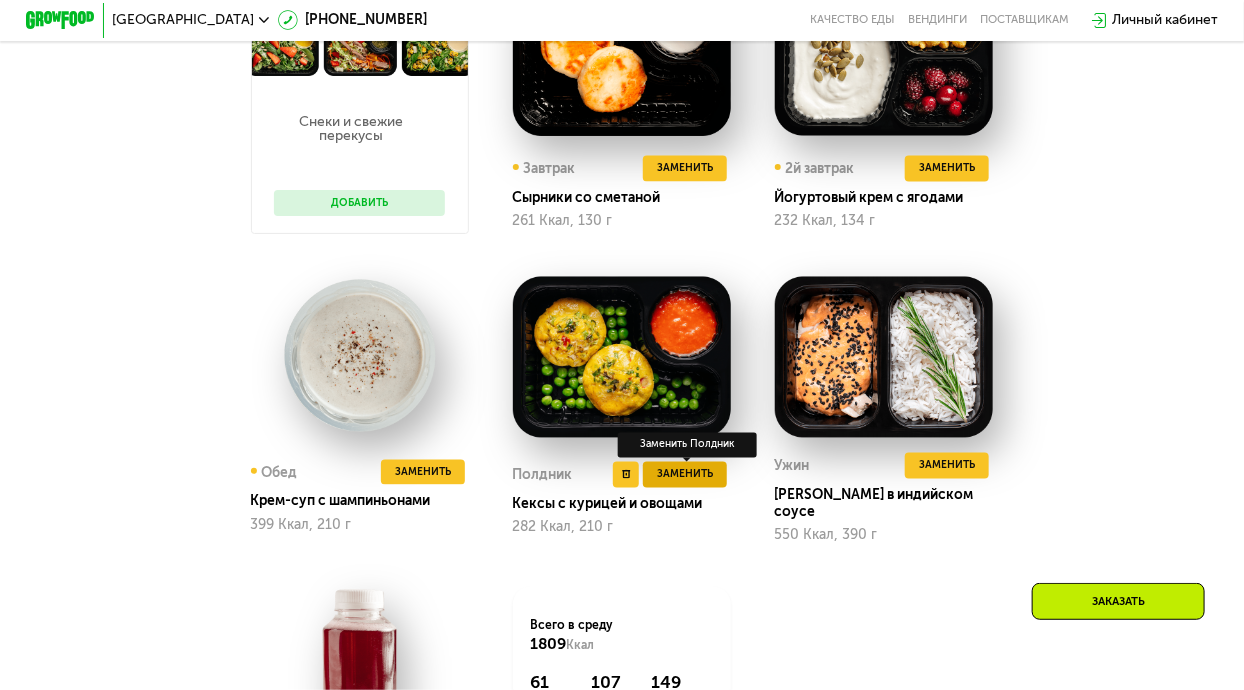 click on "Заменить" at bounding box center [685, 474] 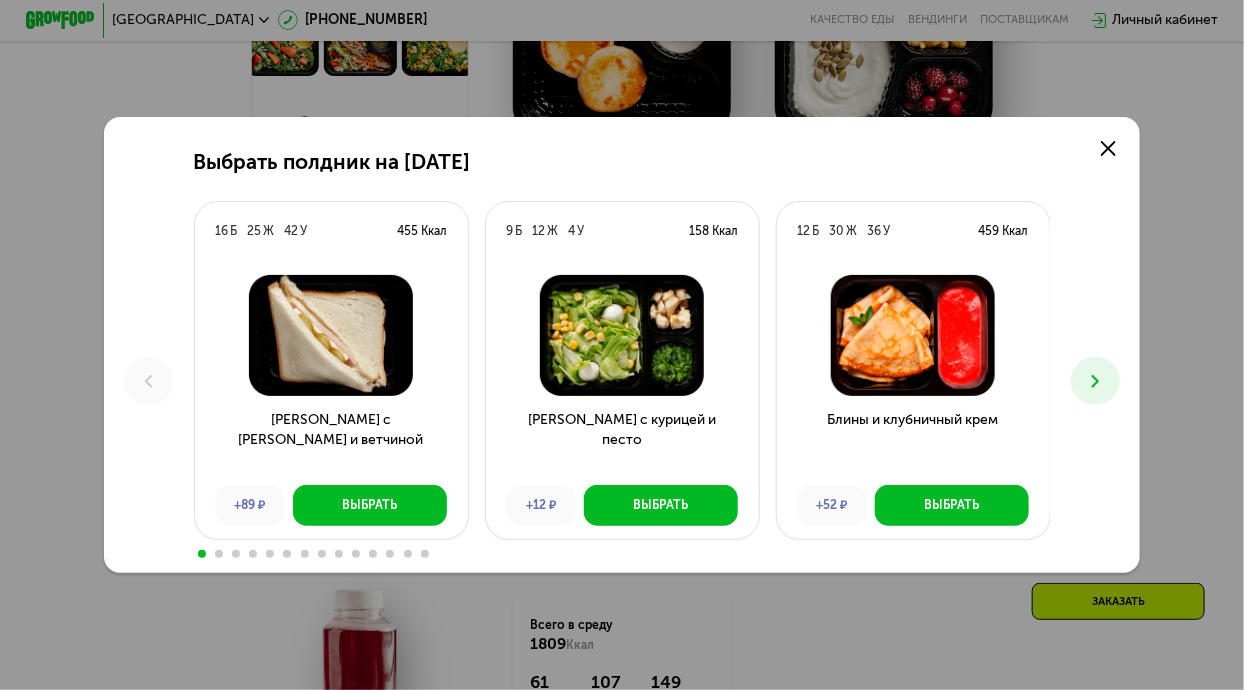 scroll, scrollTop: 0, scrollLeft: 0, axis: both 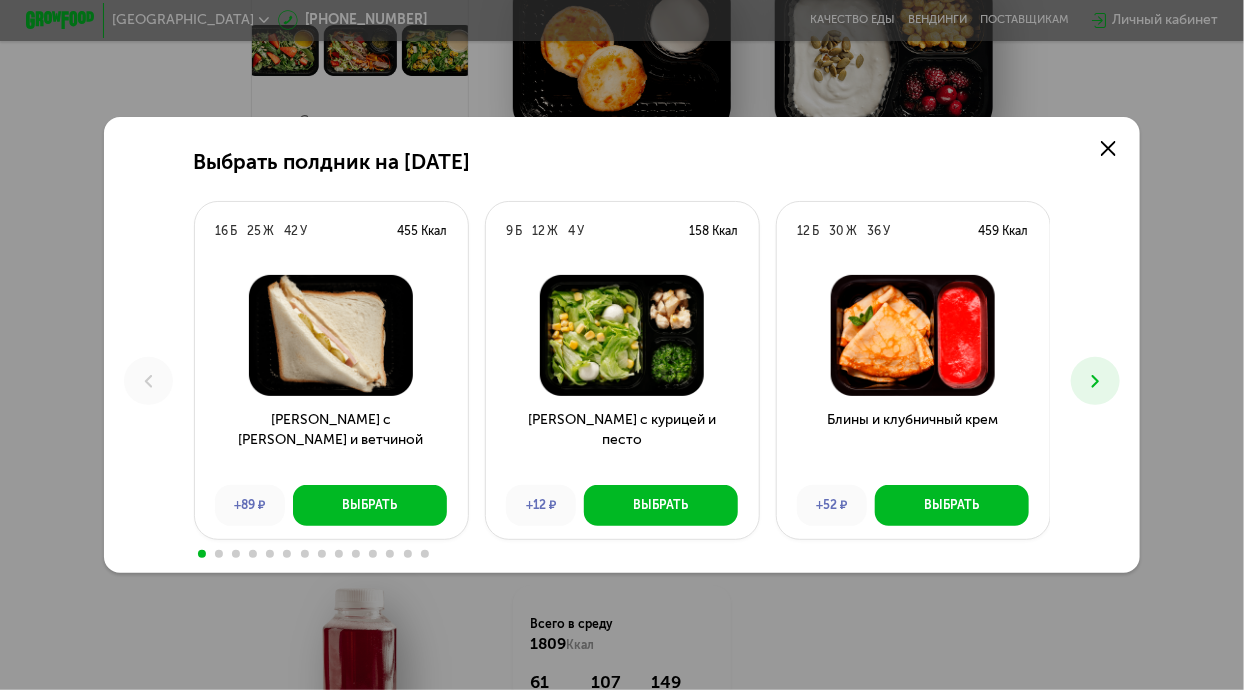 click 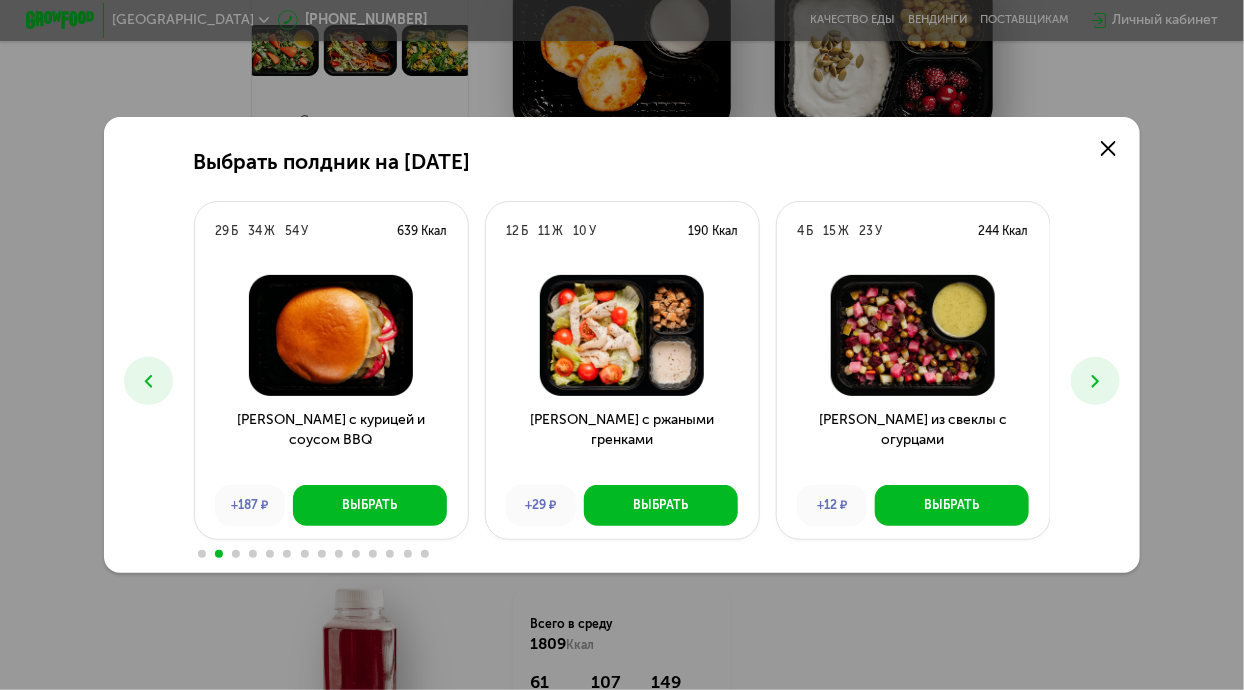 click 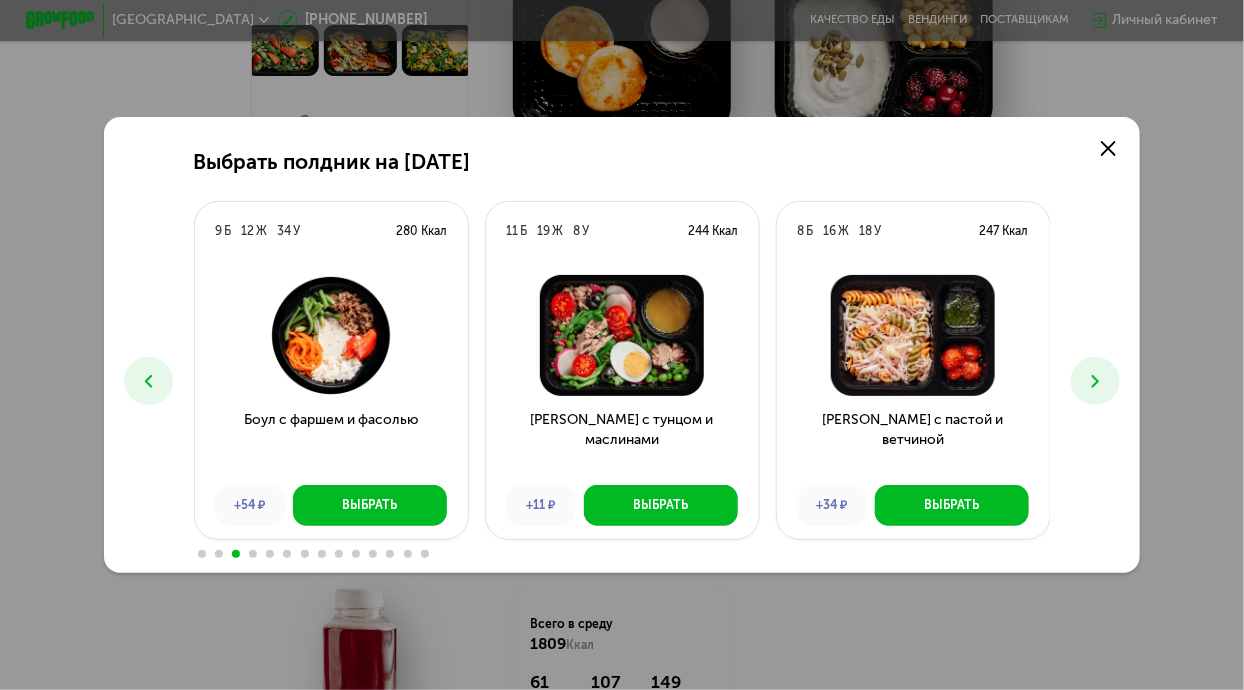 click on "Выбрать" at bounding box center [661, 505] 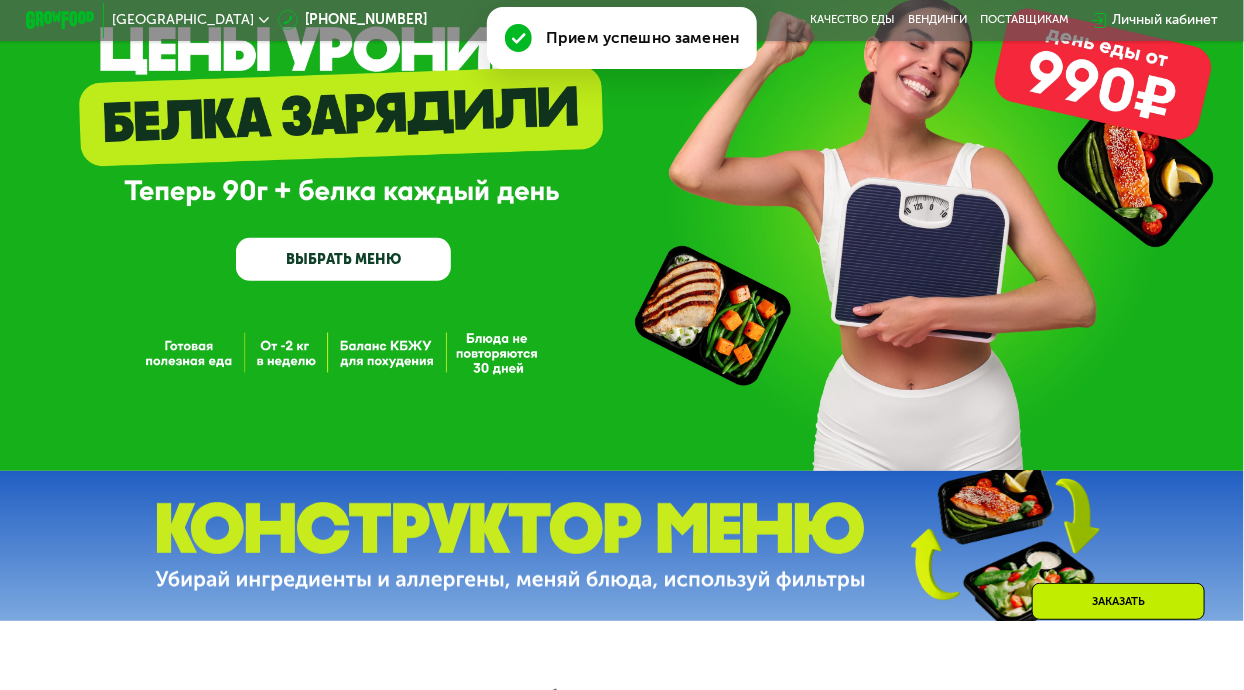 click on "Выбрать" at bounding box center [665, 521] 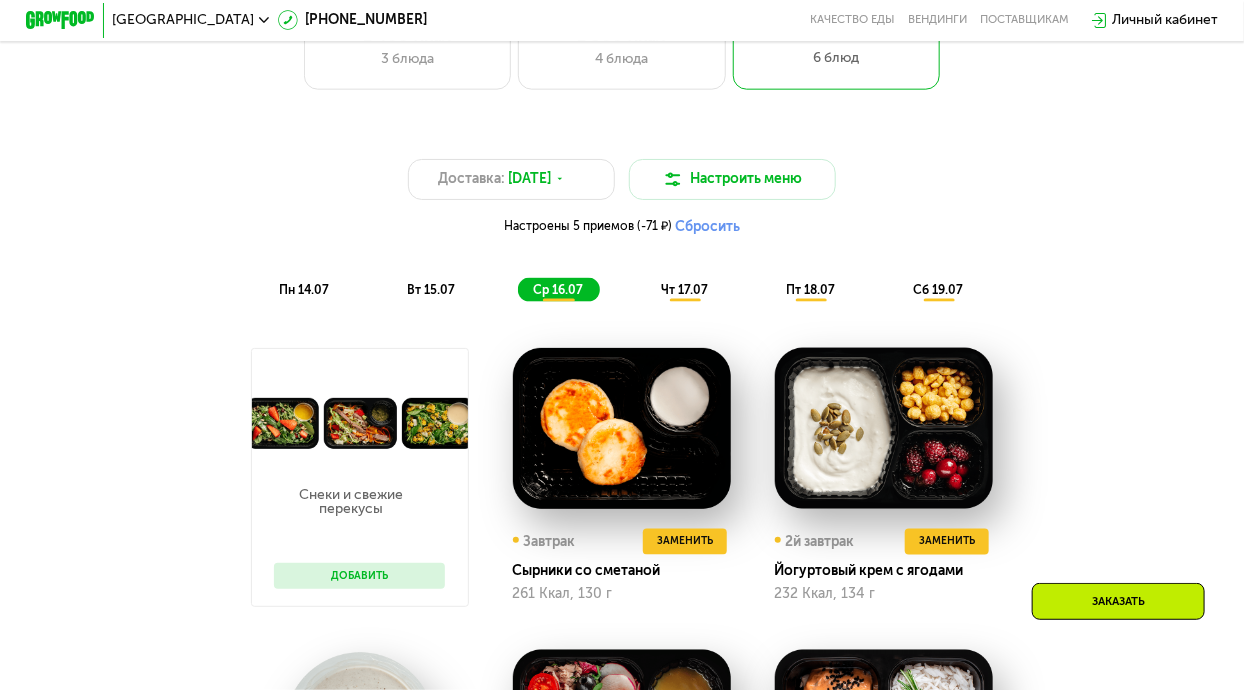 scroll, scrollTop: 816, scrollLeft: 0, axis: vertical 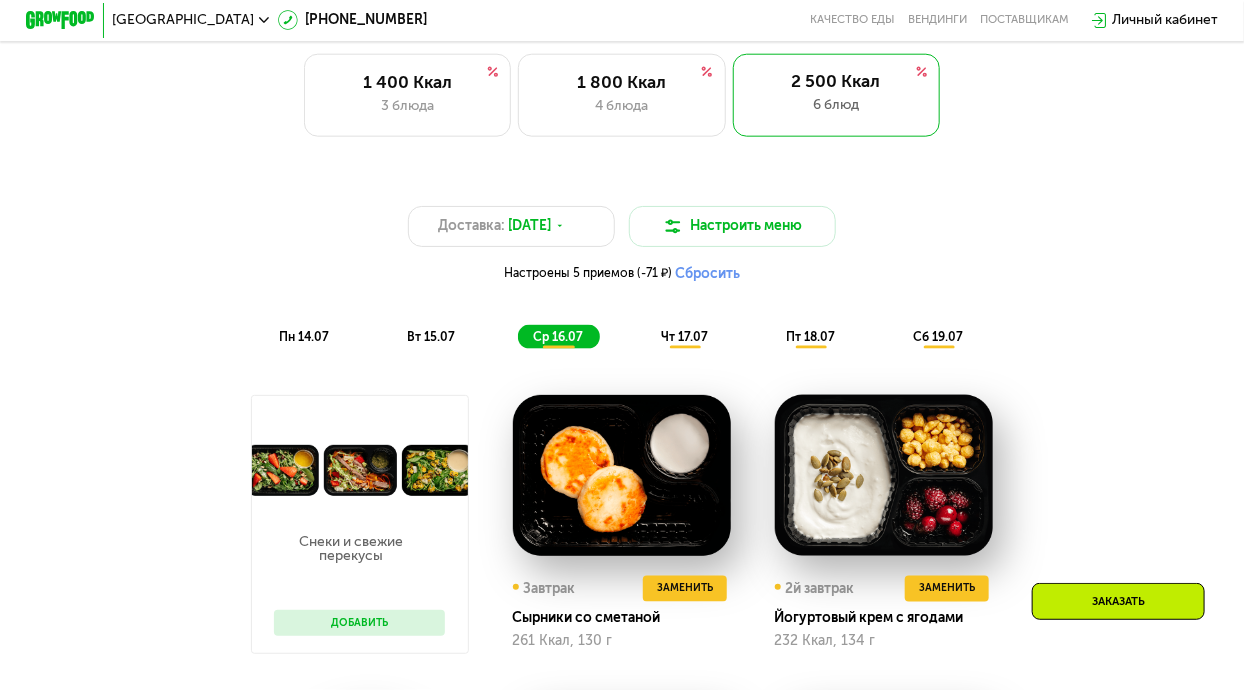 click on "чт 17.07" 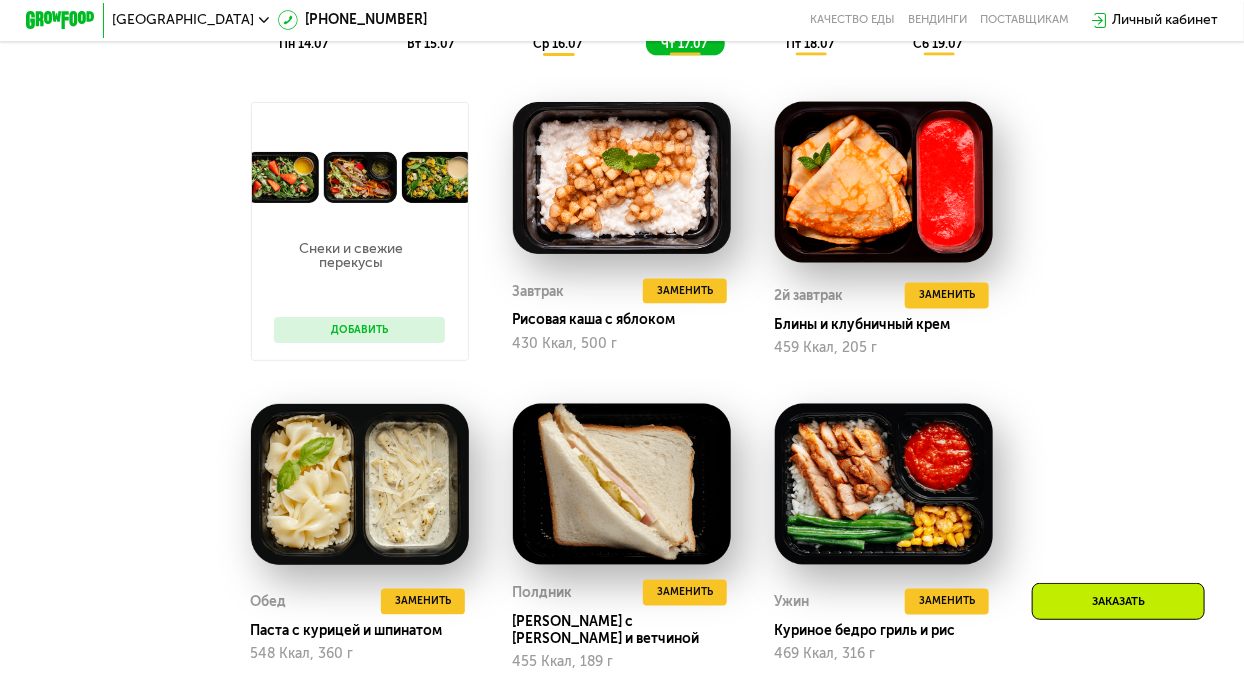 scroll, scrollTop: 1110, scrollLeft: 0, axis: vertical 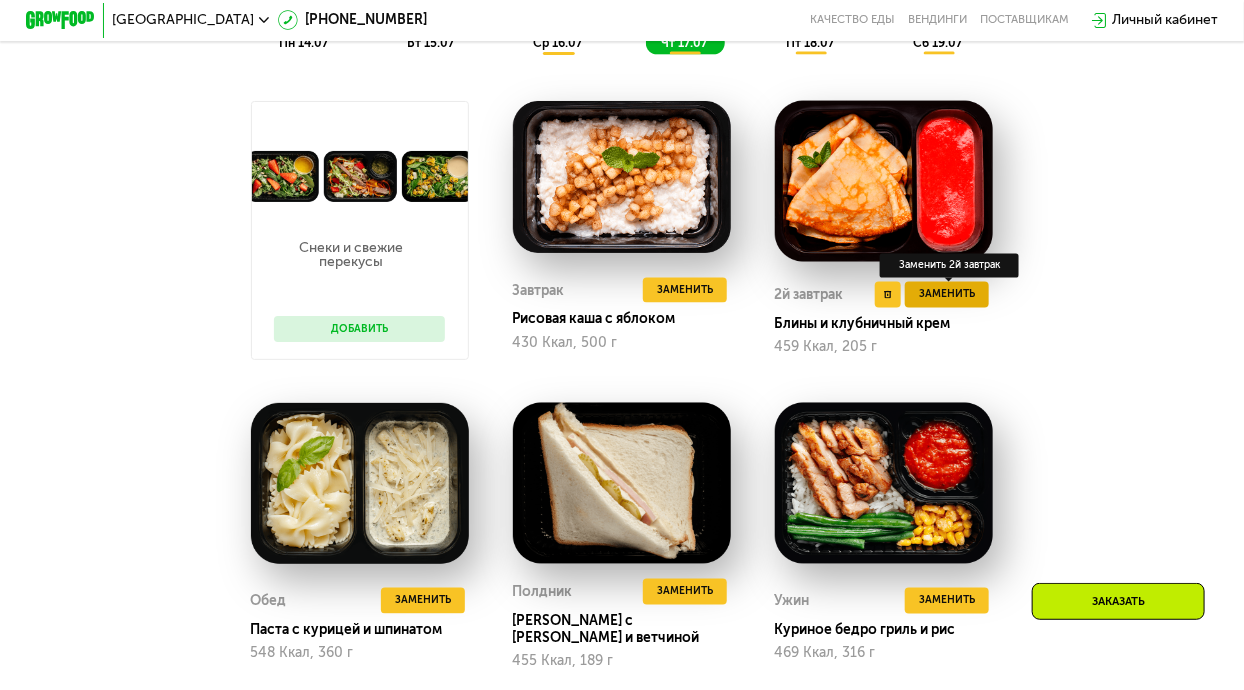 click on "Заменить" at bounding box center (947, 294) 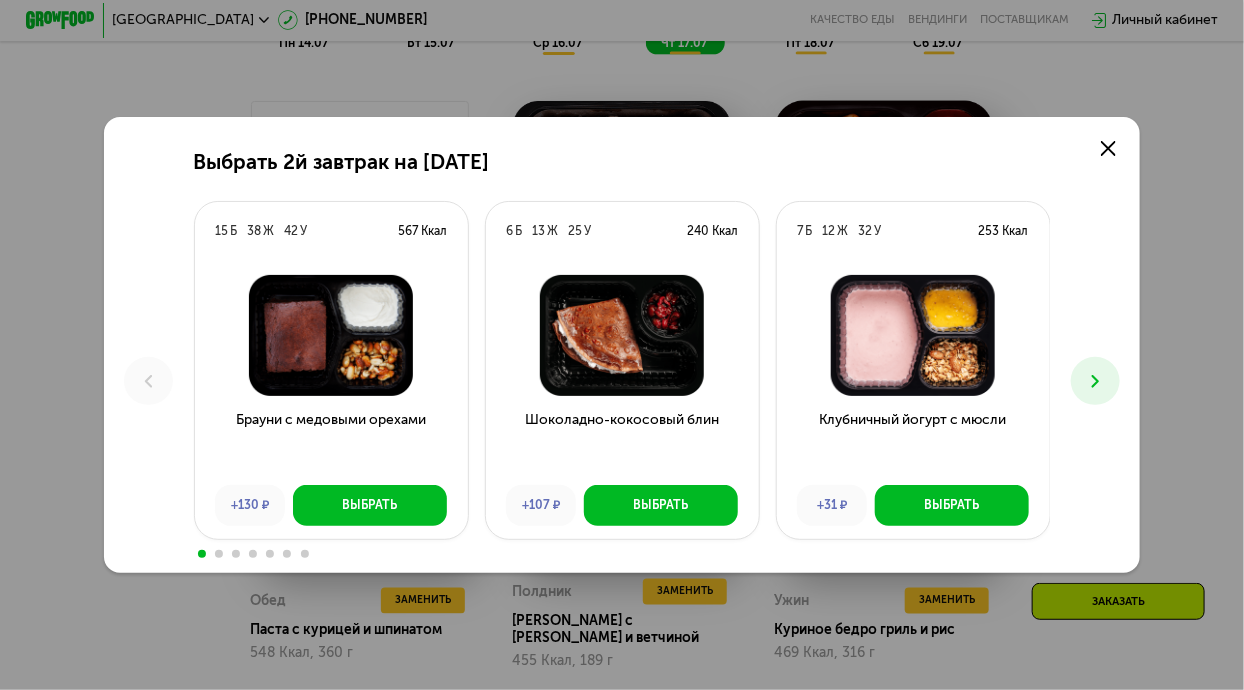 scroll, scrollTop: 0, scrollLeft: 0, axis: both 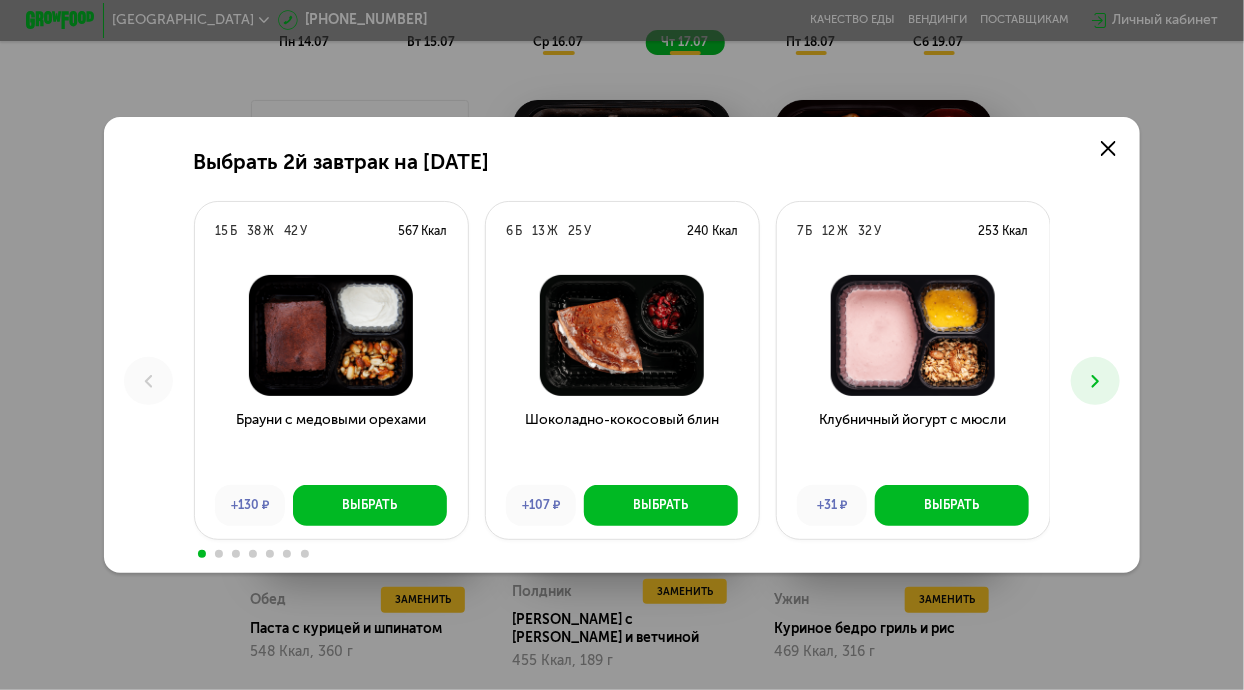 click 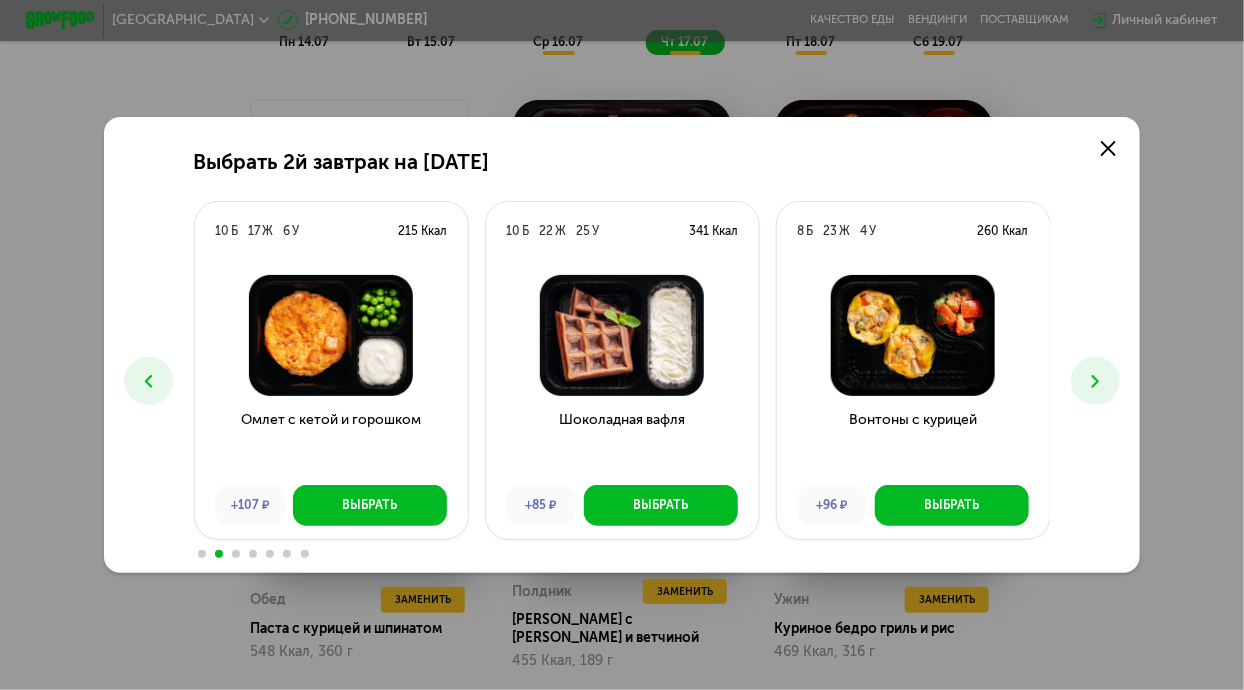 click 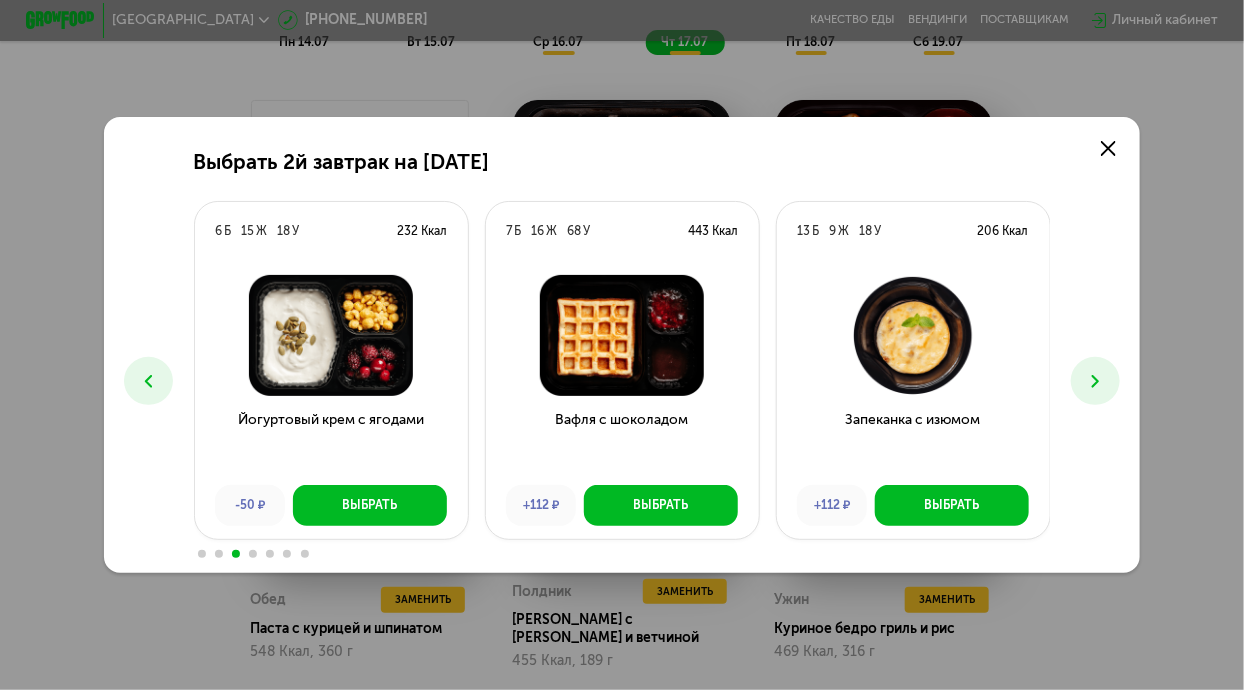 click 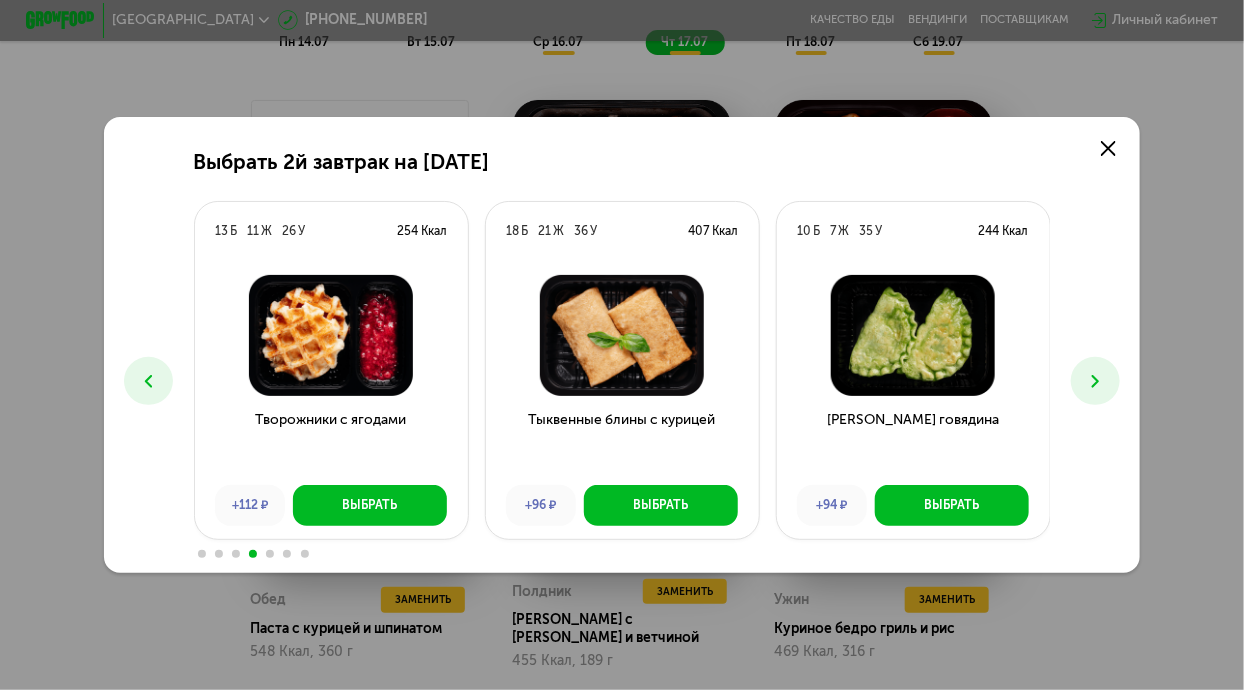 click 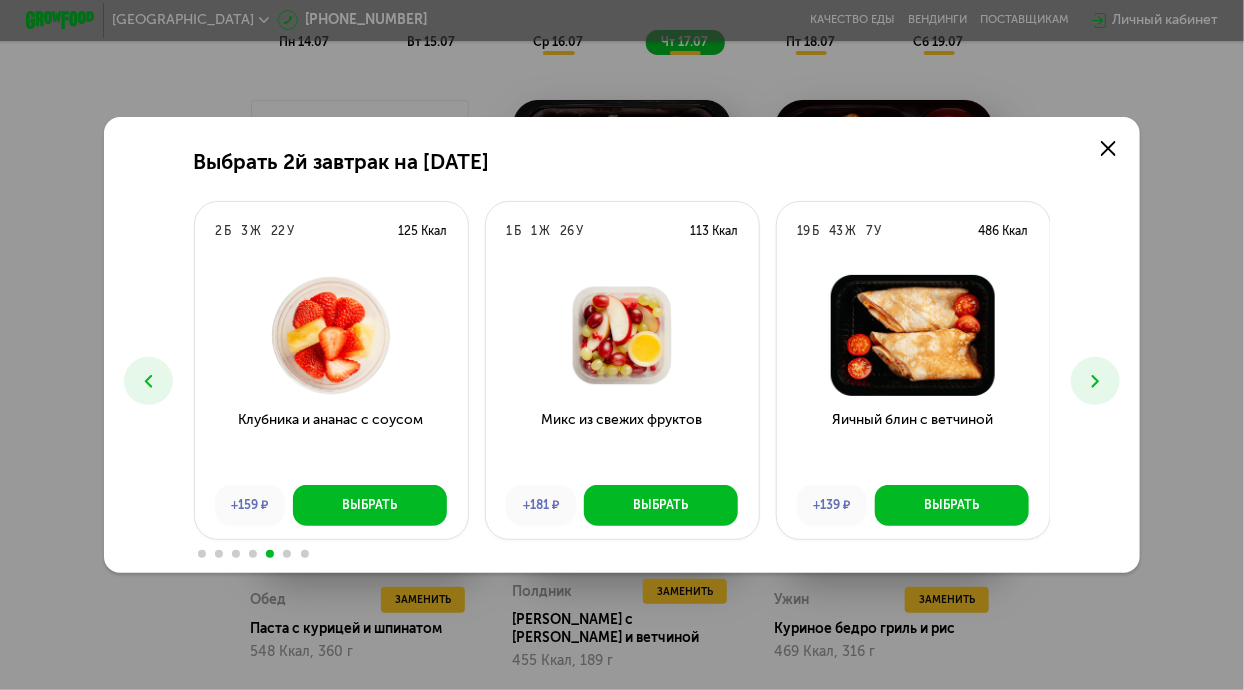 click 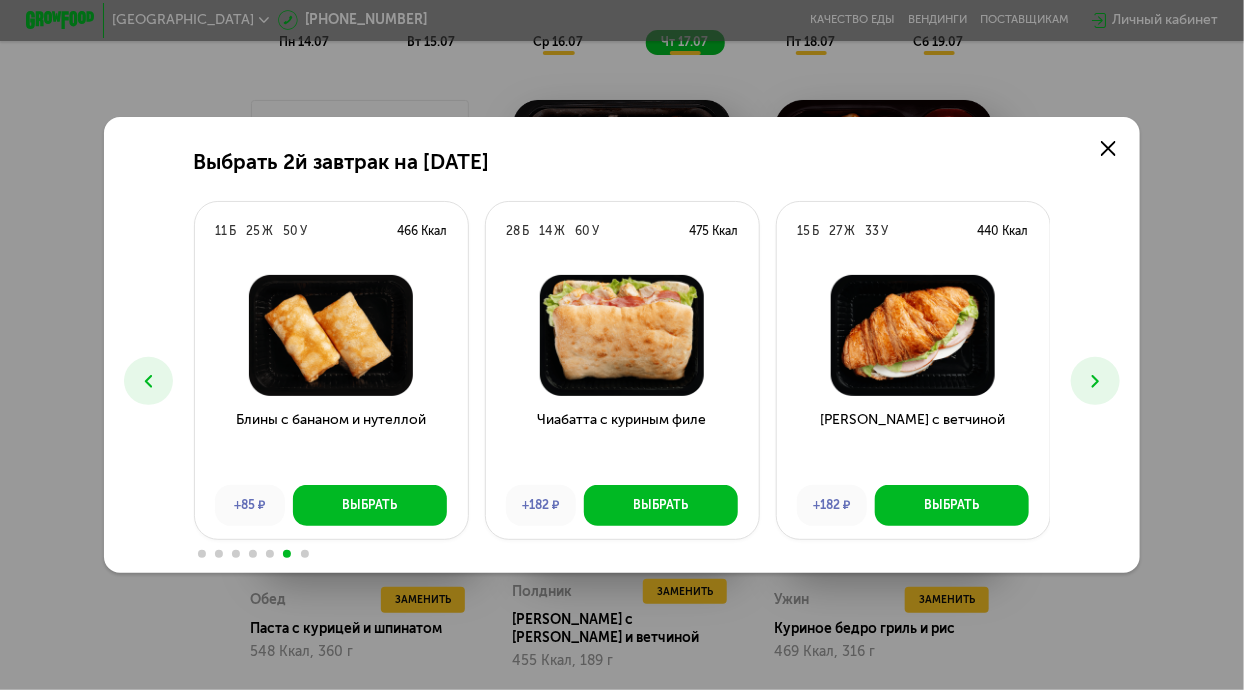 click 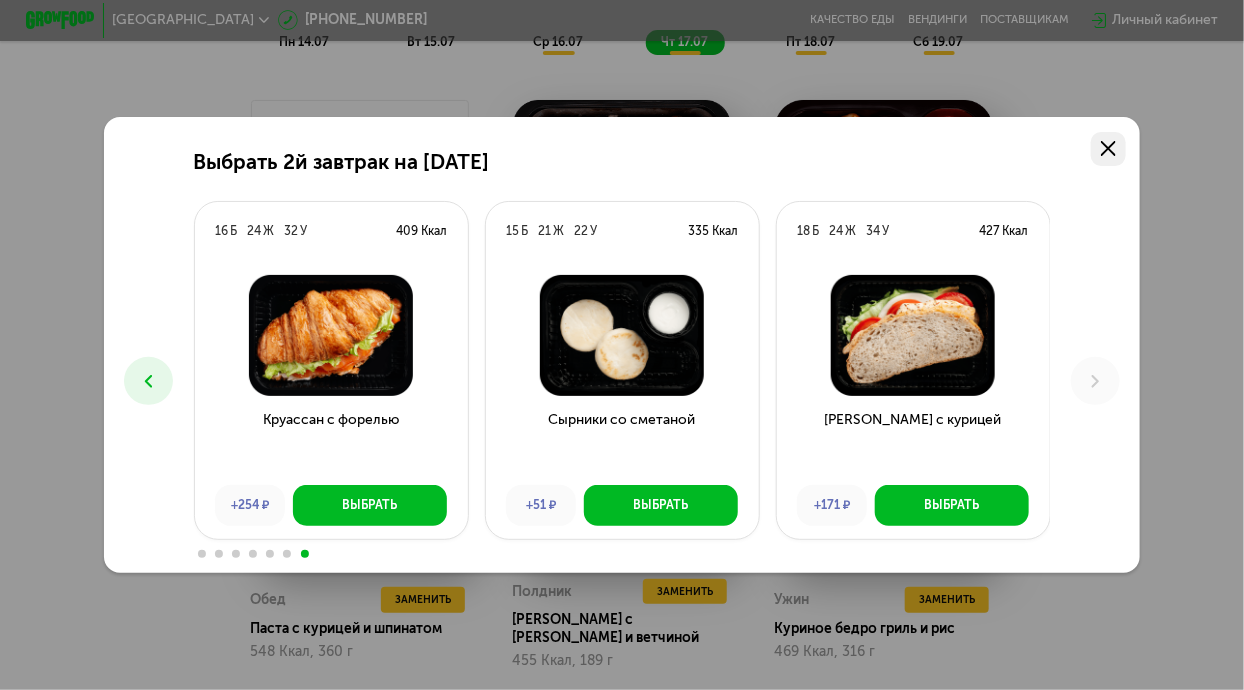 click 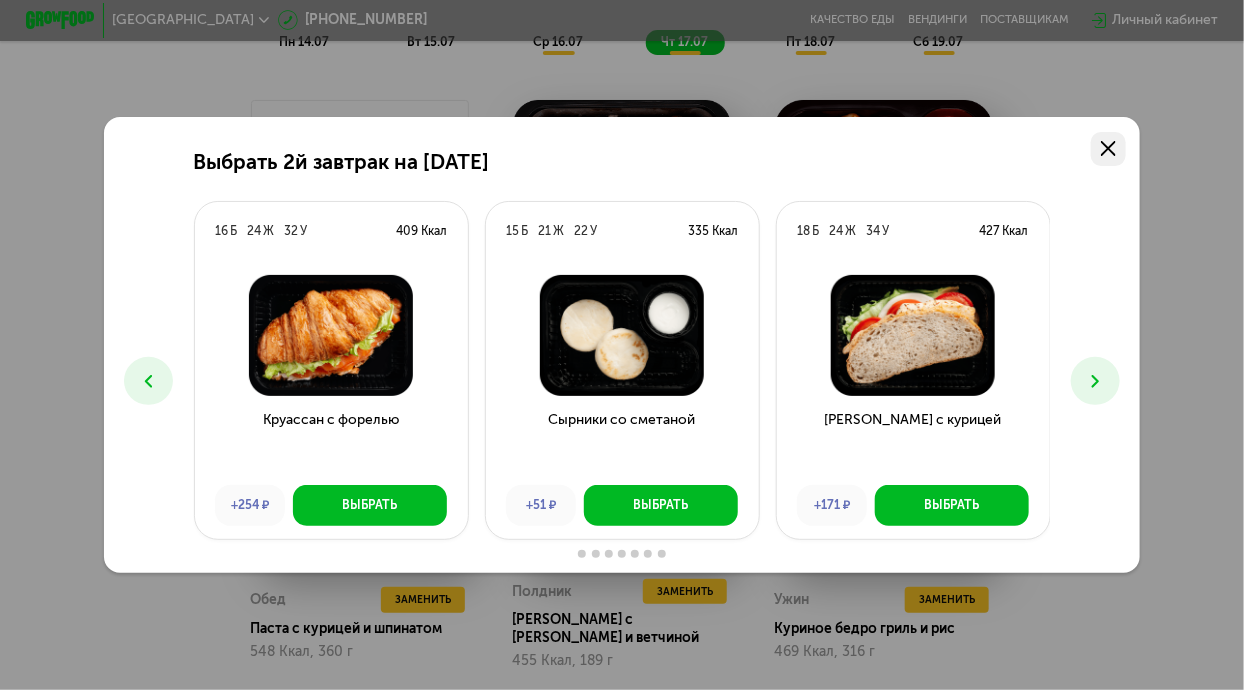 click 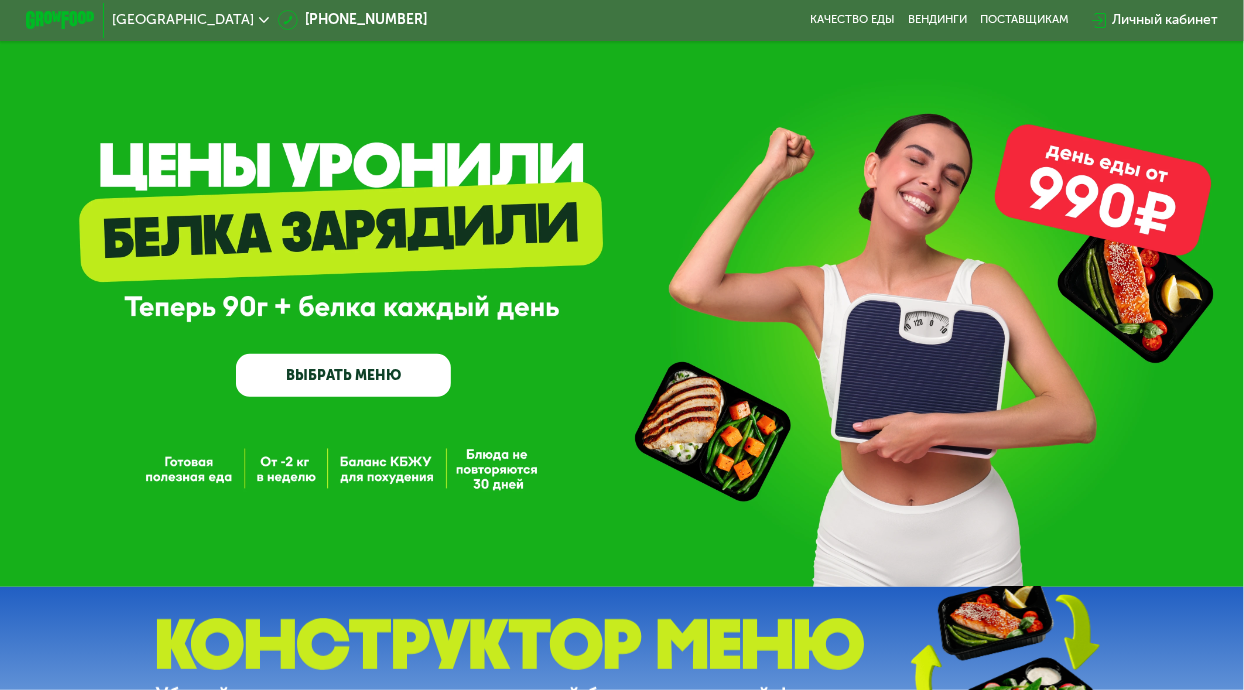 click at bounding box center (1157, 129) 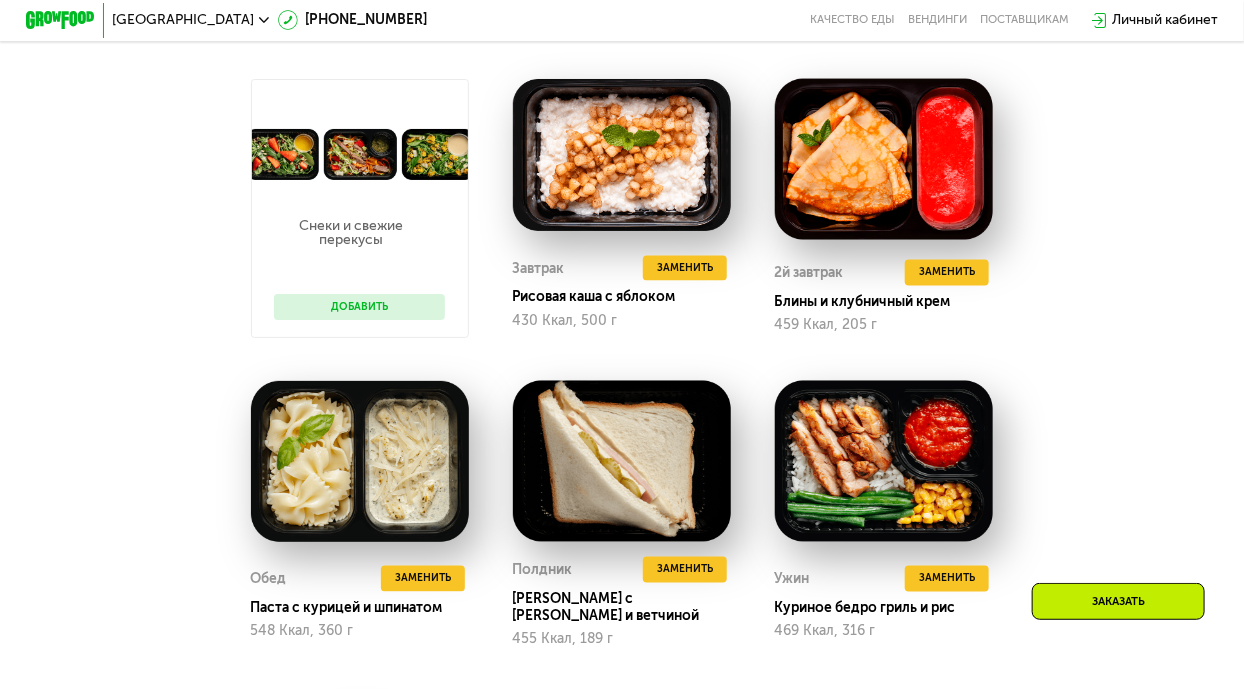 scroll, scrollTop: 1132, scrollLeft: 0, axis: vertical 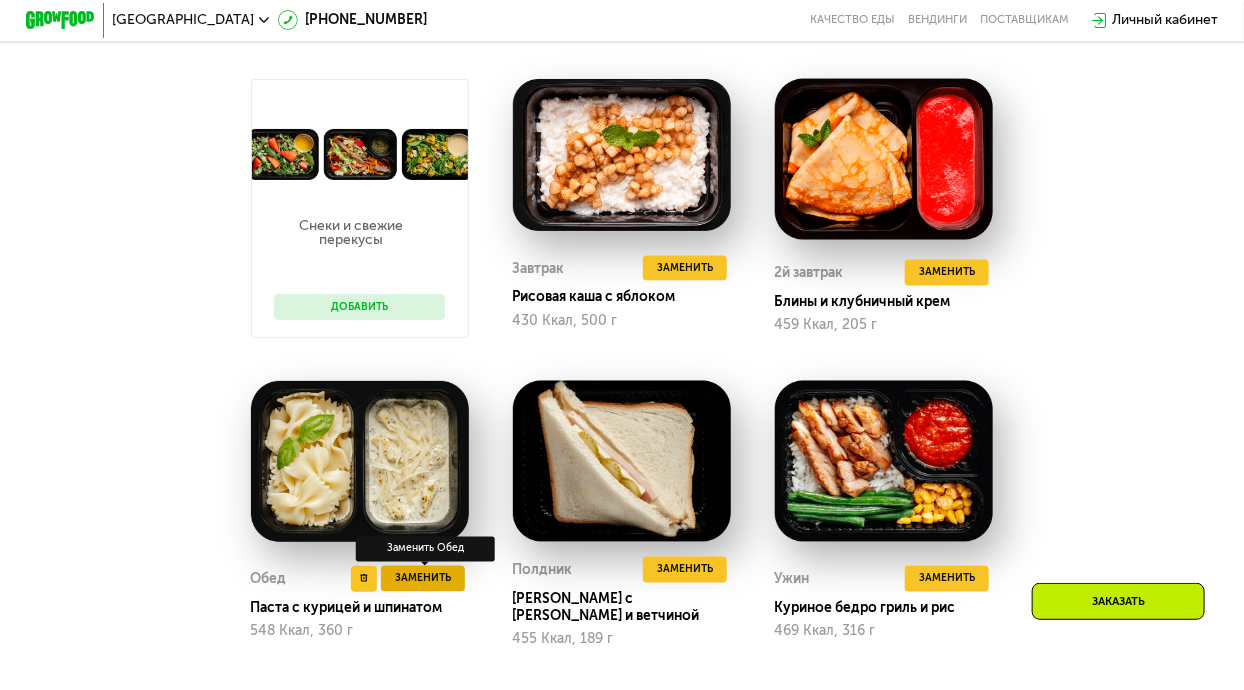 click on "Заменить" at bounding box center (423, 578) 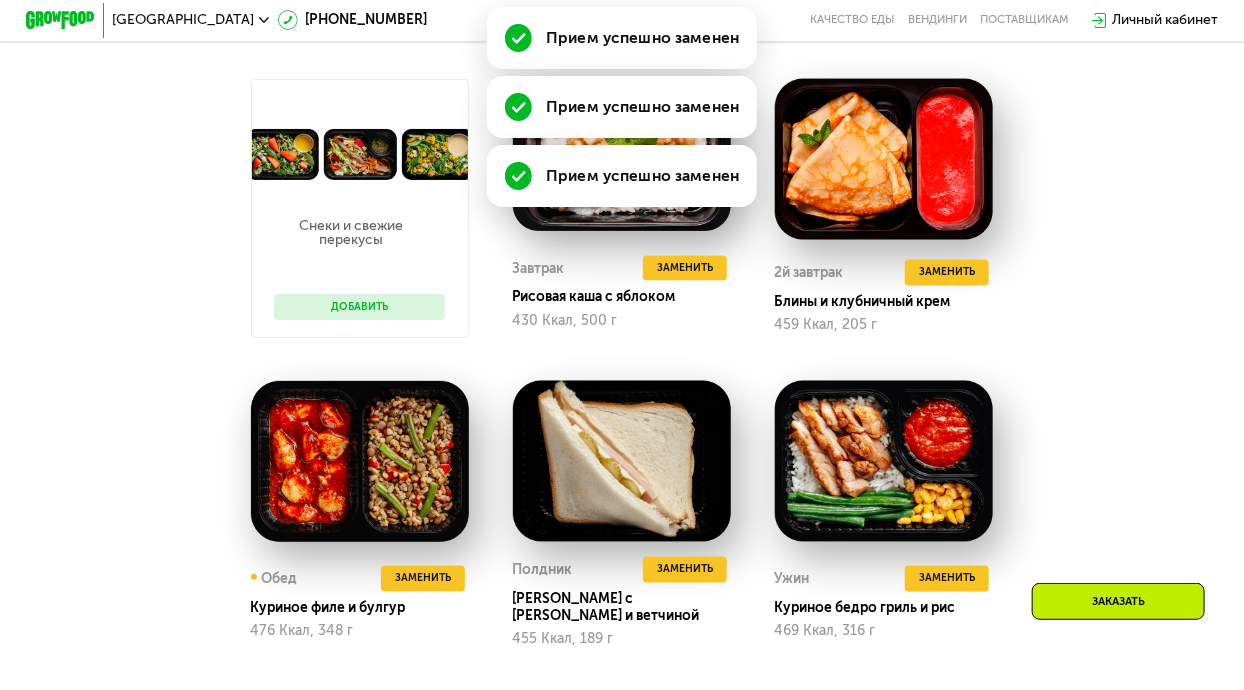click on "Выбрать" at bounding box center (344, 522) 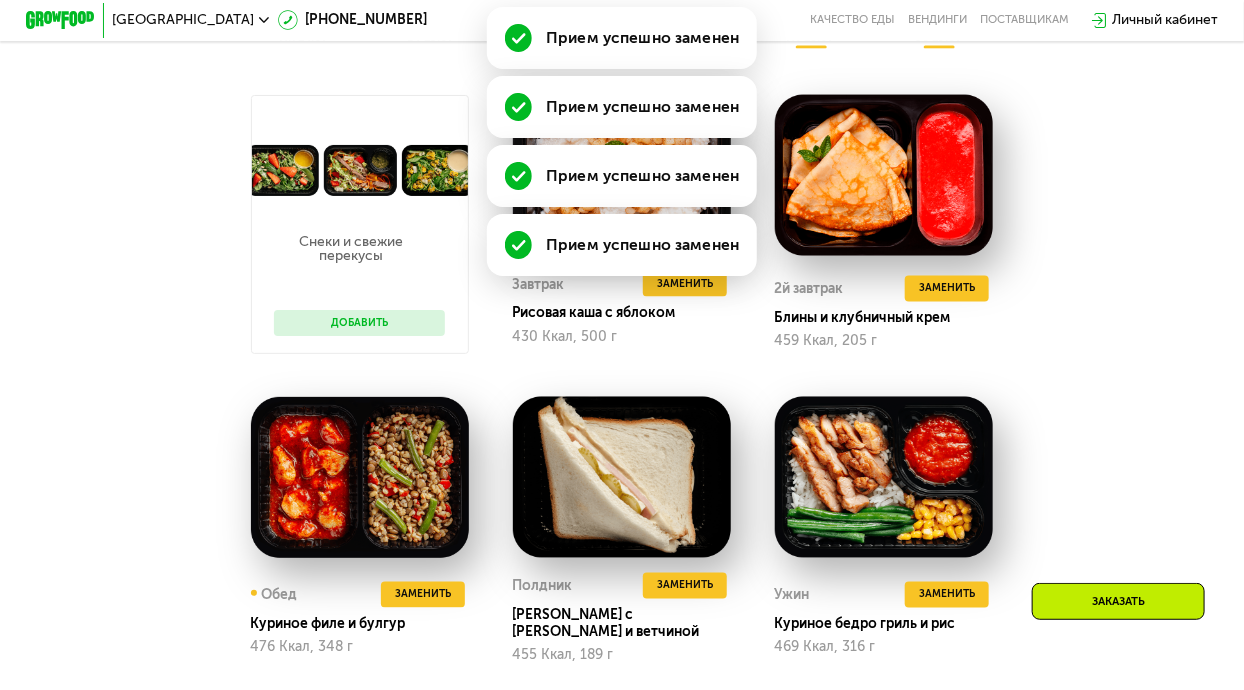 scroll, scrollTop: 1127, scrollLeft: 0, axis: vertical 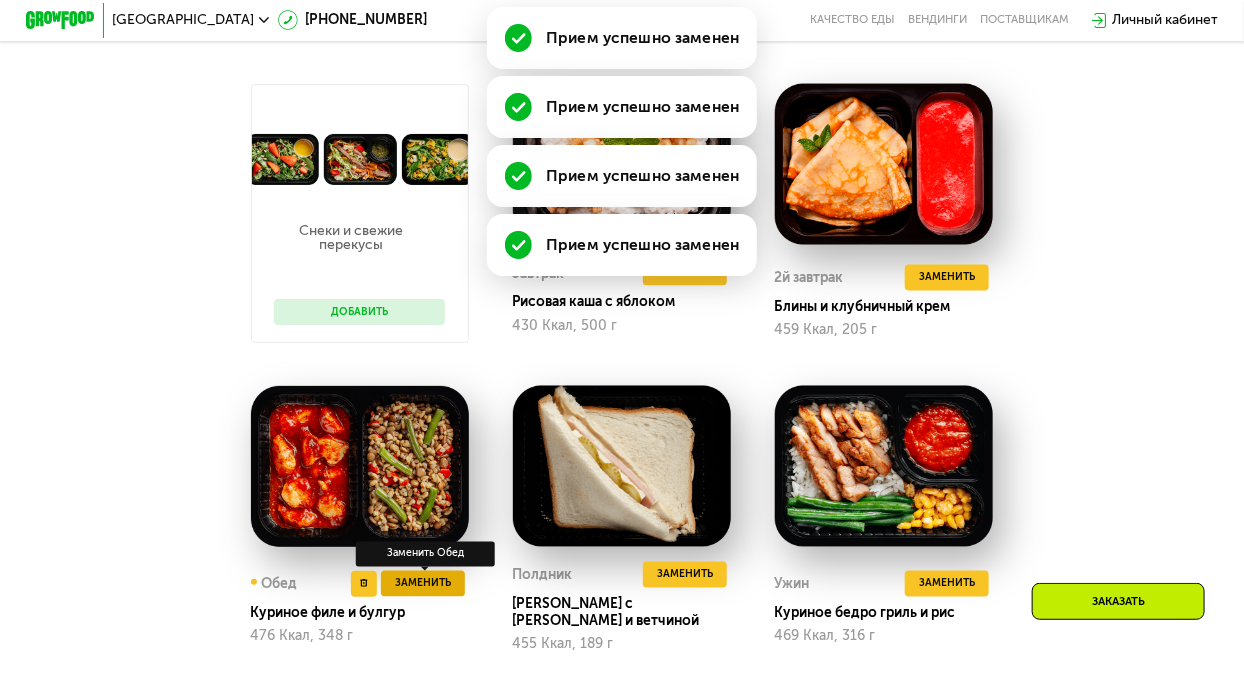 click on "Заменить" at bounding box center (423, 583) 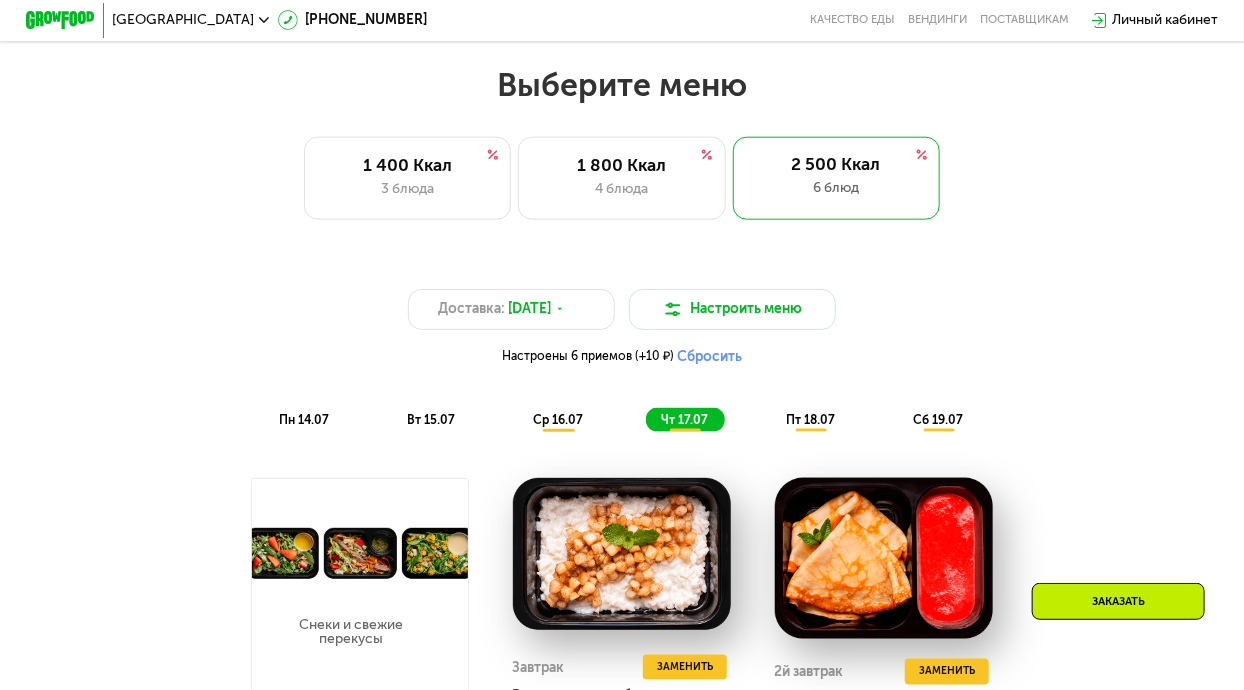 scroll, scrollTop: 748, scrollLeft: 0, axis: vertical 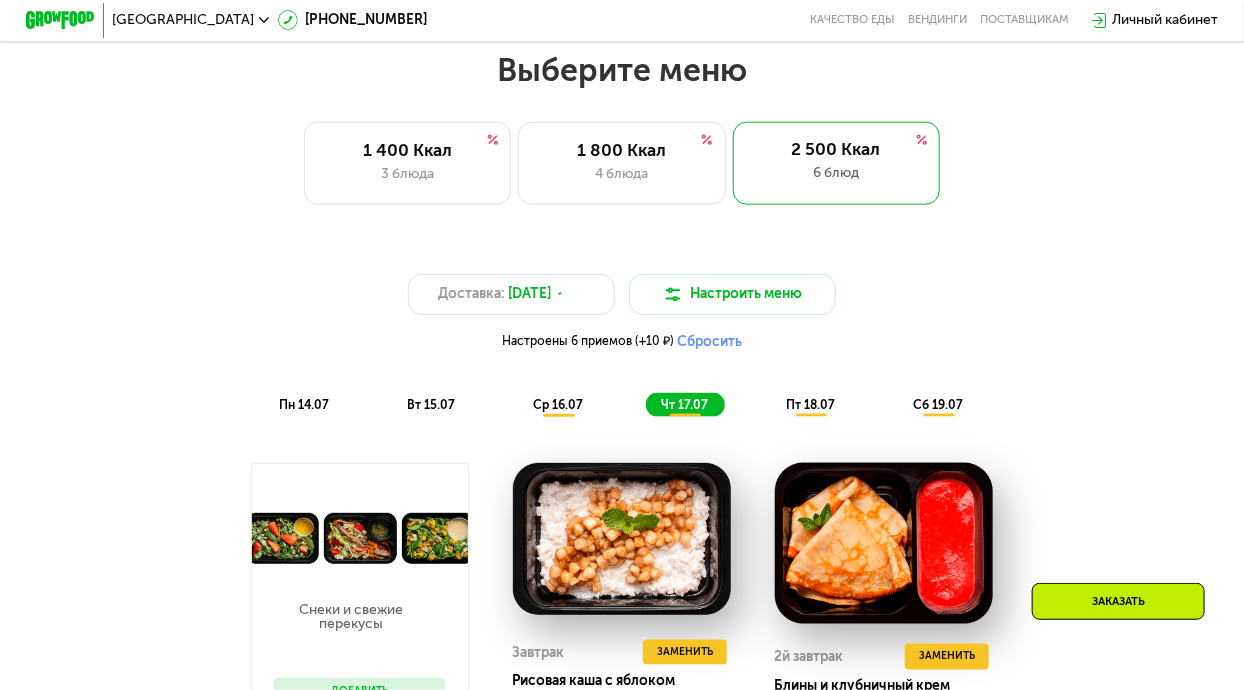 click on "ср 16.07" at bounding box center (558, 405) 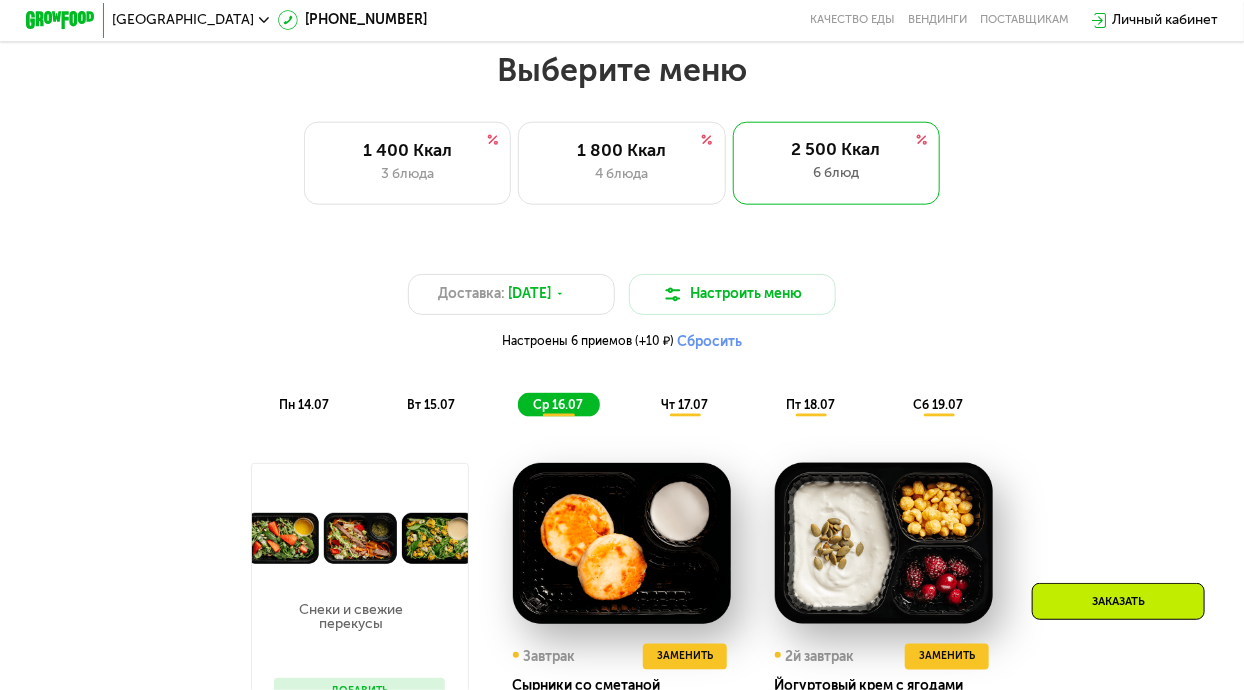 click on "ср 16.07" 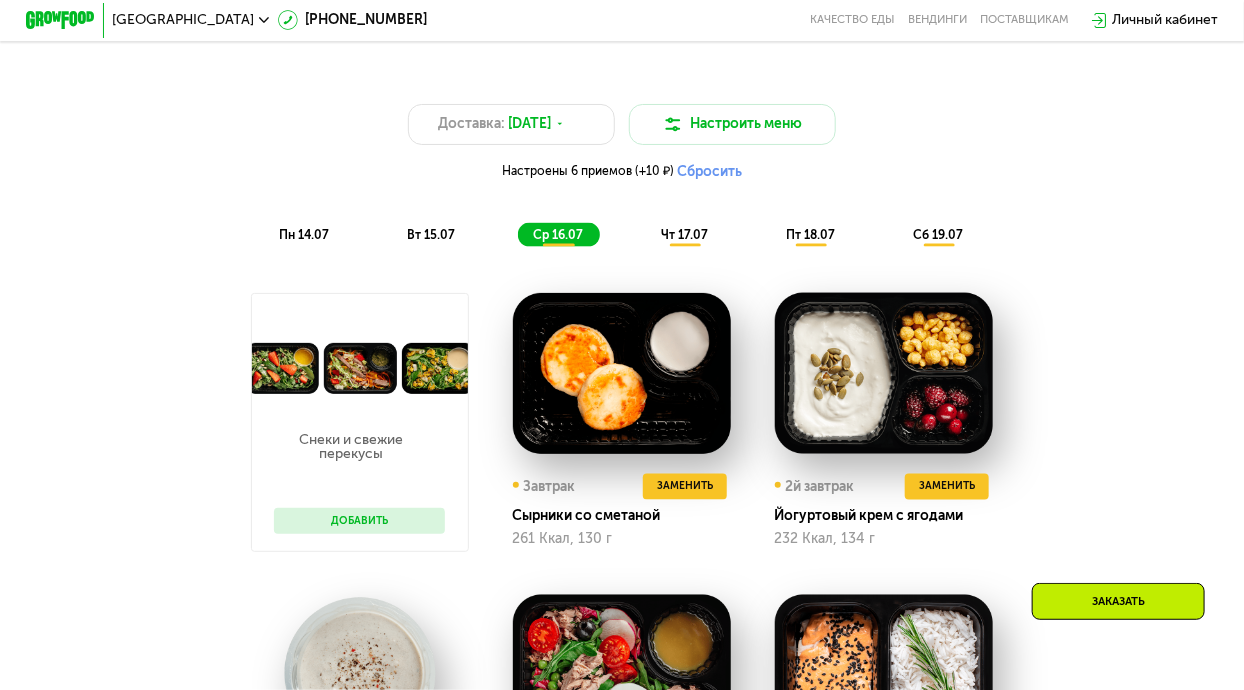 scroll, scrollTop: 917, scrollLeft: 0, axis: vertical 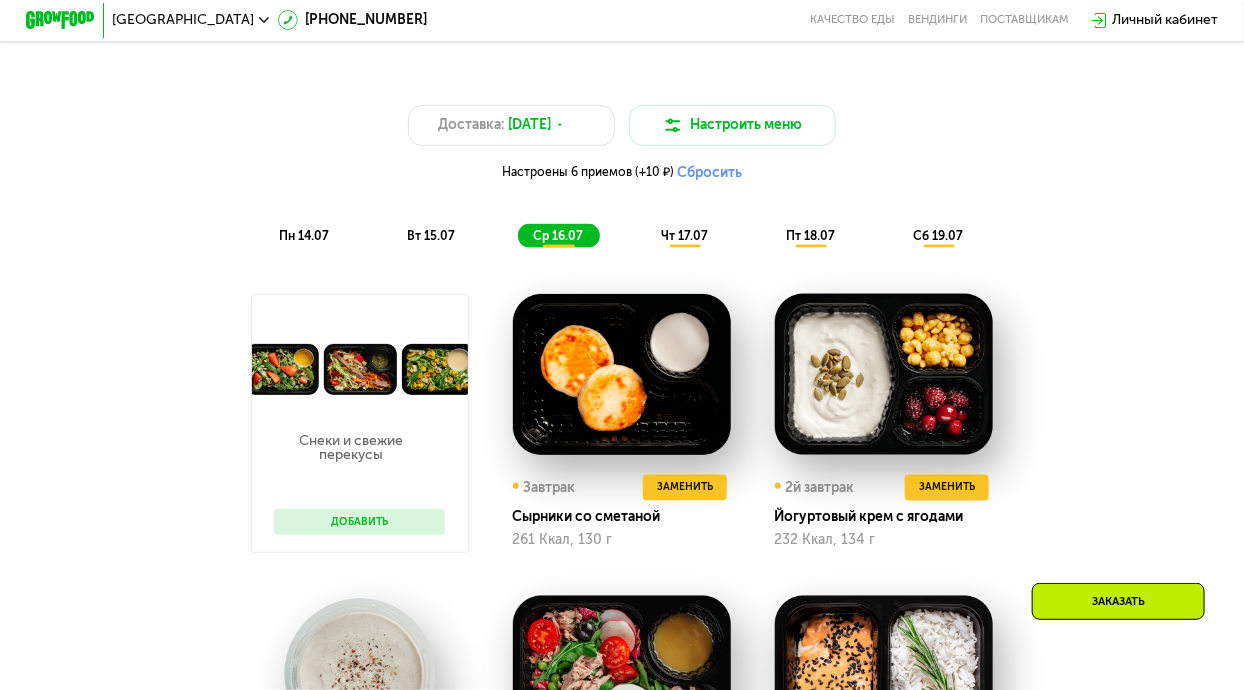 click on "вт 15.07" at bounding box center (431, 236) 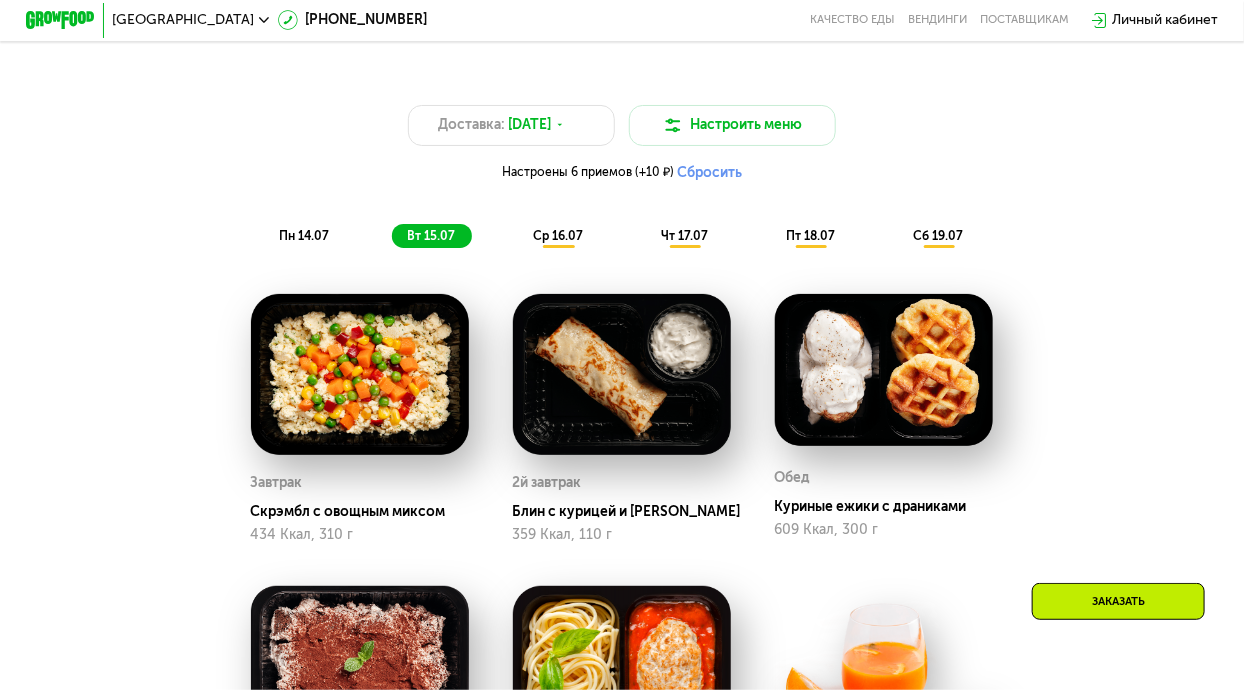 click on "вт 15.07" at bounding box center [431, 236] 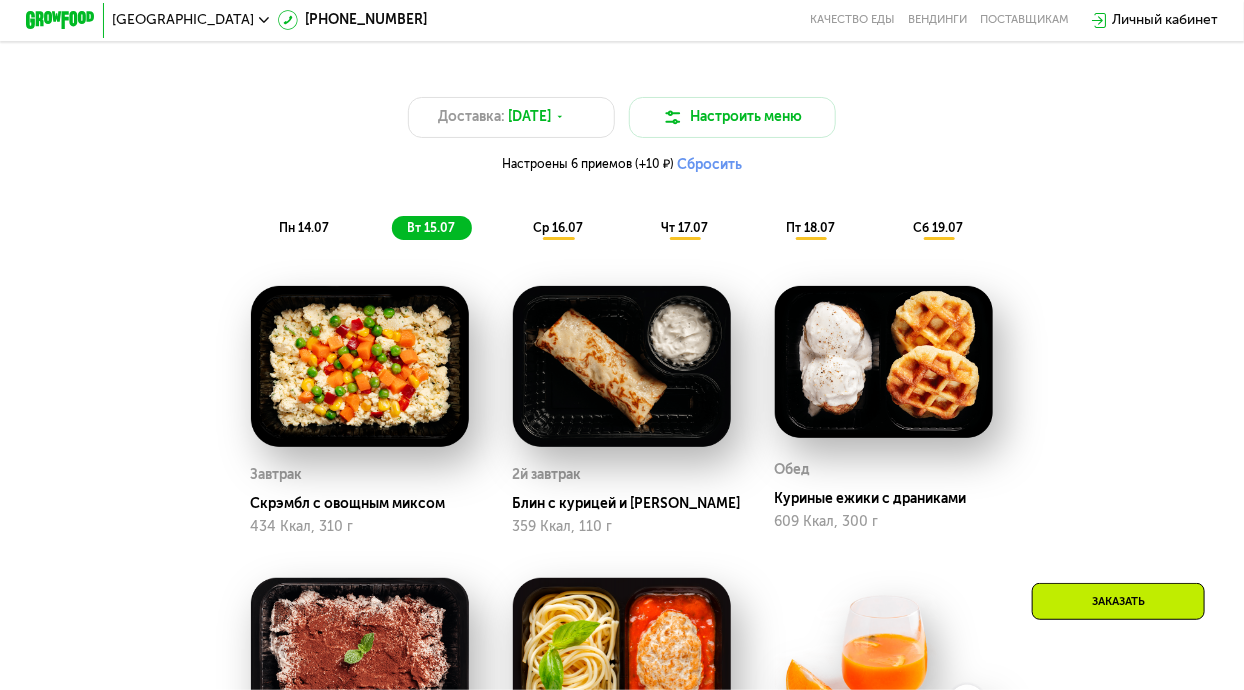 click on "пн 14.07" at bounding box center [304, 228] 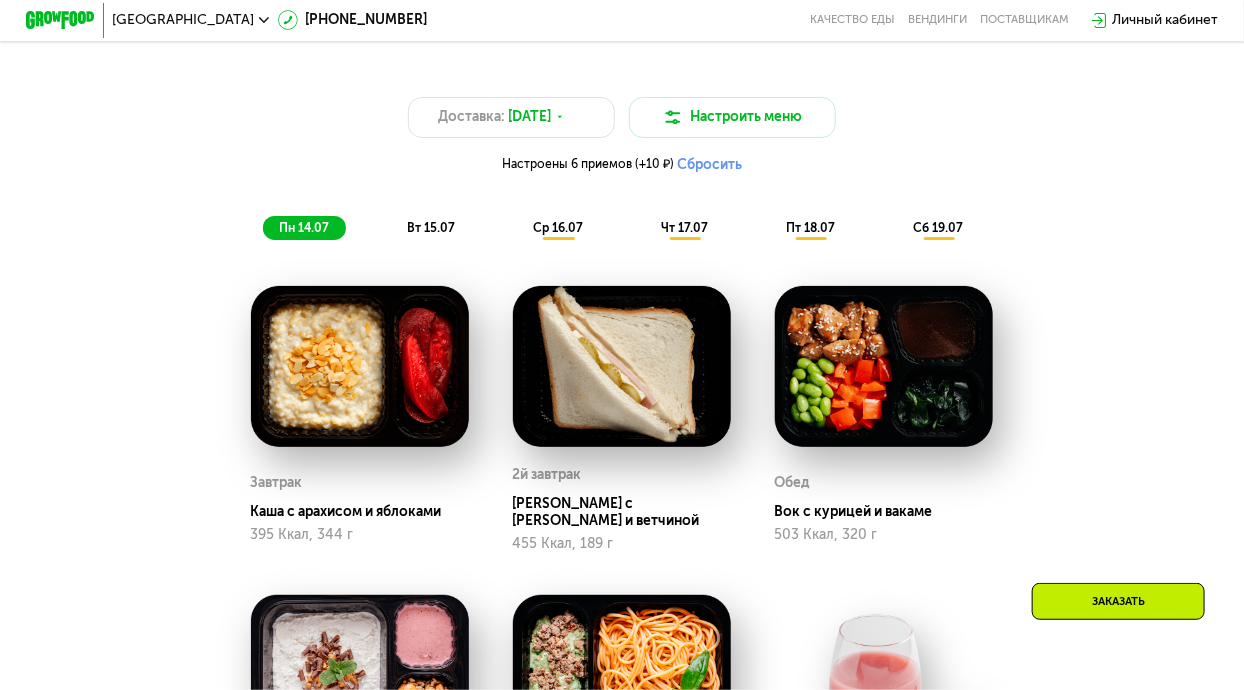 click on "пн 14.07" at bounding box center (304, 228) 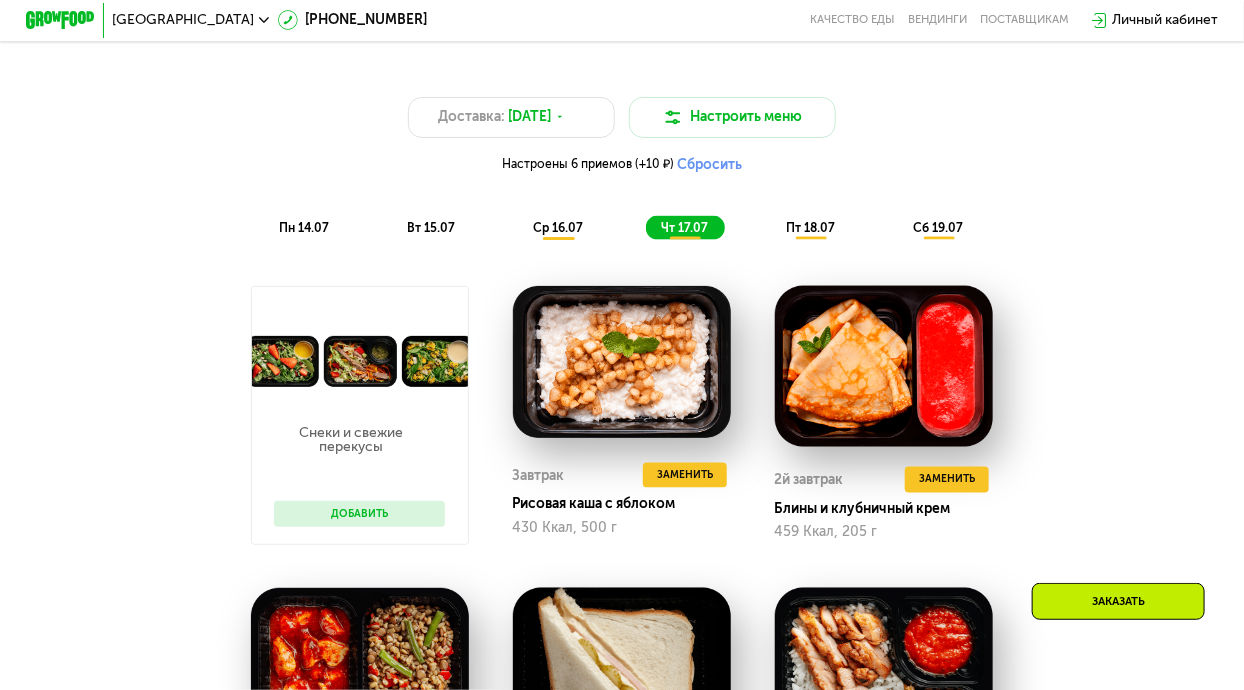 click on "чт 17.07" at bounding box center [684, 228] 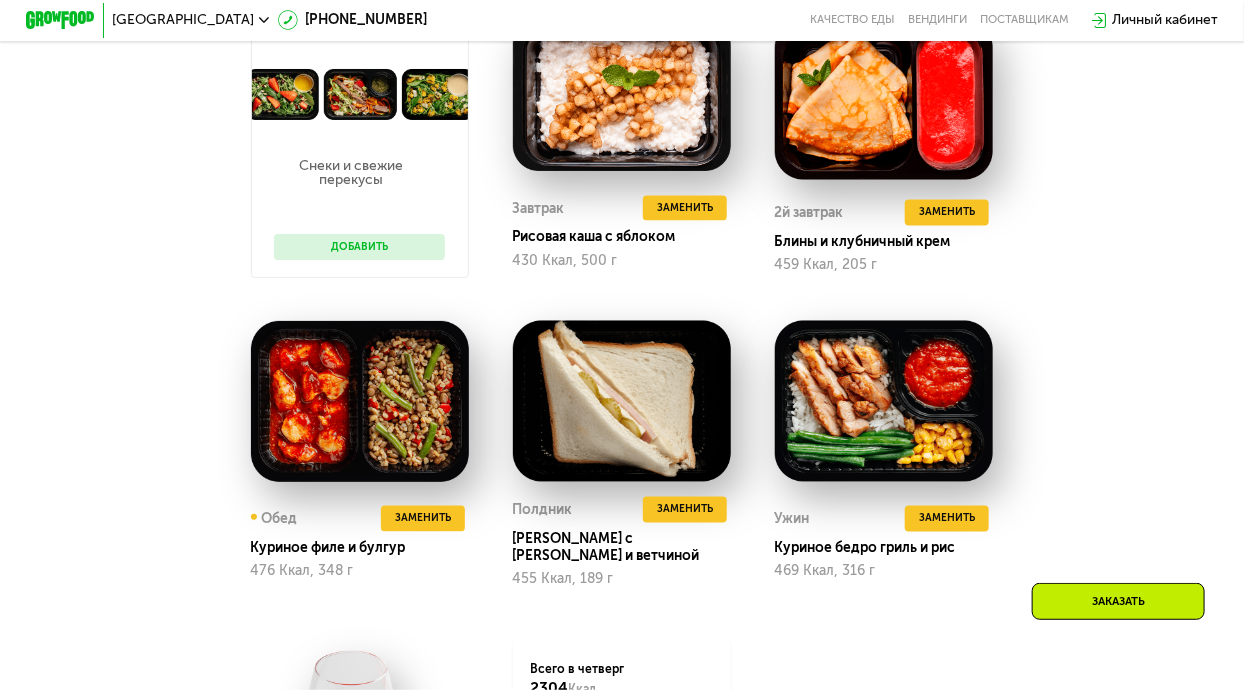 scroll, scrollTop: 1195, scrollLeft: 0, axis: vertical 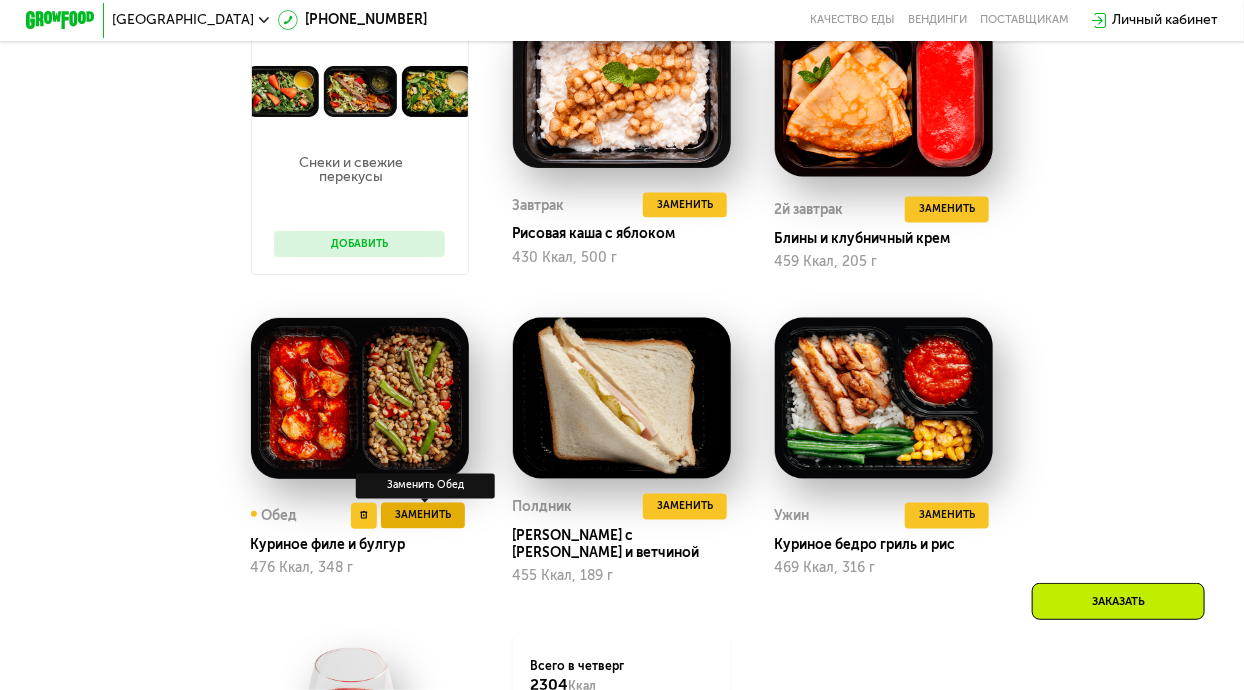 click on "Заменить" at bounding box center [423, 515] 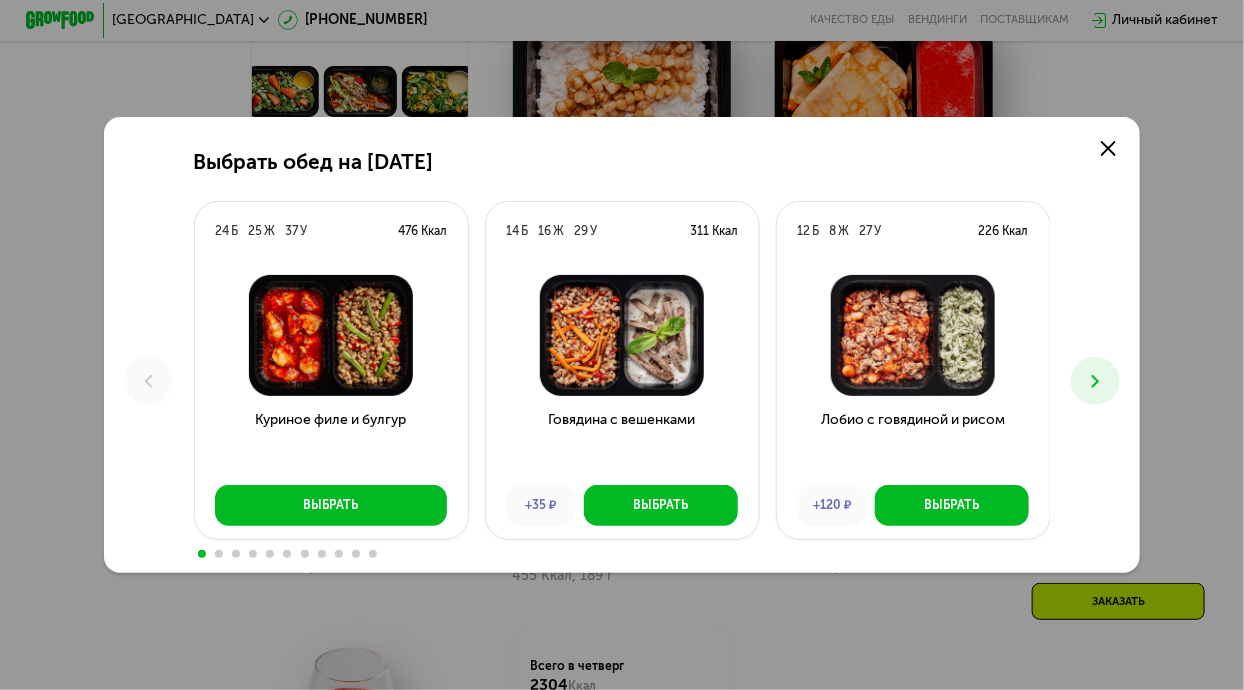 scroll, scrollTop: 0, scrollLeft: 0, axis: both 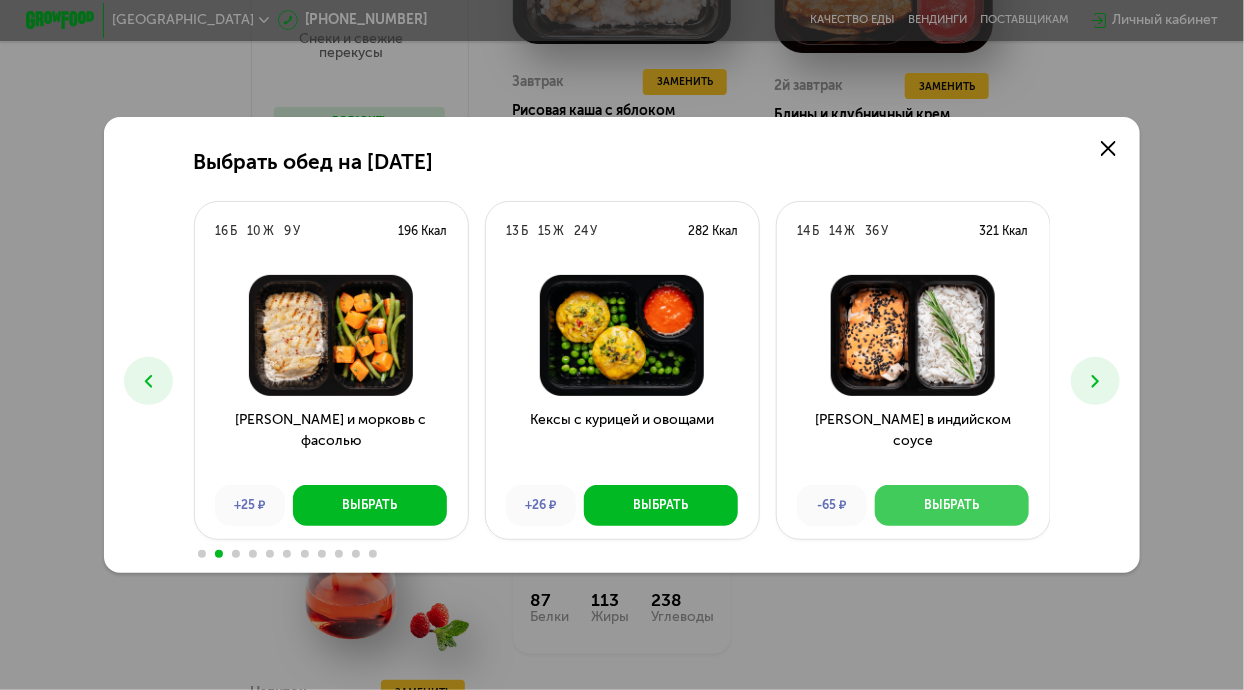 click on "Выбрать" at bounding box center [951, 505] 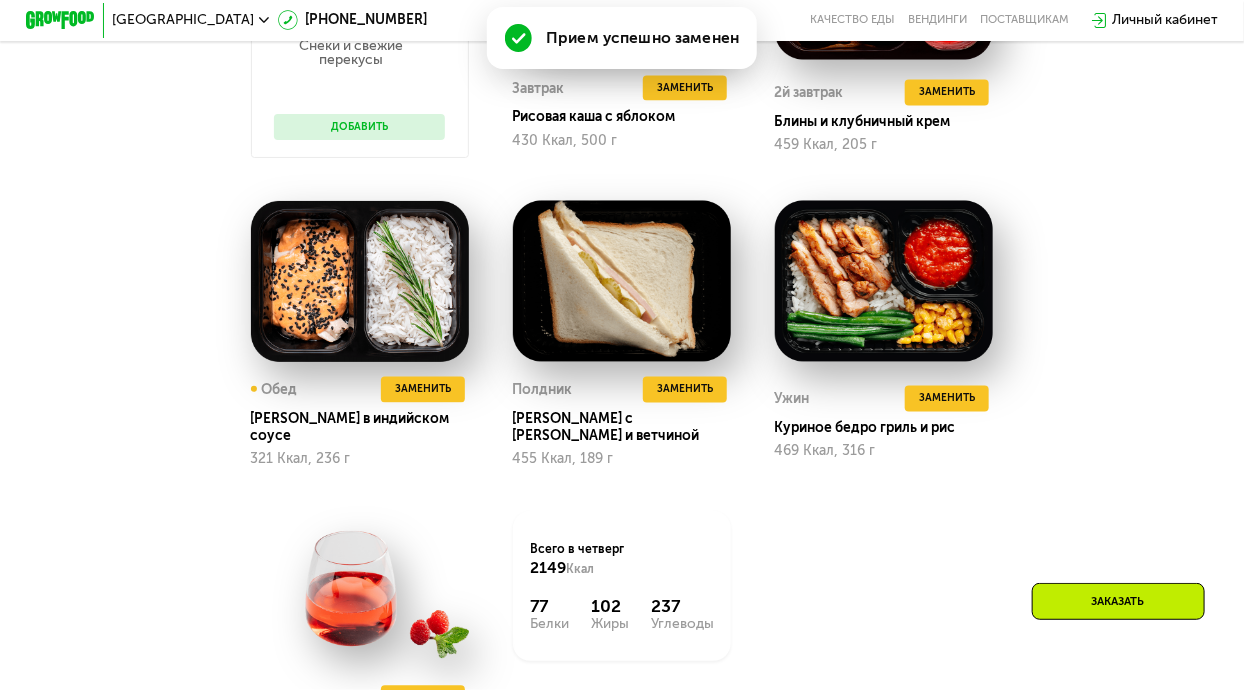 scroll, scrollTop: 1318, scrollLeft: 0, axis: vertical 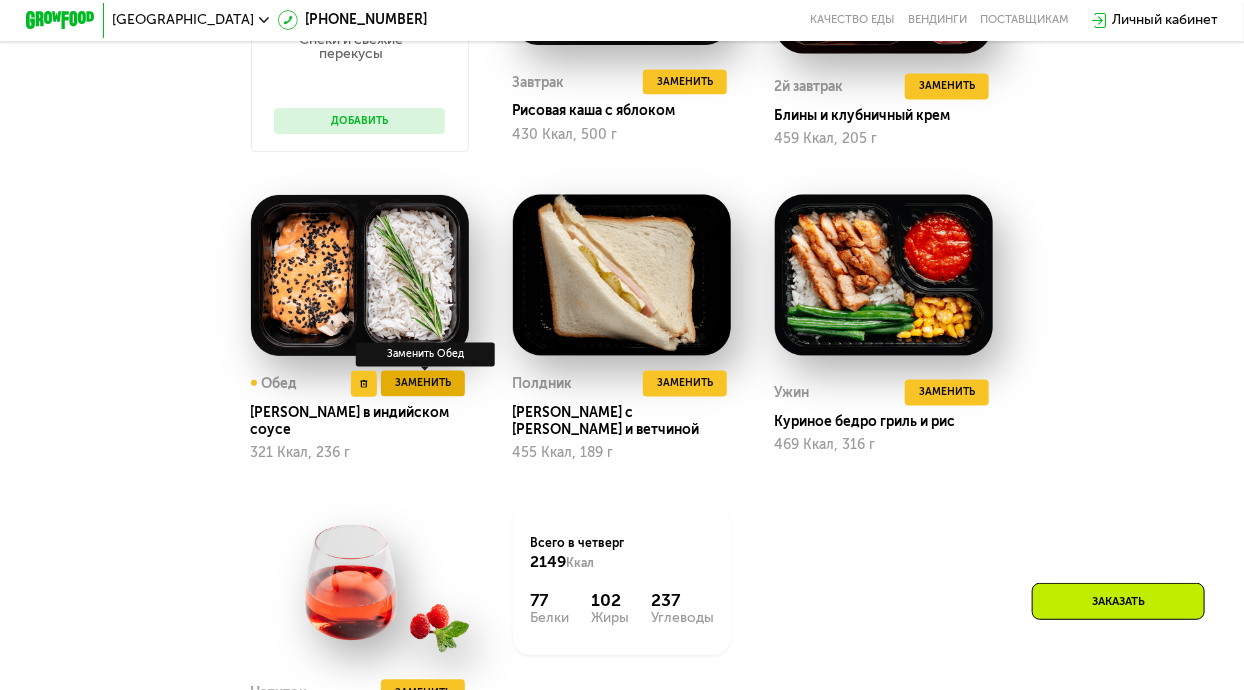 click on "Заменить" at bounding box center (423, 383) 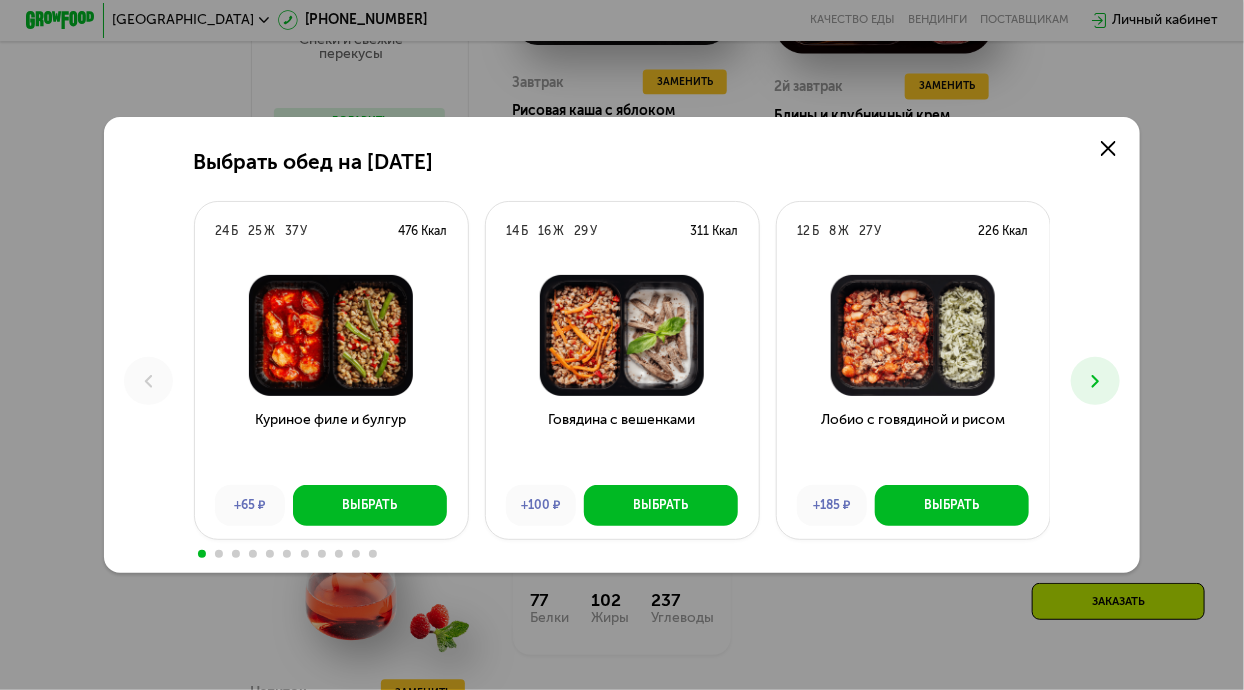 scroll, scrollTop: 0, scrollLeft: 0, axis: both 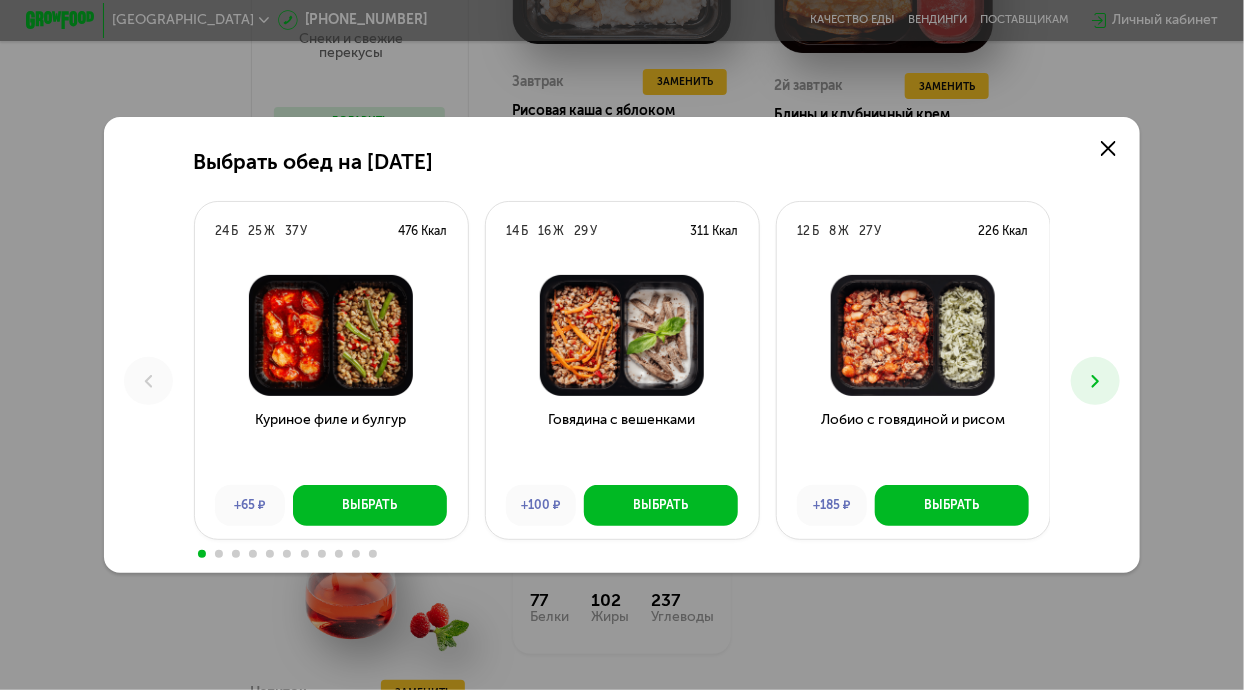 click at bounding box center [1095, 381] 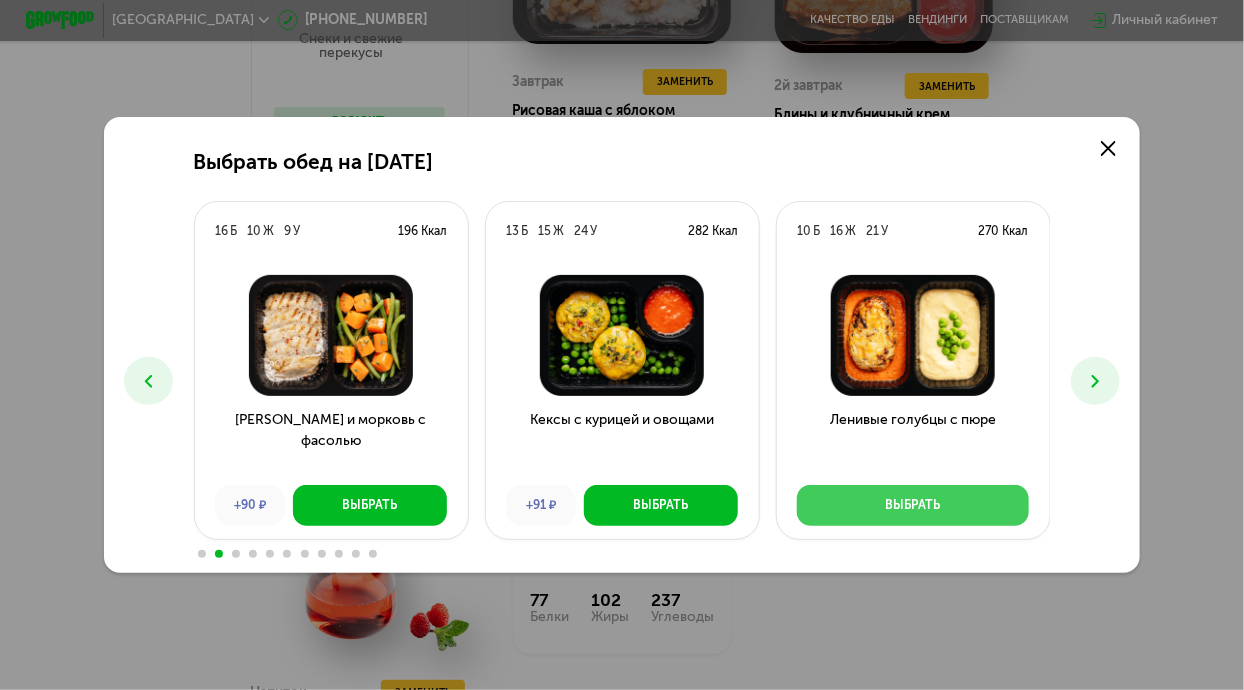 click on "Выбрать" at bounding box center (913, 505) 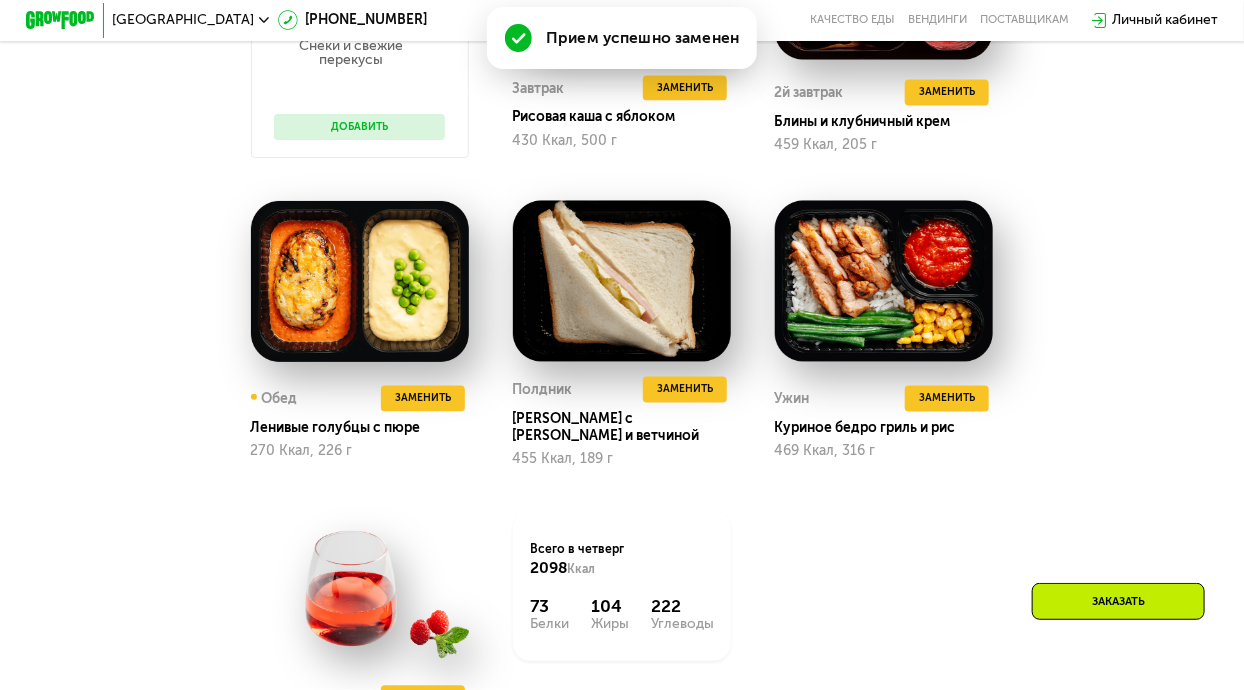 scroll, scrollTop: 1318, scrollLeft: 0, axis: vertical 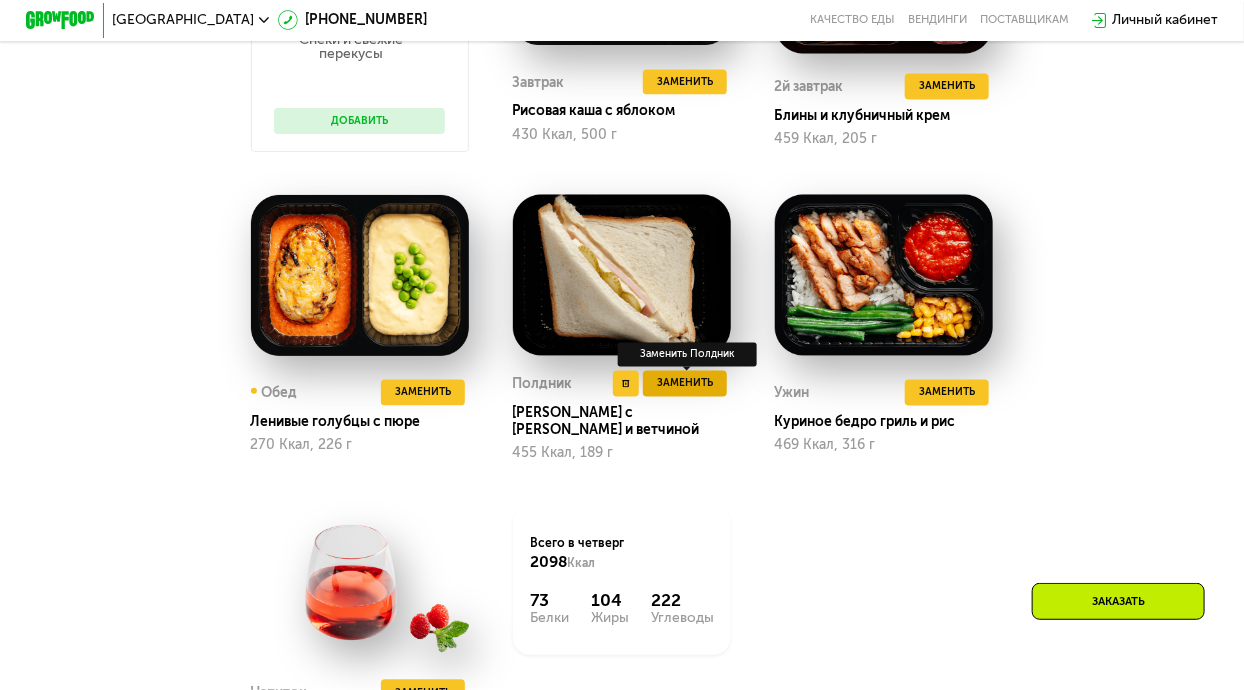 click on "Заменить" at bounding box center [685, 383] 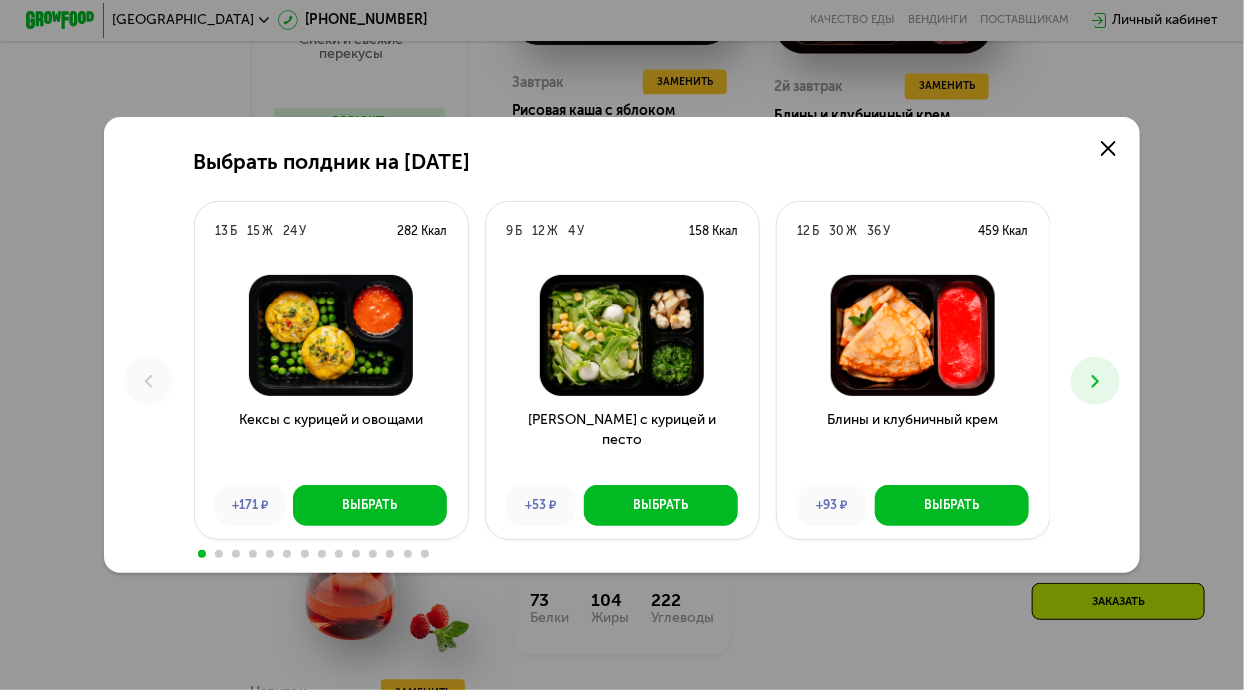 scroll, scrollTop: 0, scrollLeft: 0, axis: both 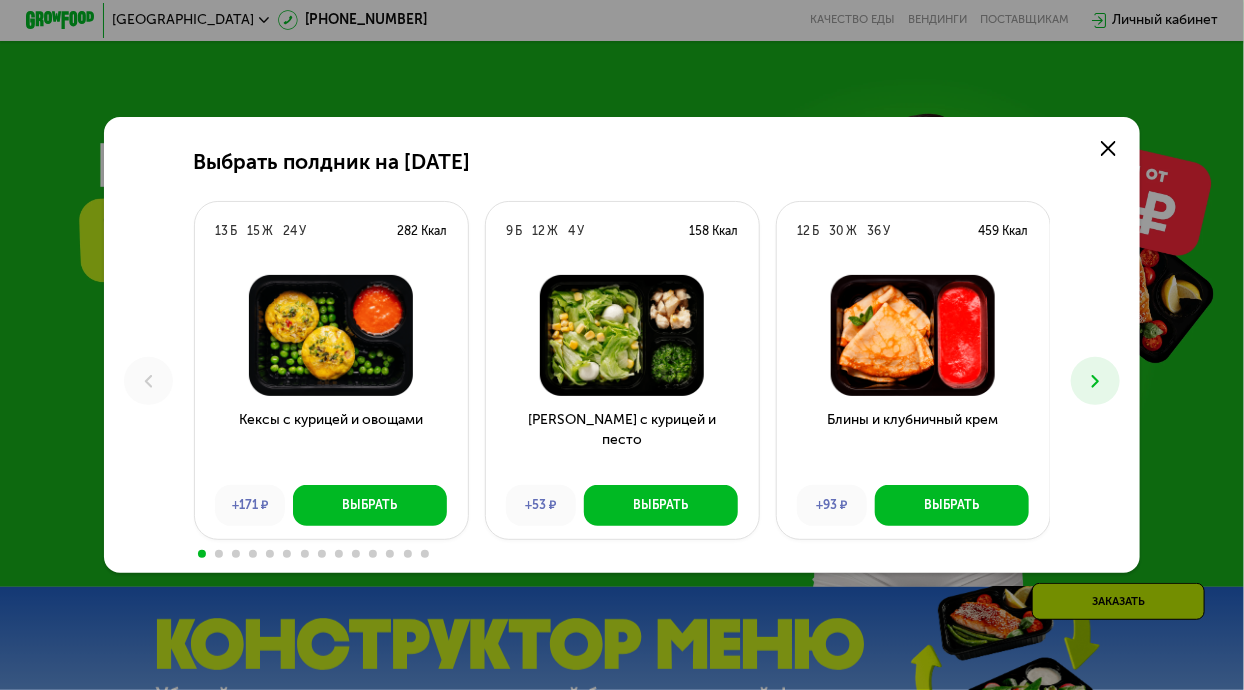 click 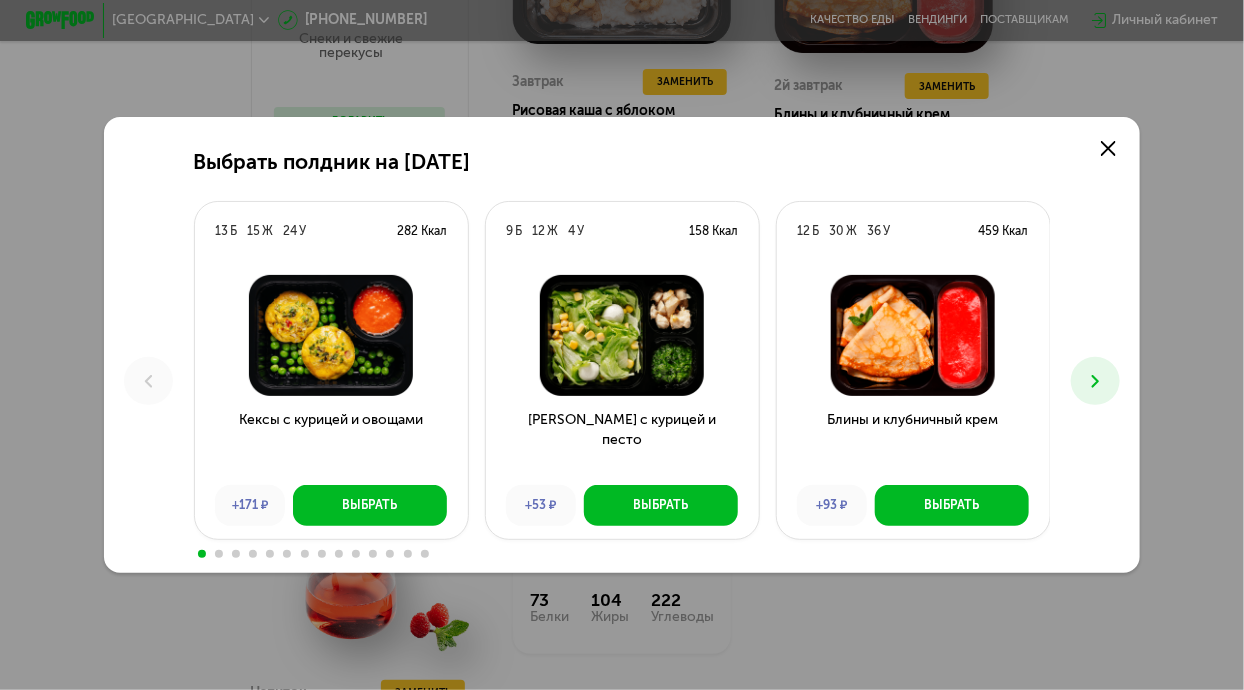 click 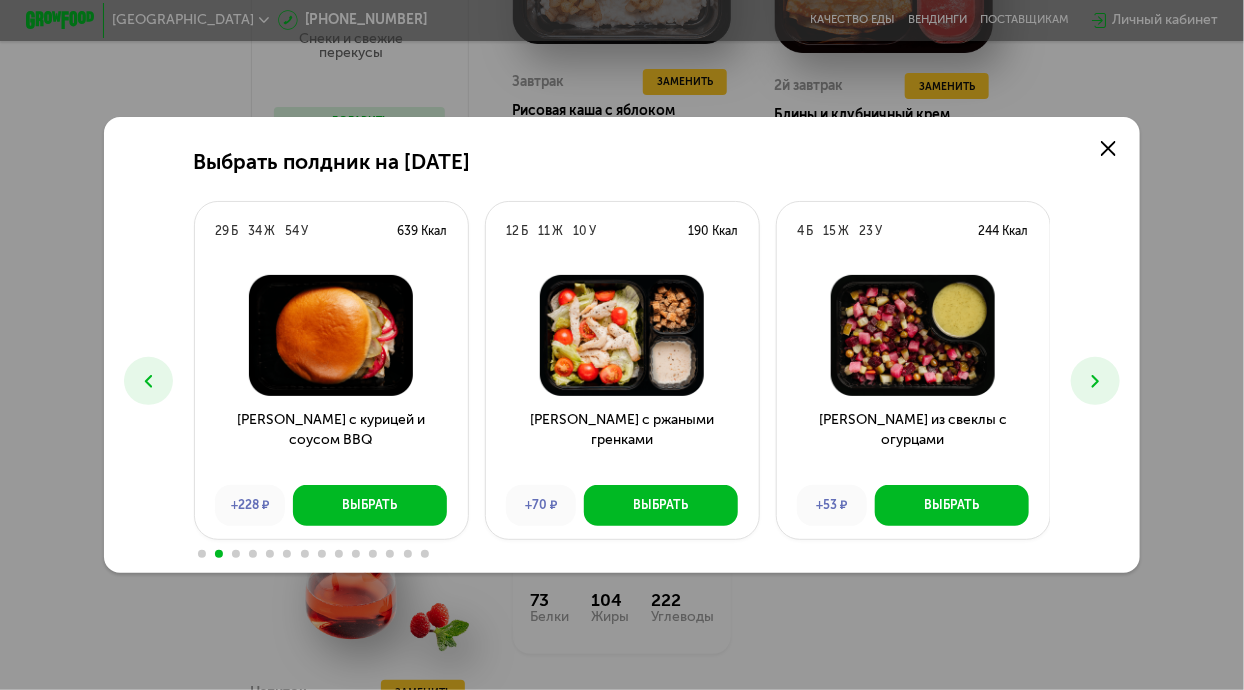 click at bounding box center (1095, 381) 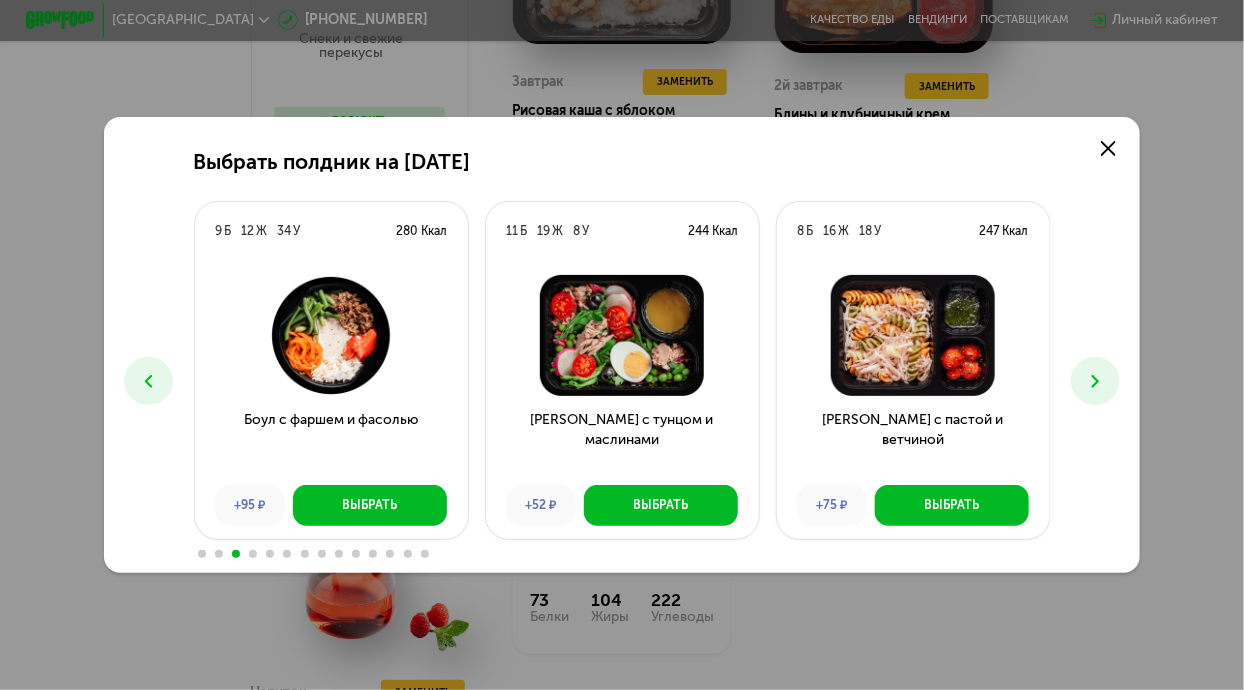click 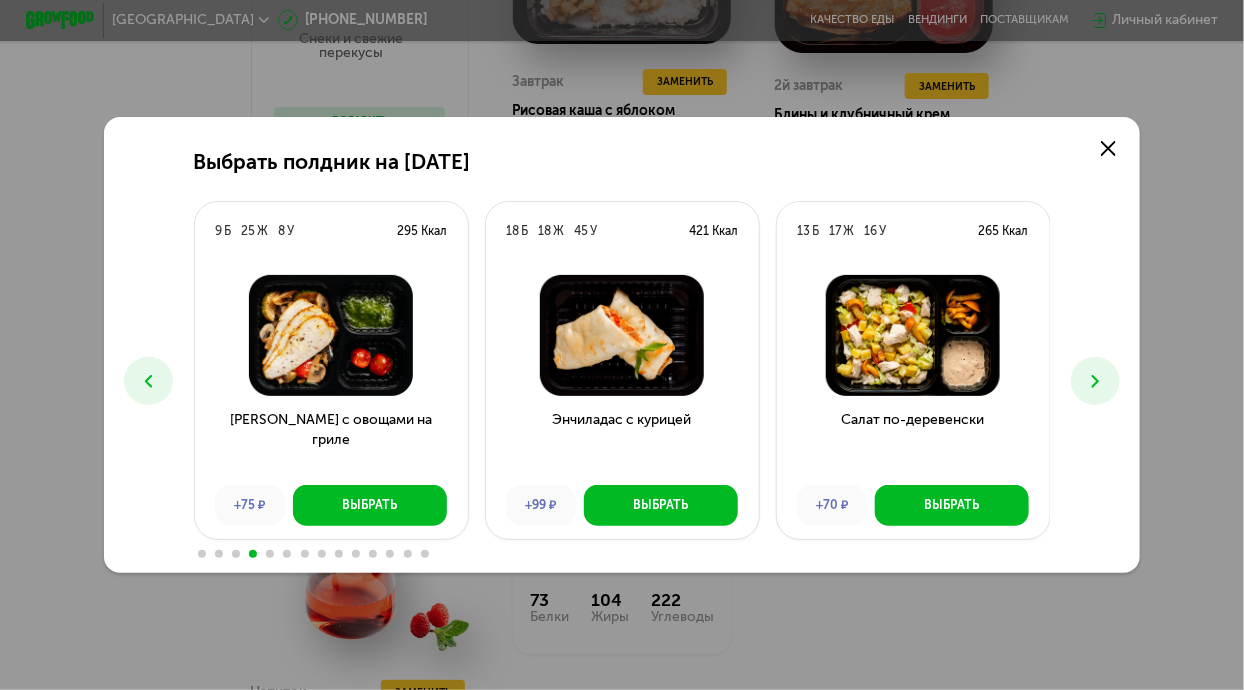 click 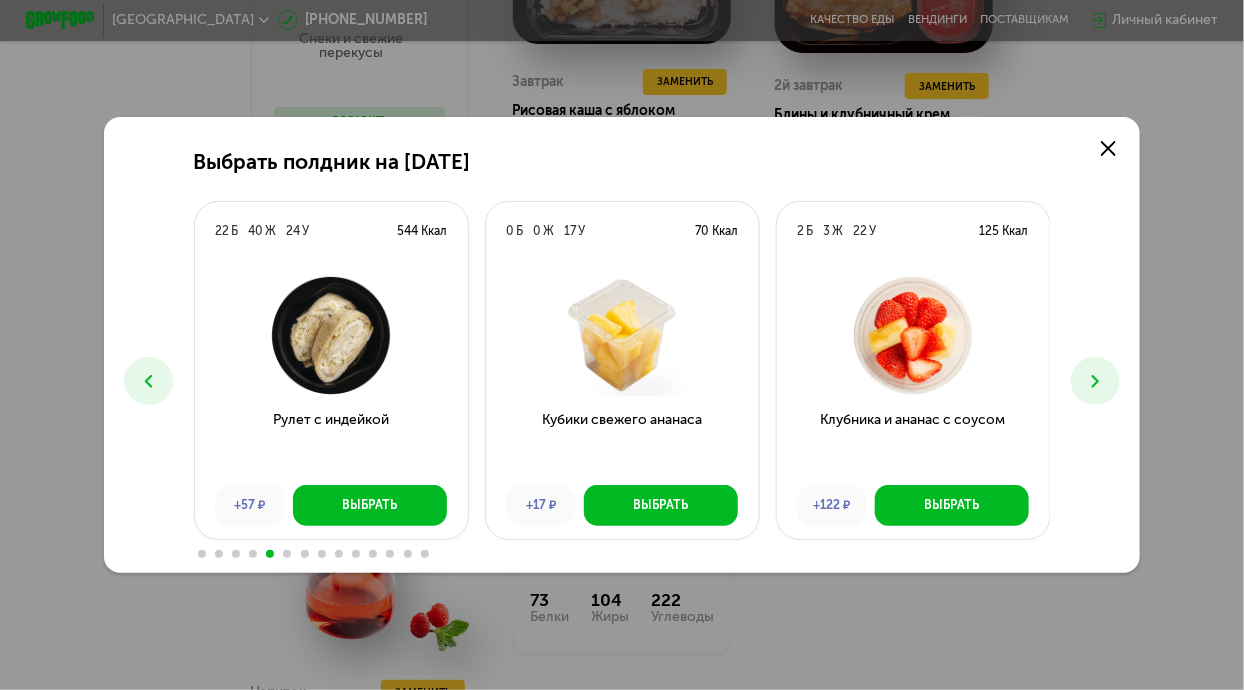 click 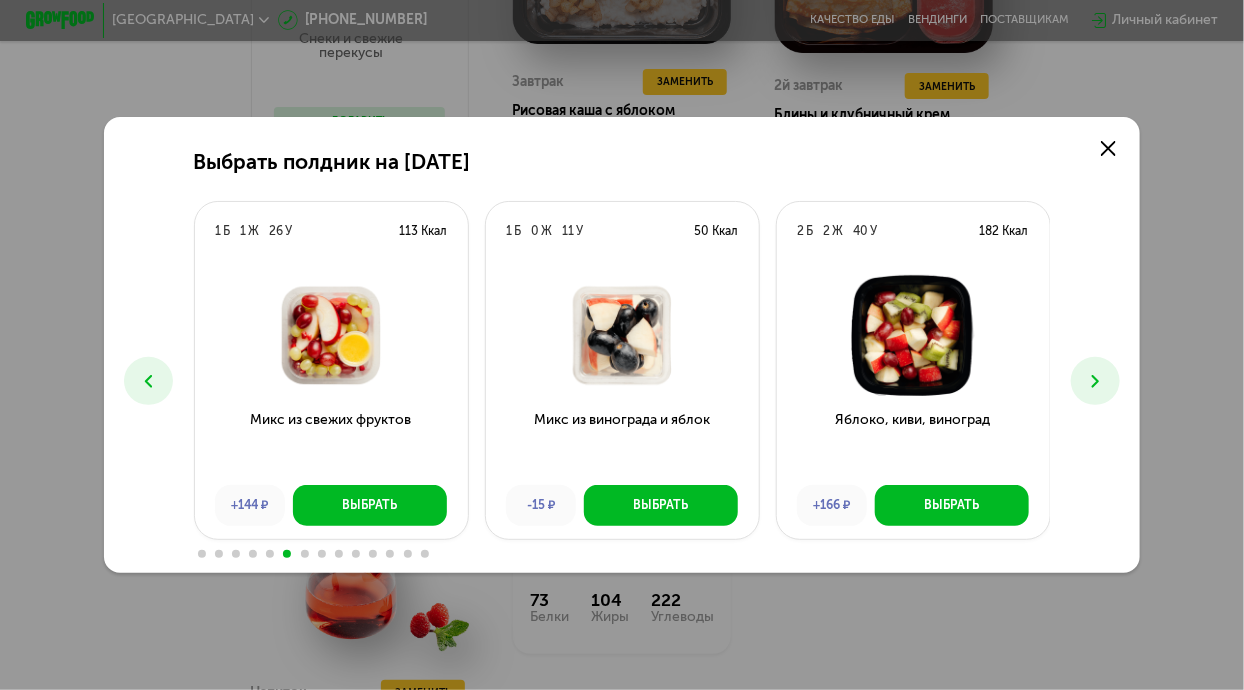 click 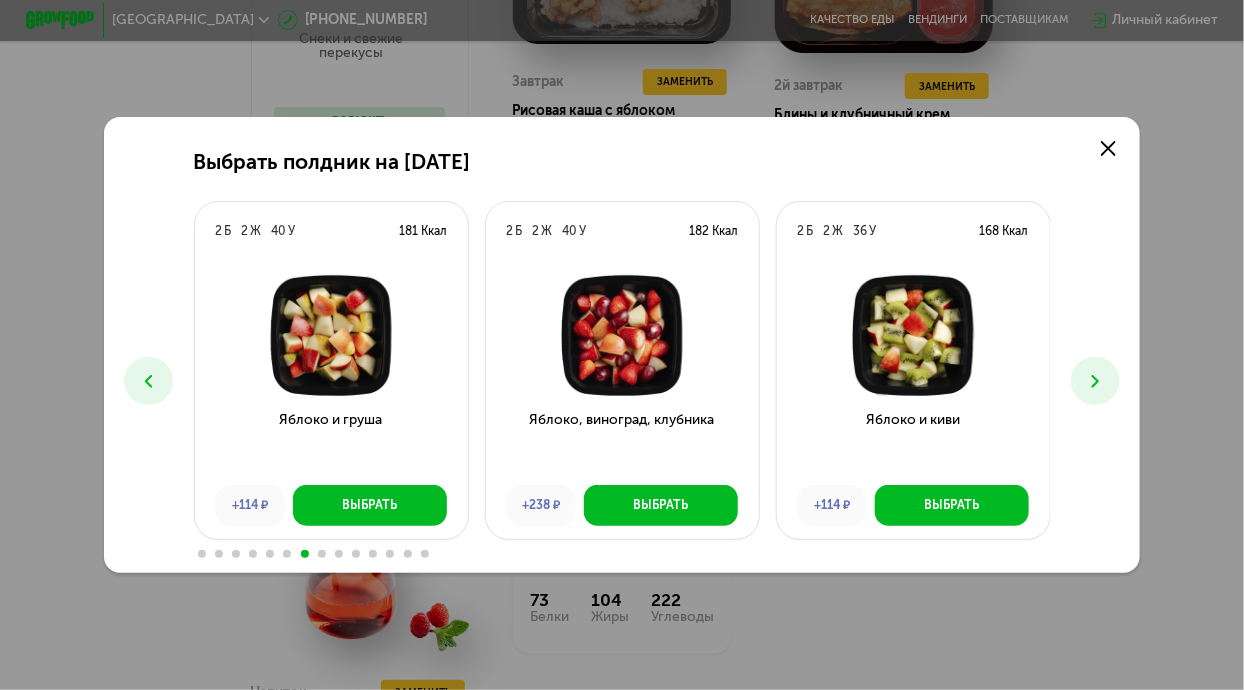 click 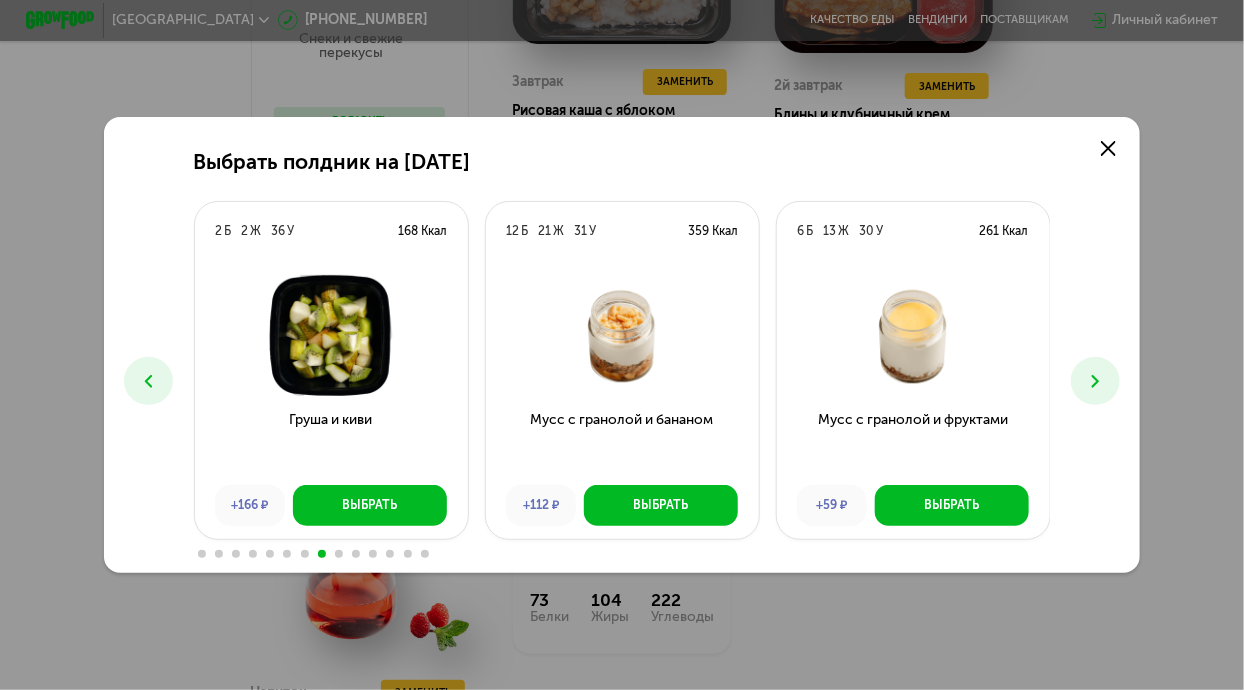 click 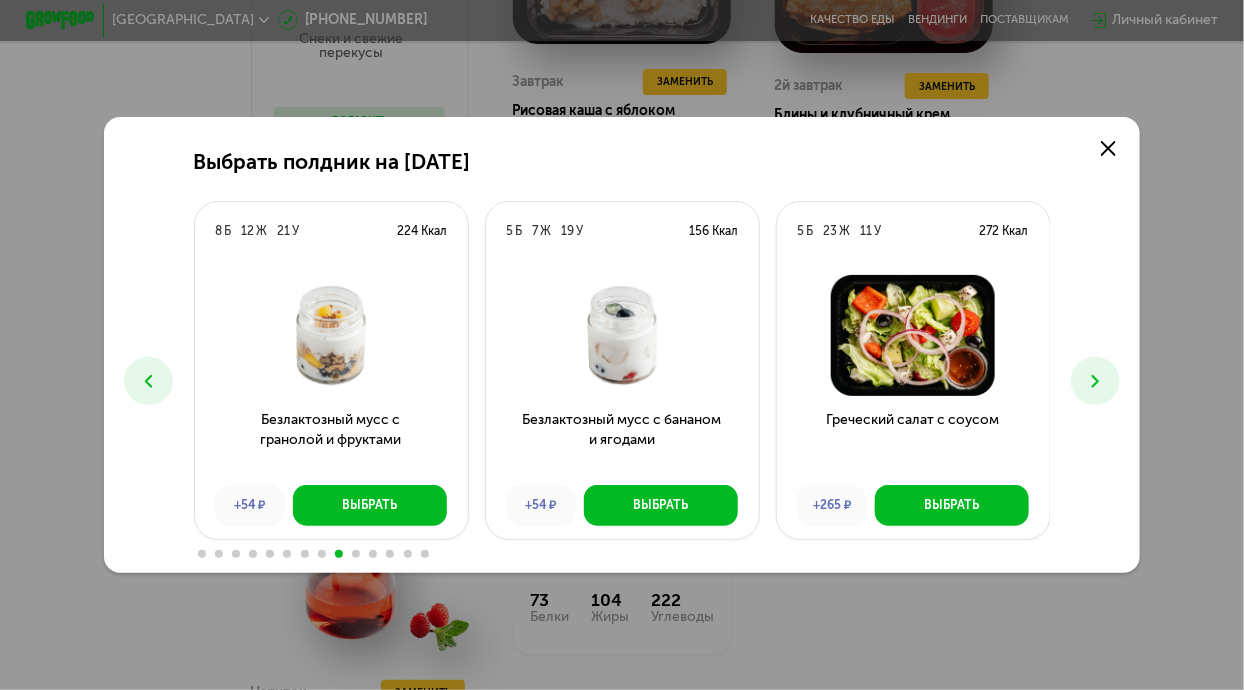 click 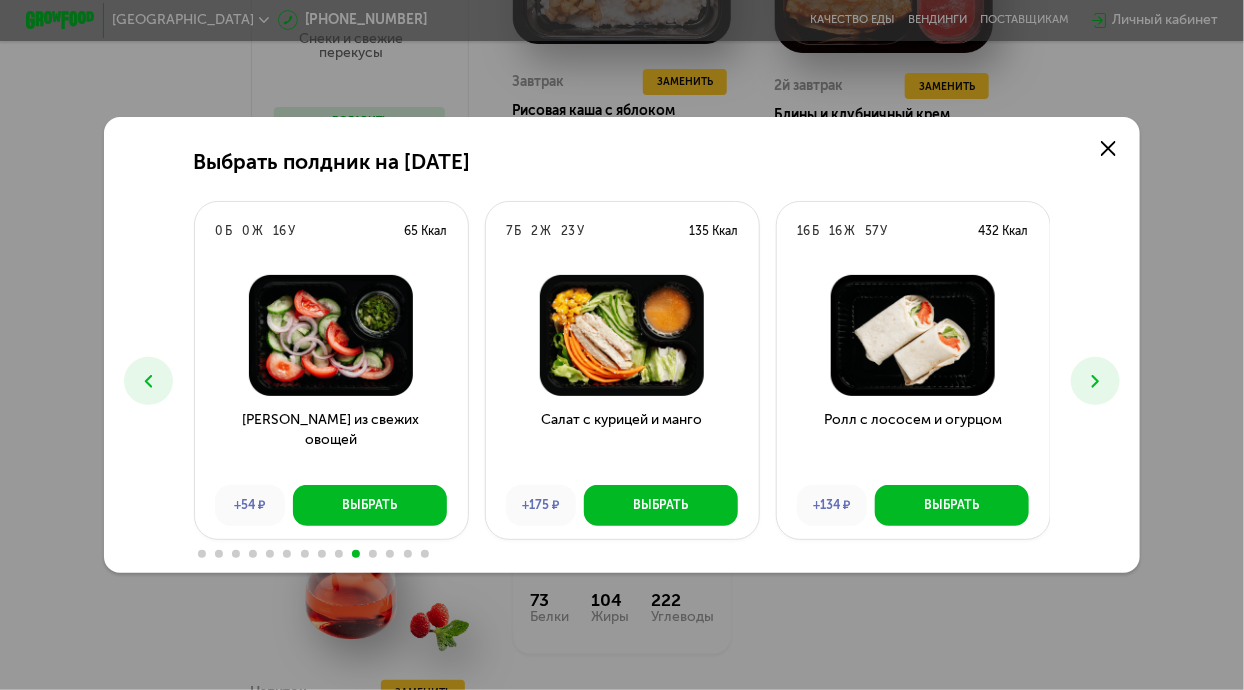 click 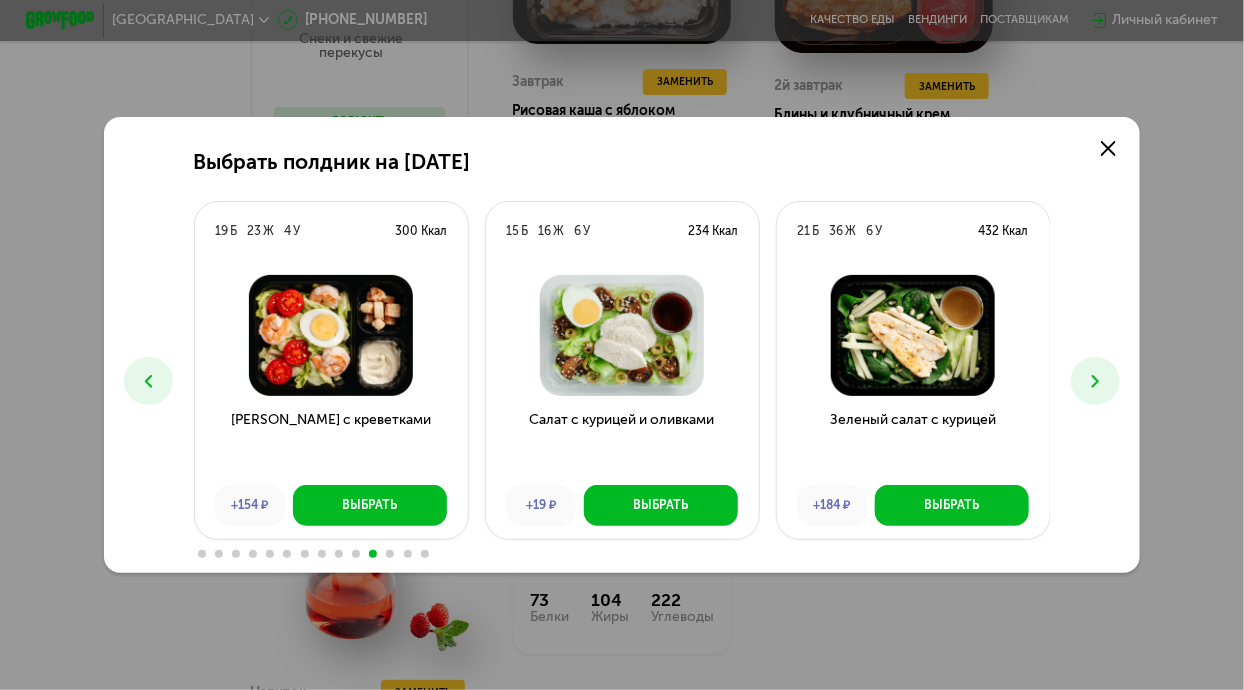 click 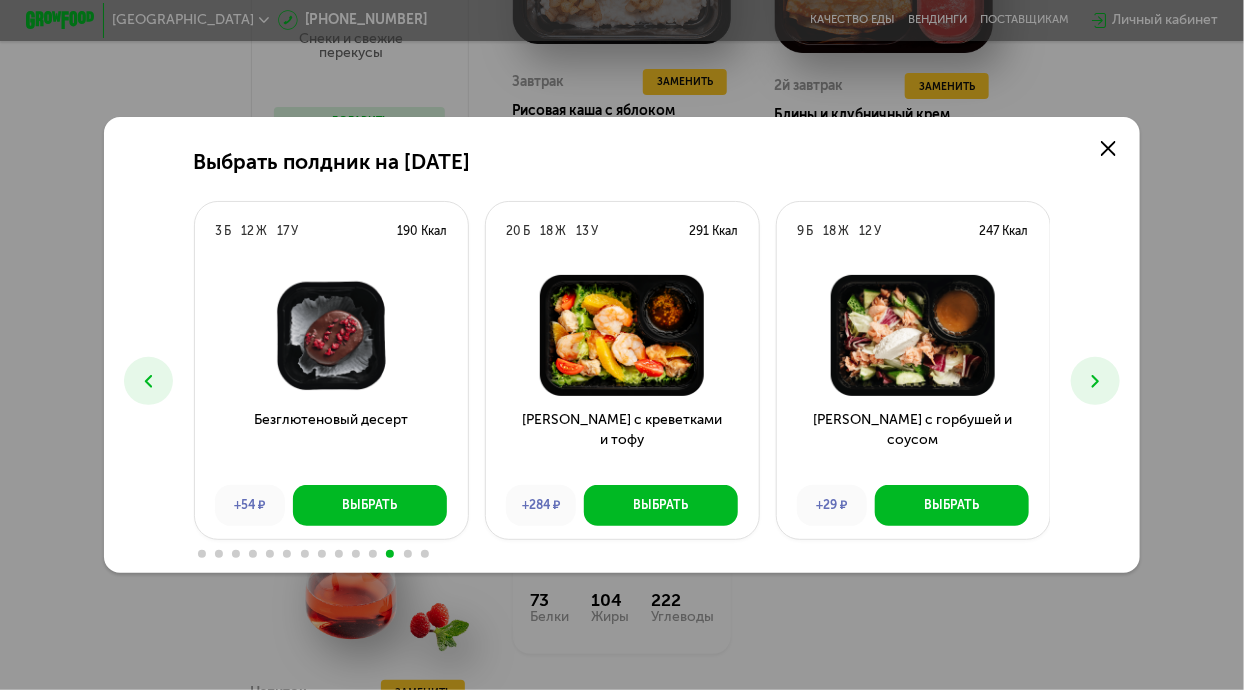 click on "Выбрать" at bounding box center (952, 505) 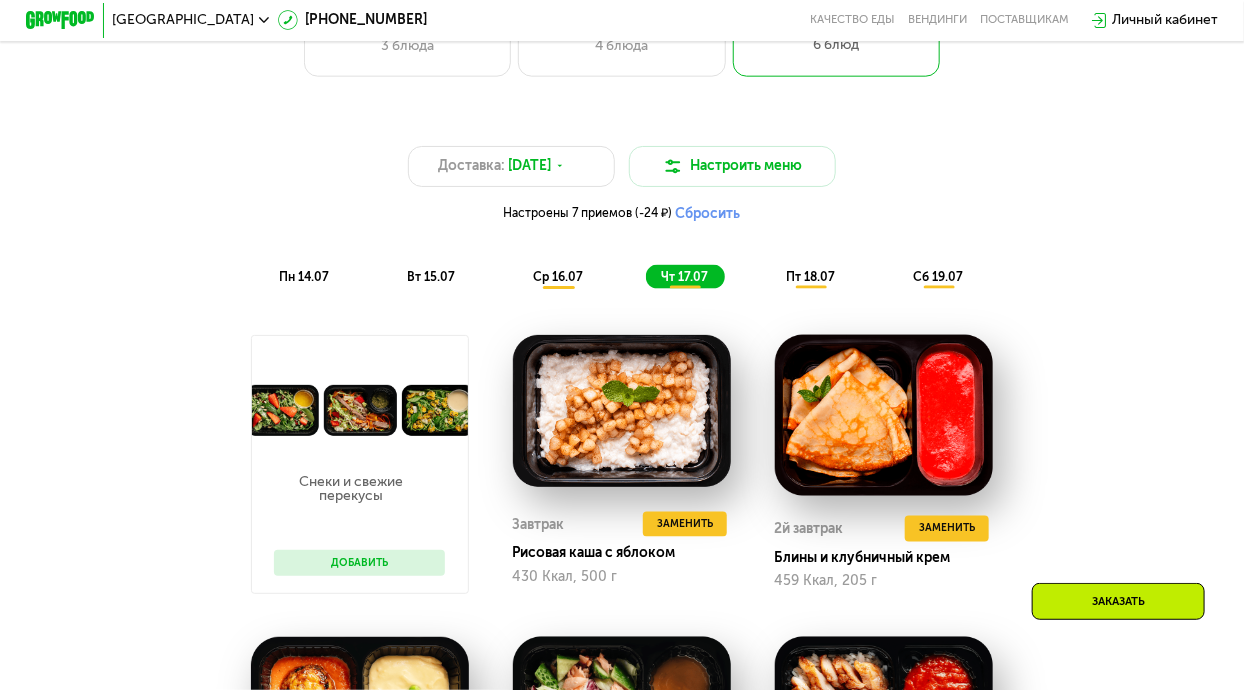 scroll, scrollTop: 876, scrollLeft: 0, axis: vertical 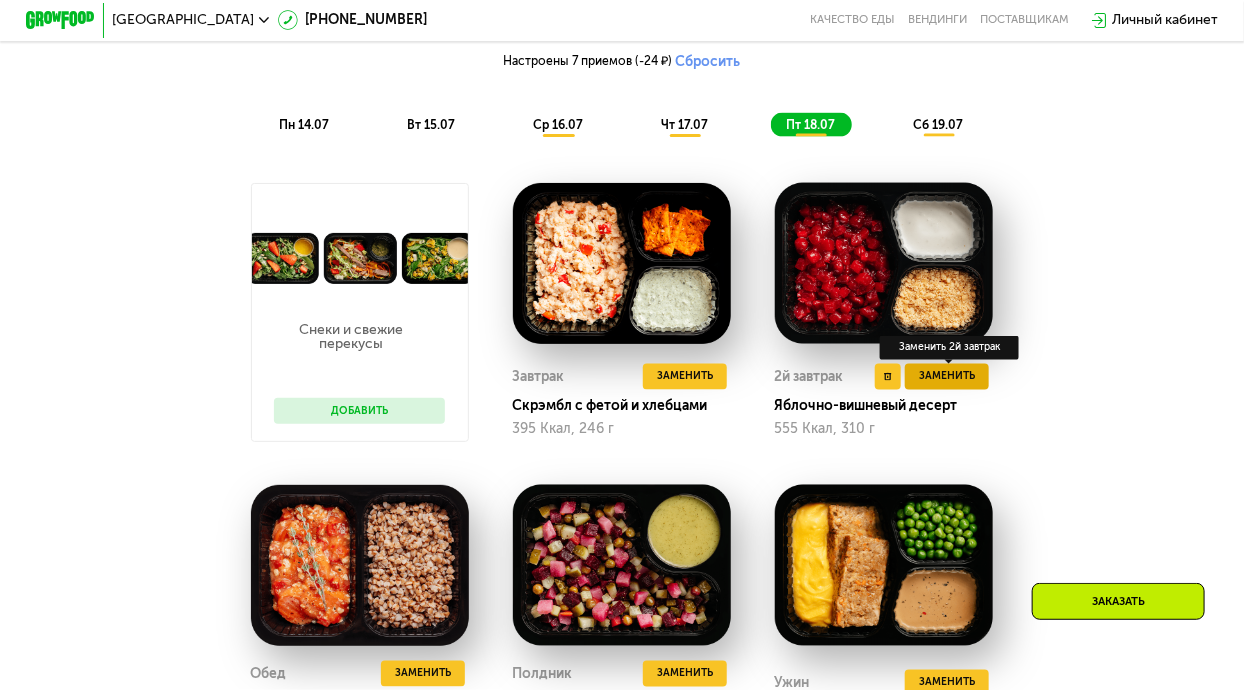 click on "Заменить" at bounding box center [947, 376] 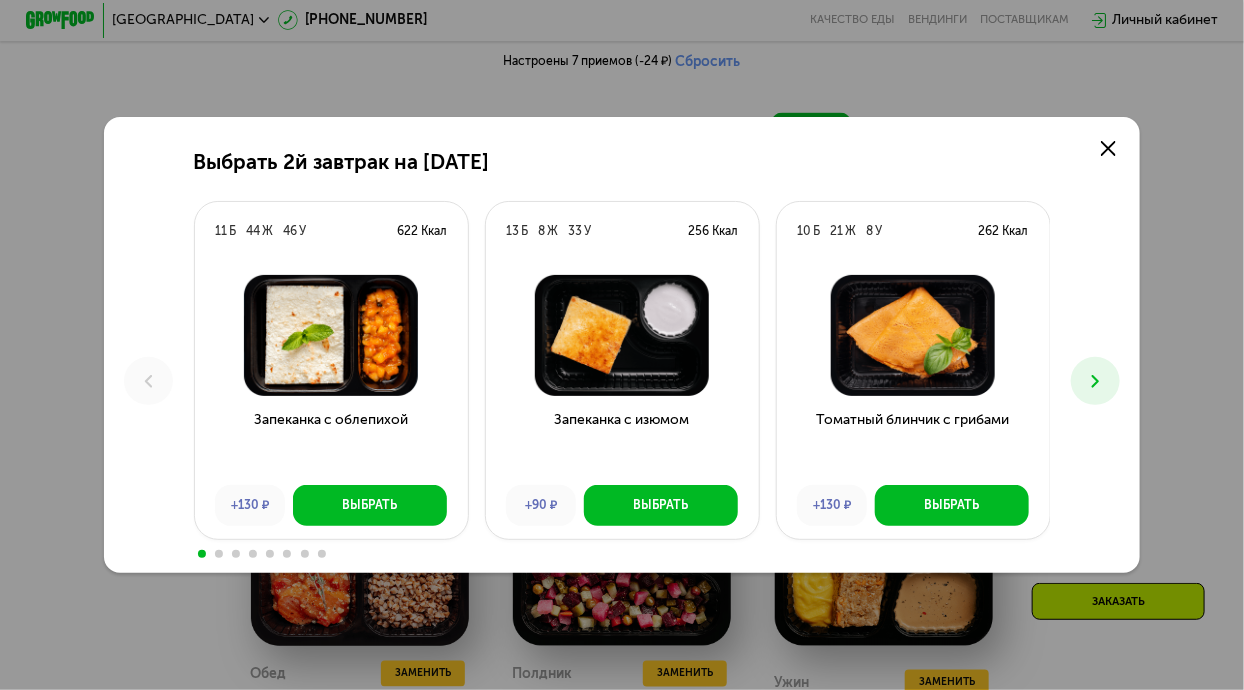 scroll, scrollTop: 0, scrollLeft: 0, axis: both 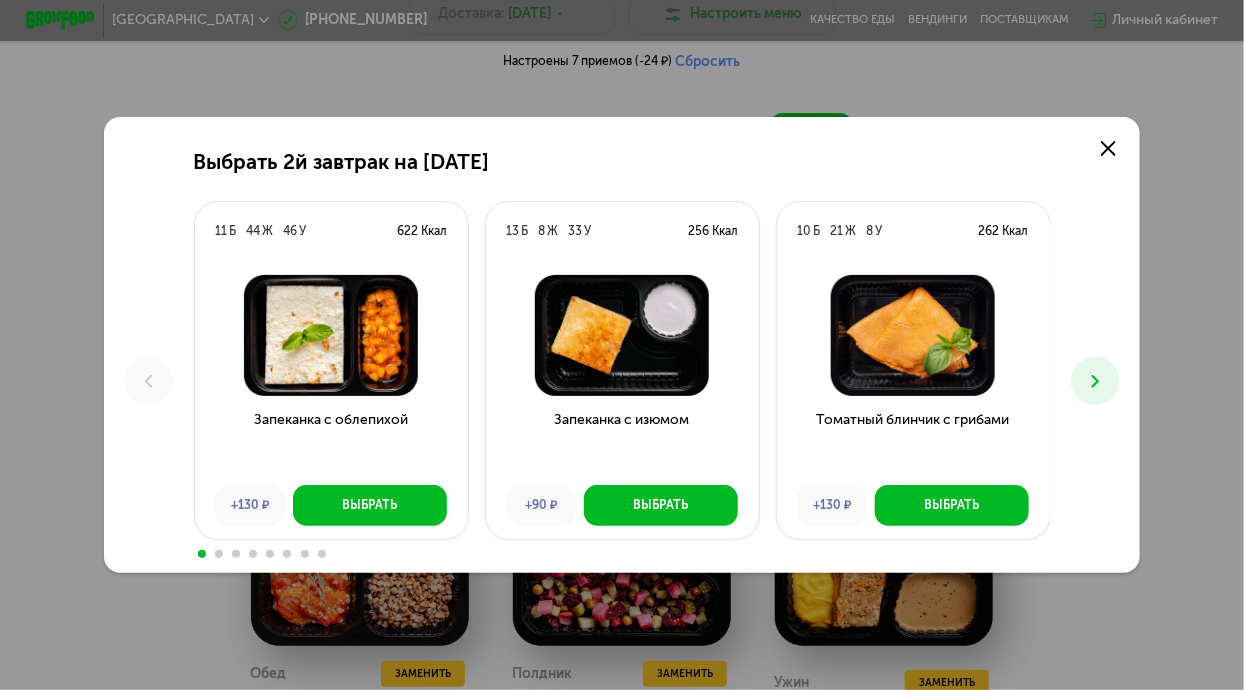 click 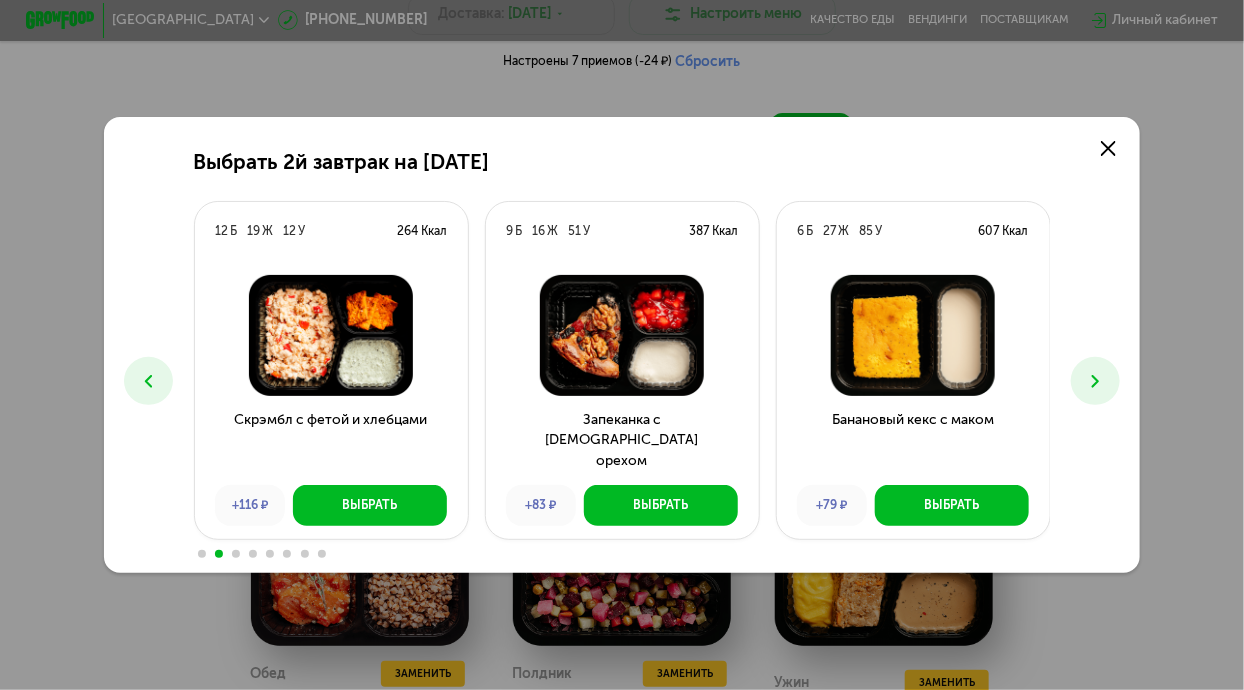 click 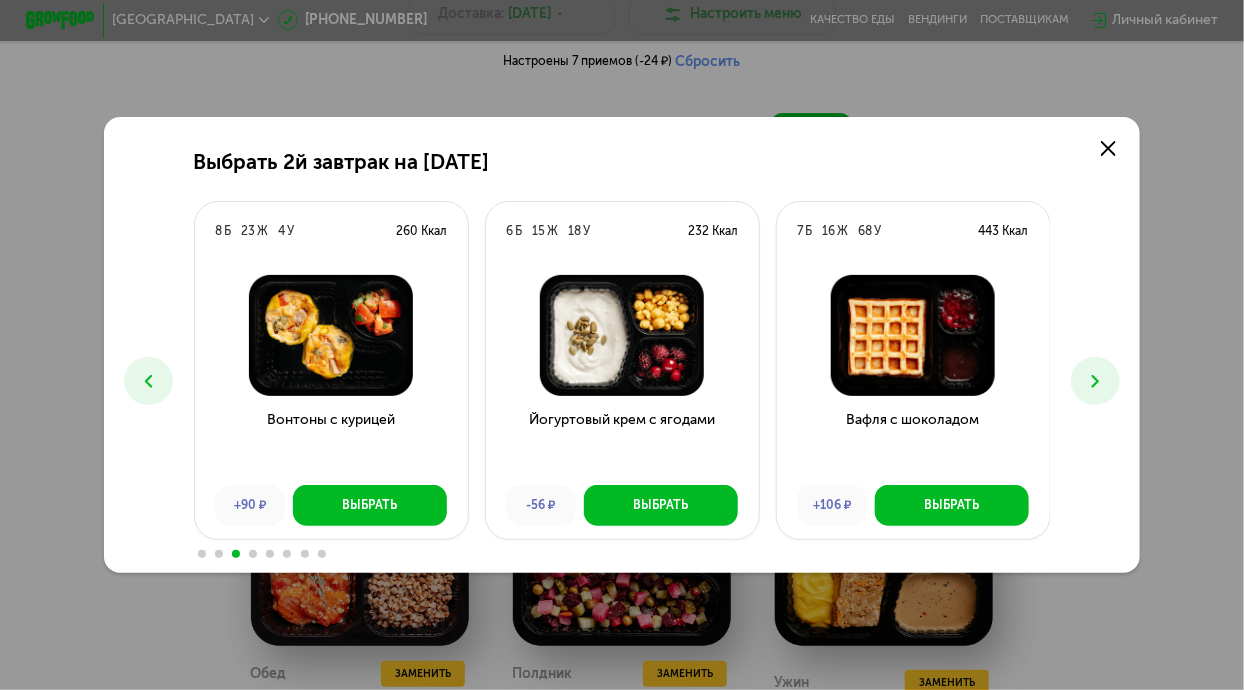 click on "Выбрать" at bounding box center [661, 505] 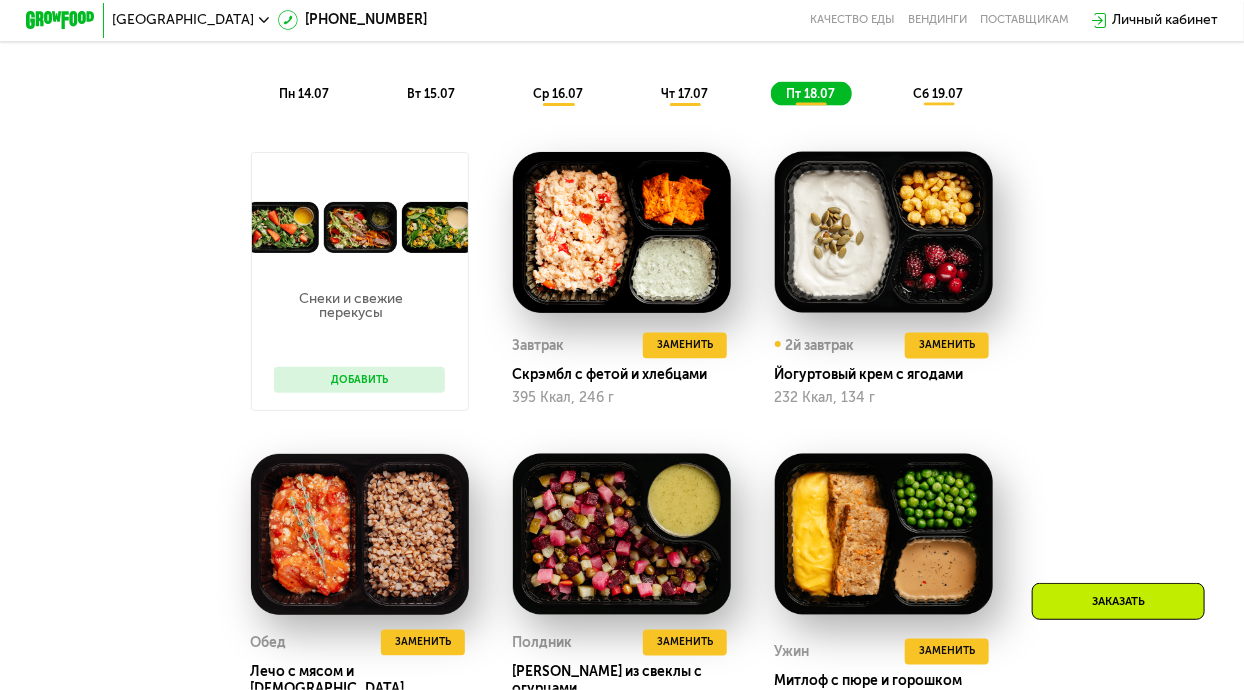 scroll, scrollTop: 974, scrollLeft: 0, axis: vertical 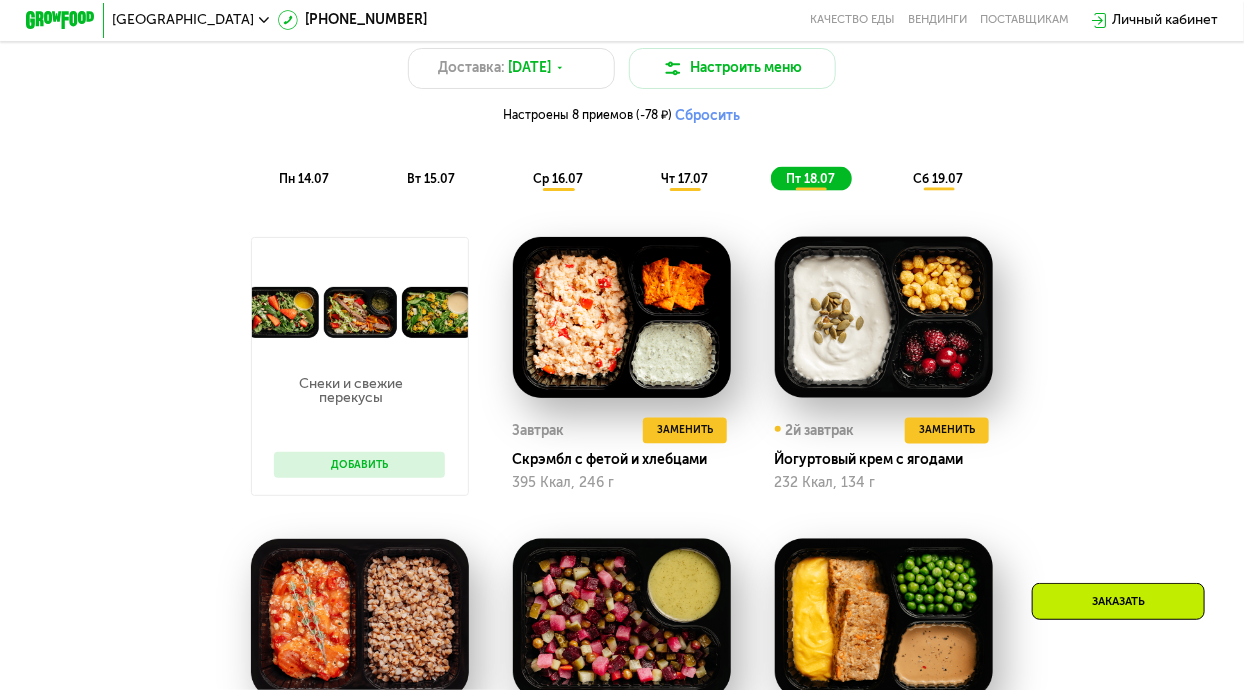 click on "сб 19.07" at bounding box center (938, 179) 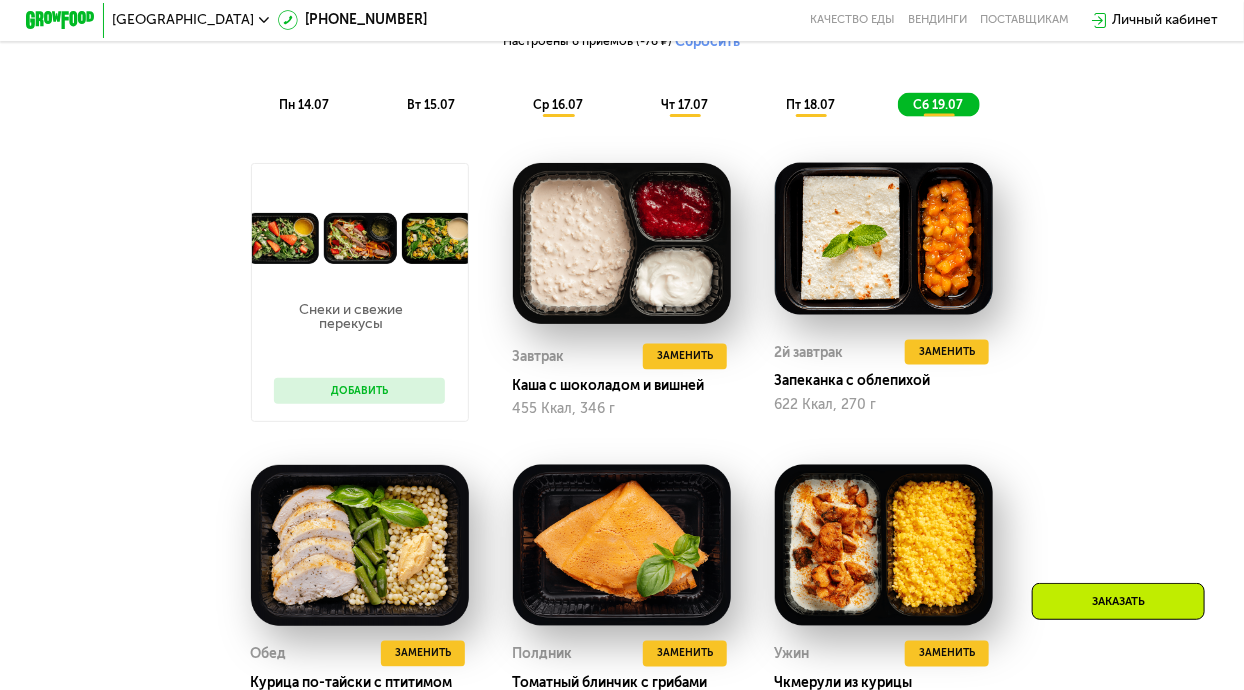 scroll, scrollTop: 1083, scrollLeft: 0, axis: vertical 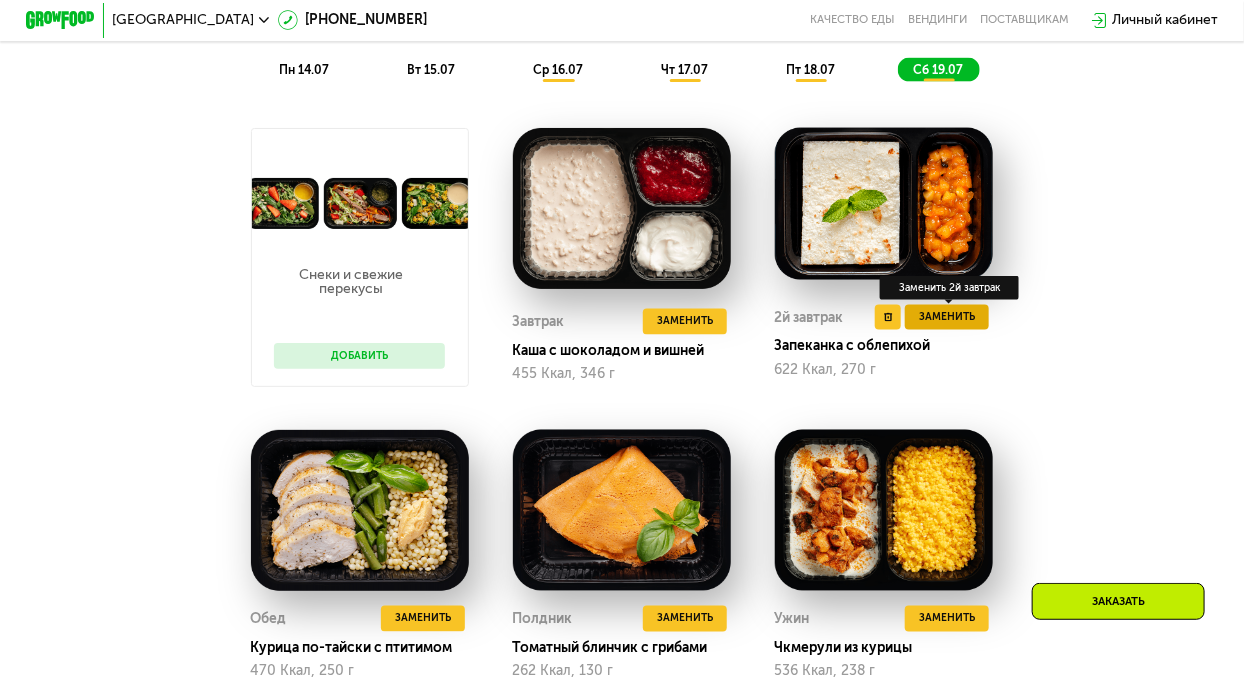 click on "Заменить" at bounding box center [947, 317] 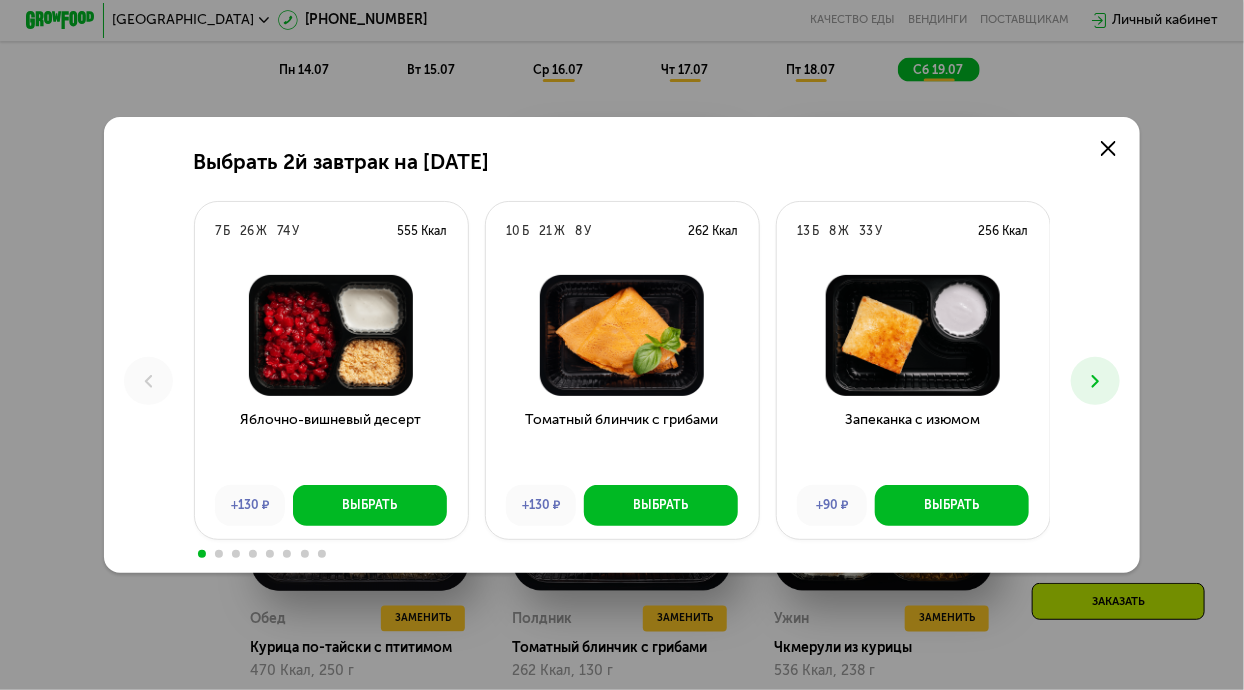 scroll, scrollTop: 0, scrollLeft: 0, axis: both 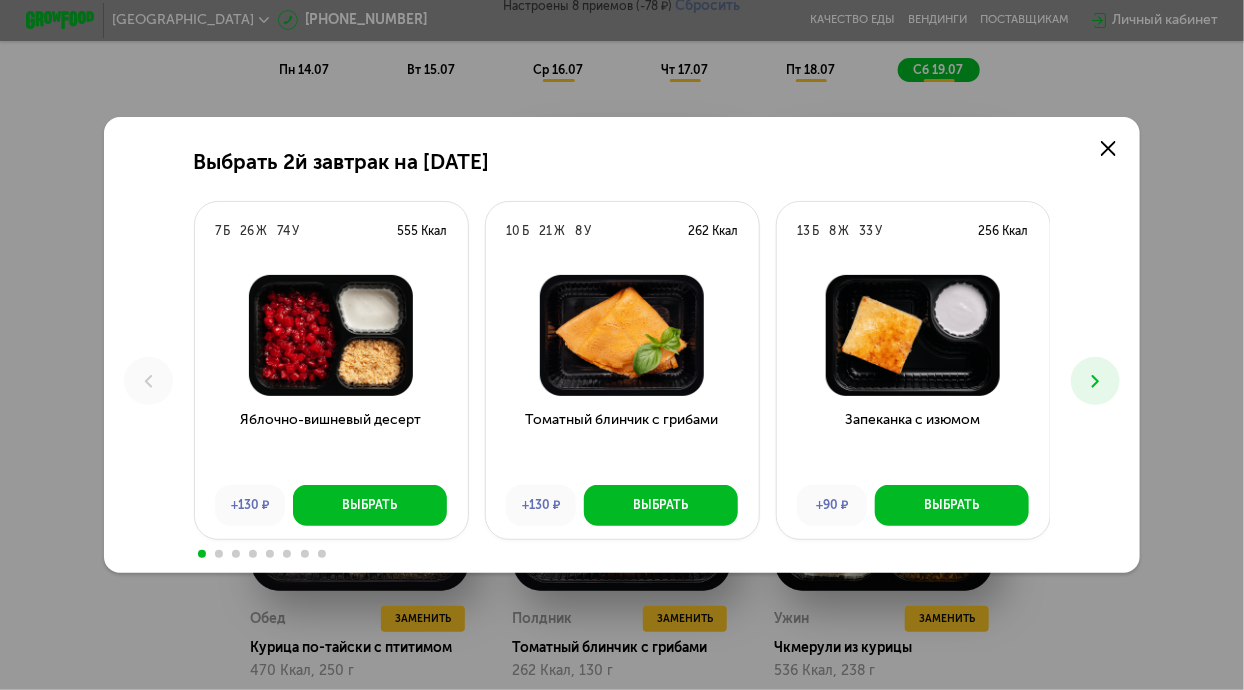 click at bounding box center (1095, 381) 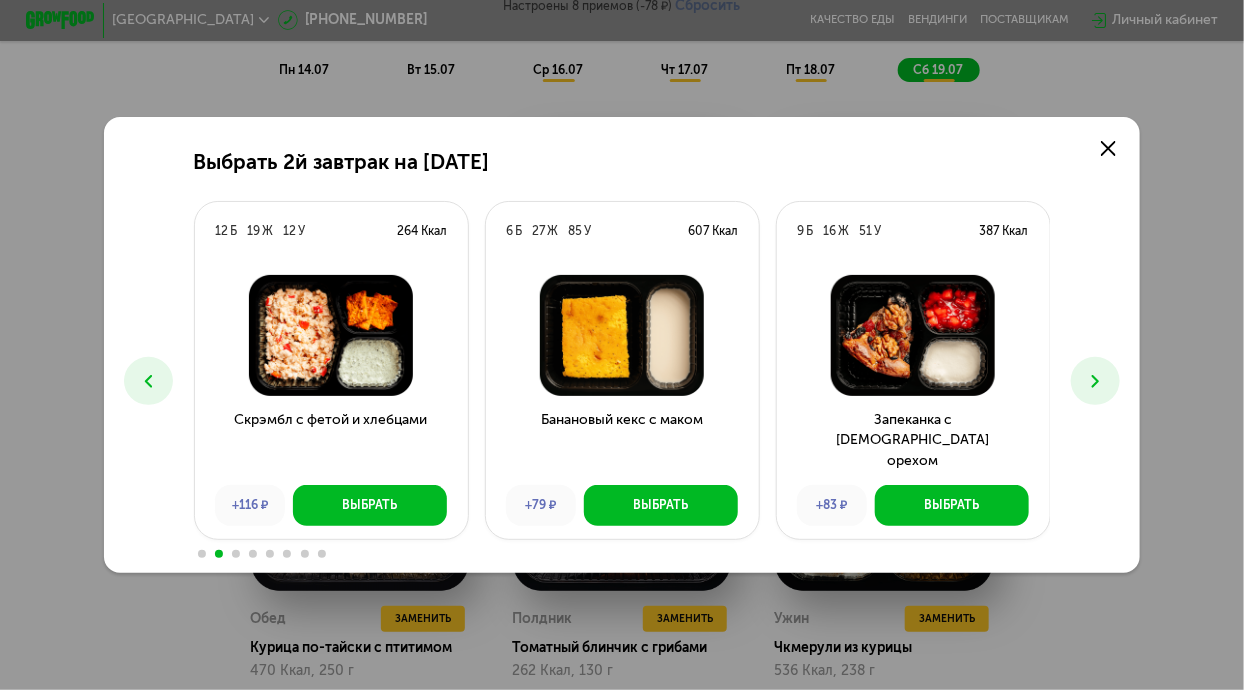 click 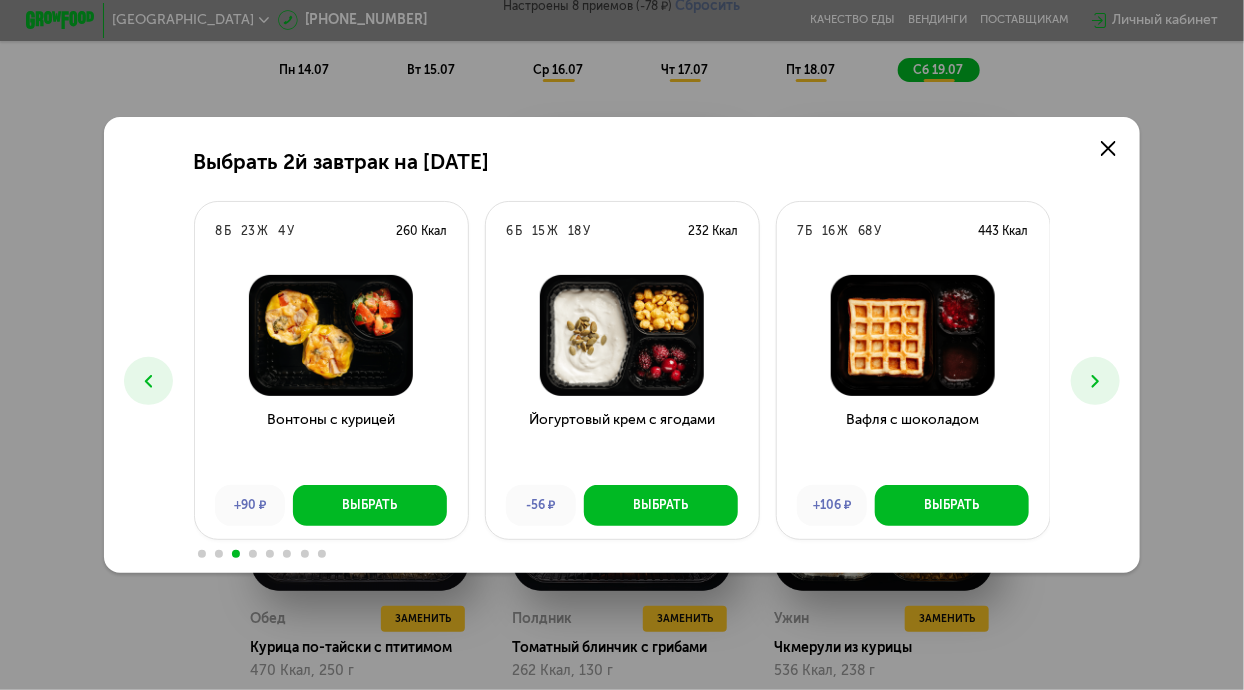 click 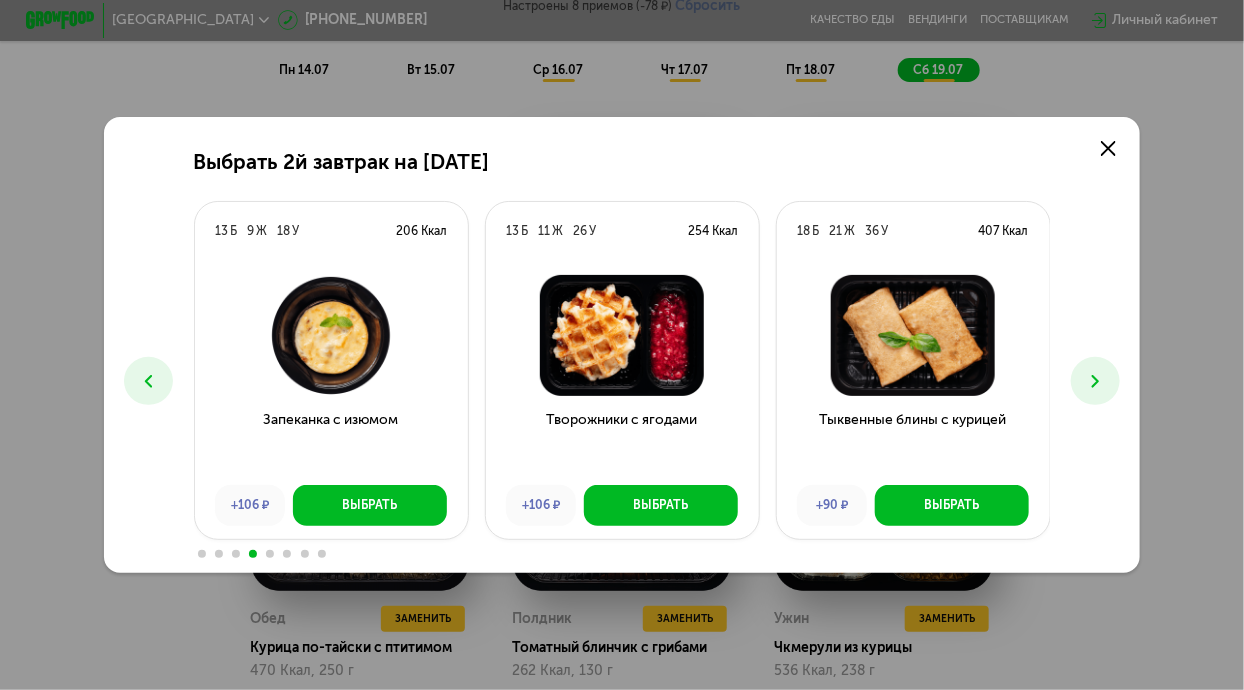 click at bounding box center (1095, 381) 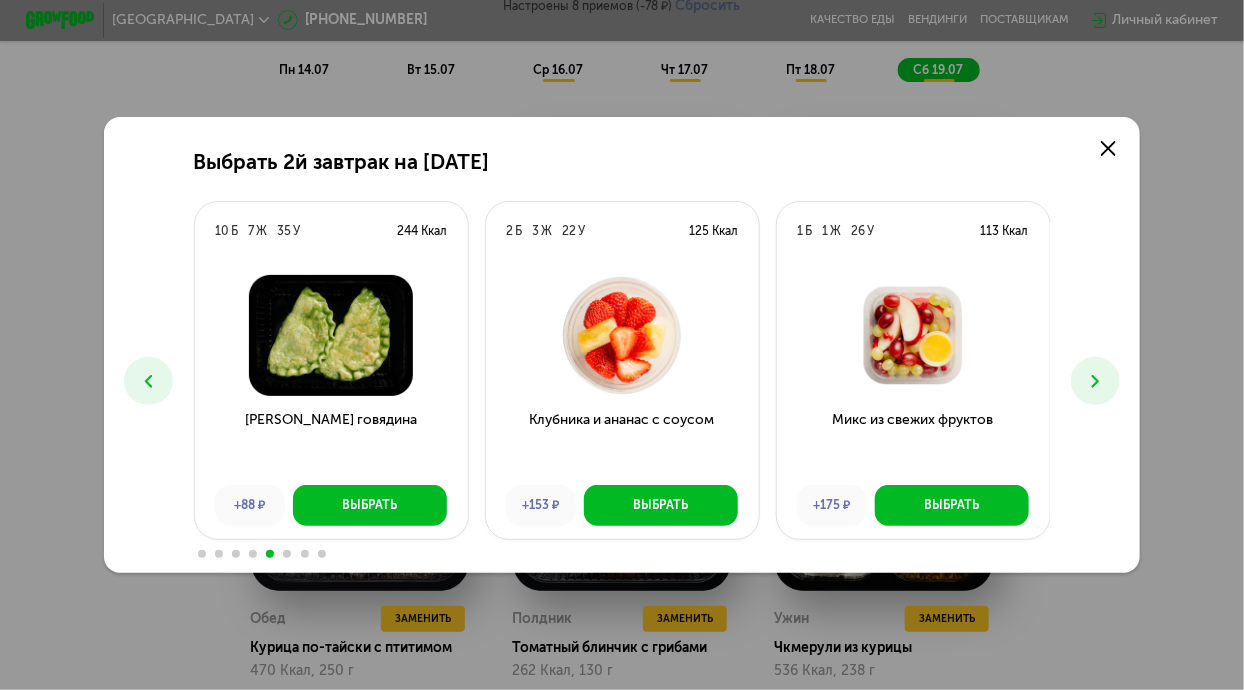 click at bounding box center (1095, 381) 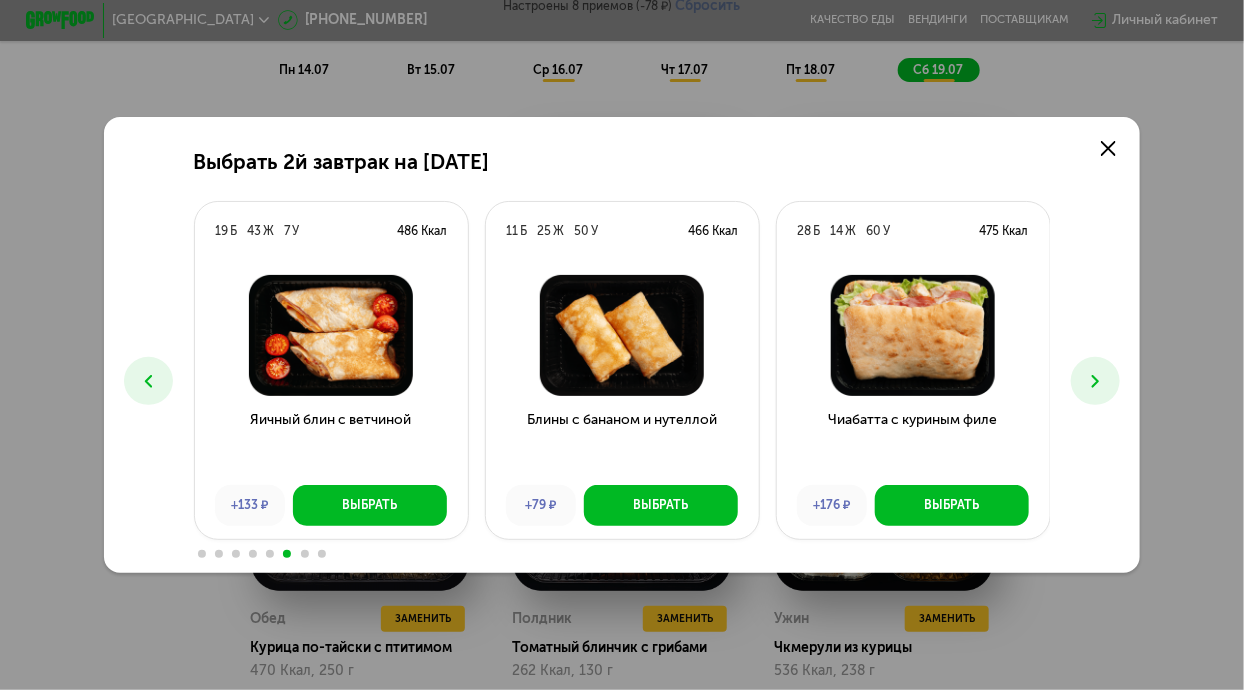 click at bounding box center [1095, 381] 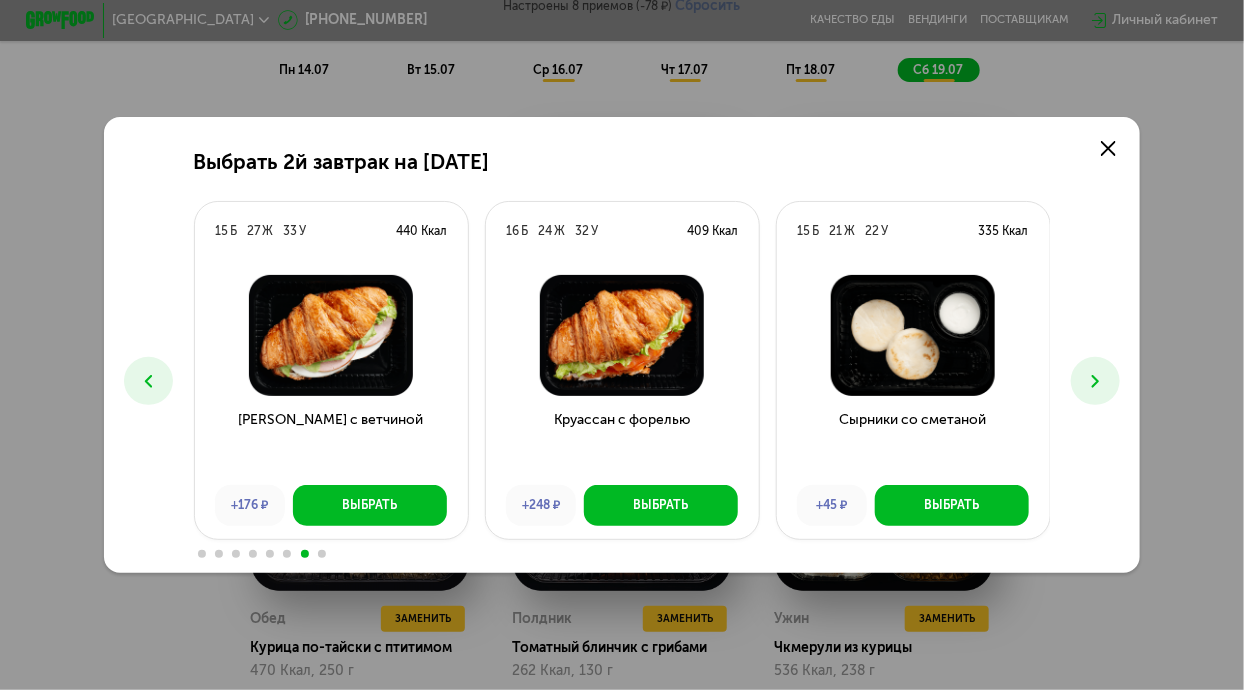 click 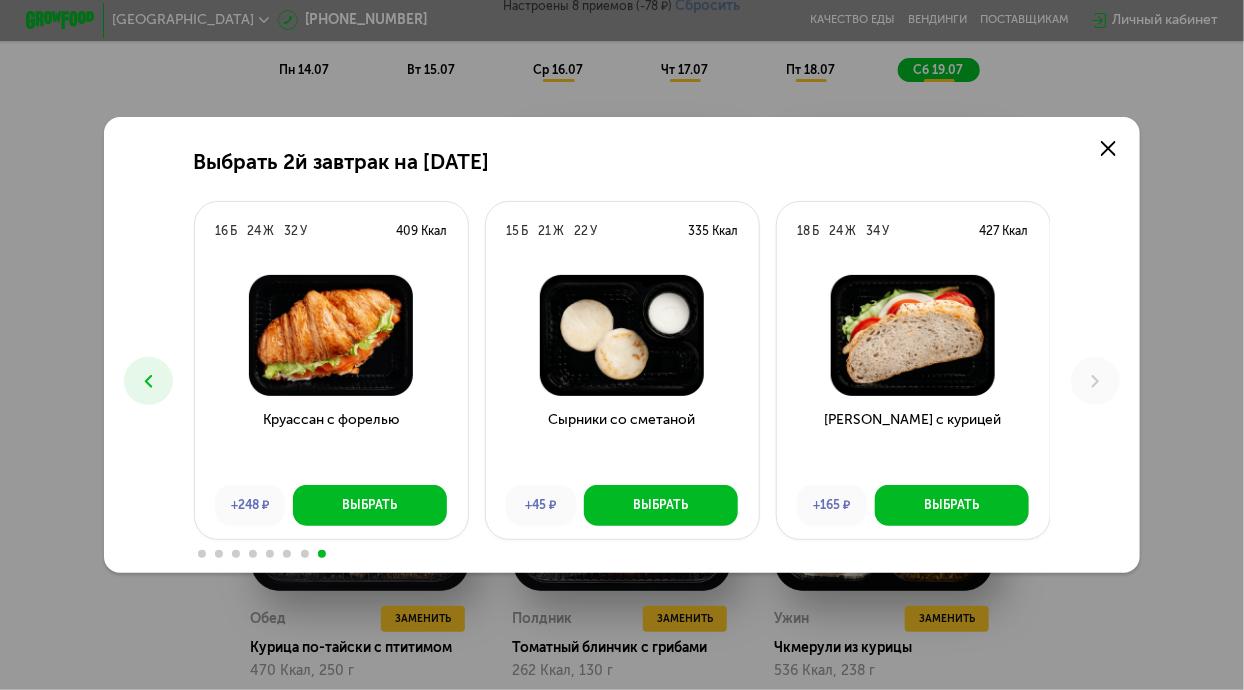 click 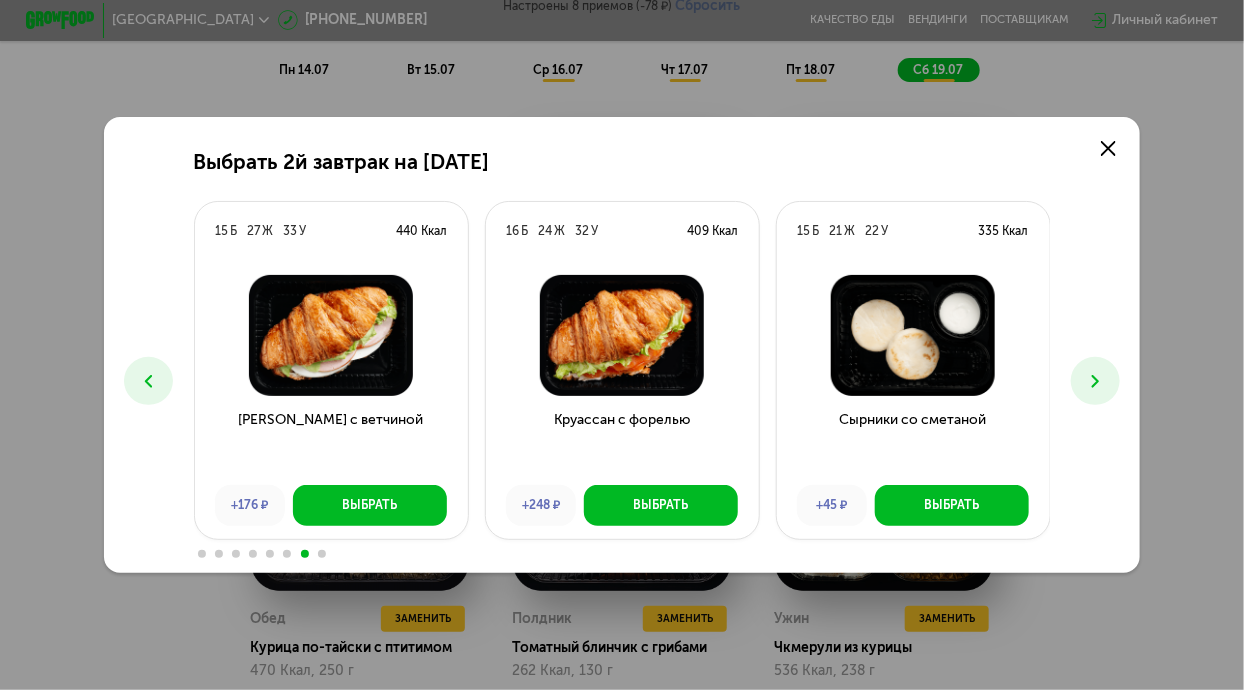 click 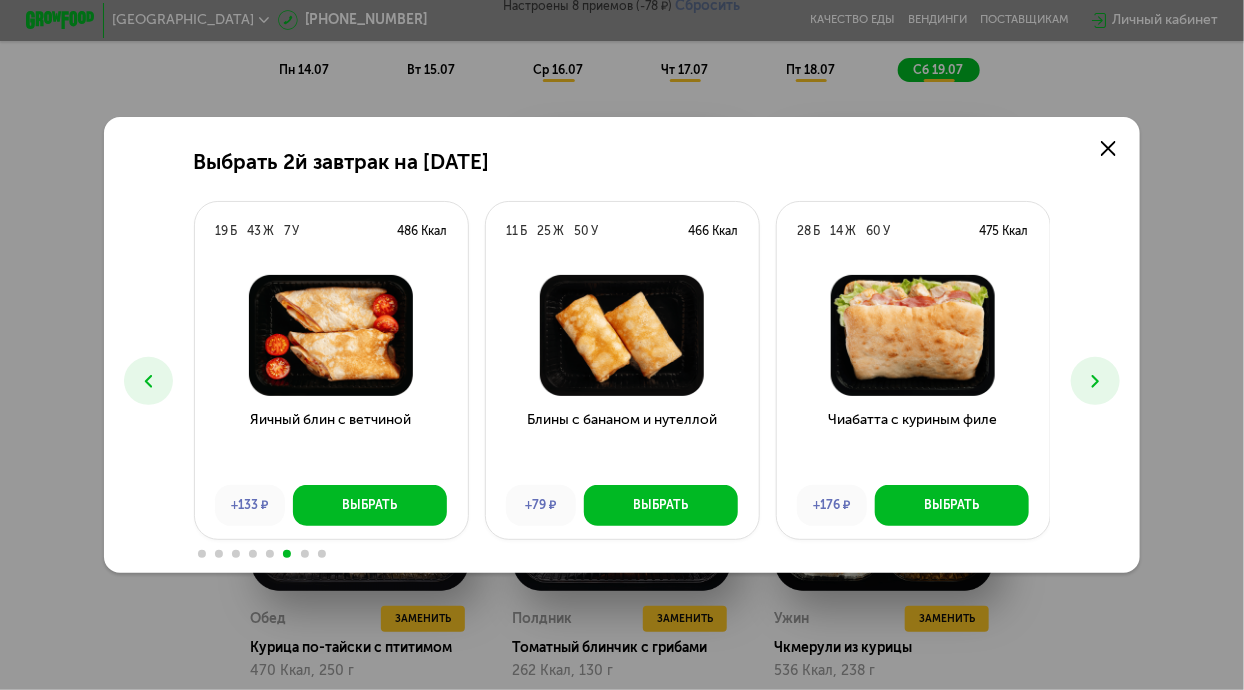 click 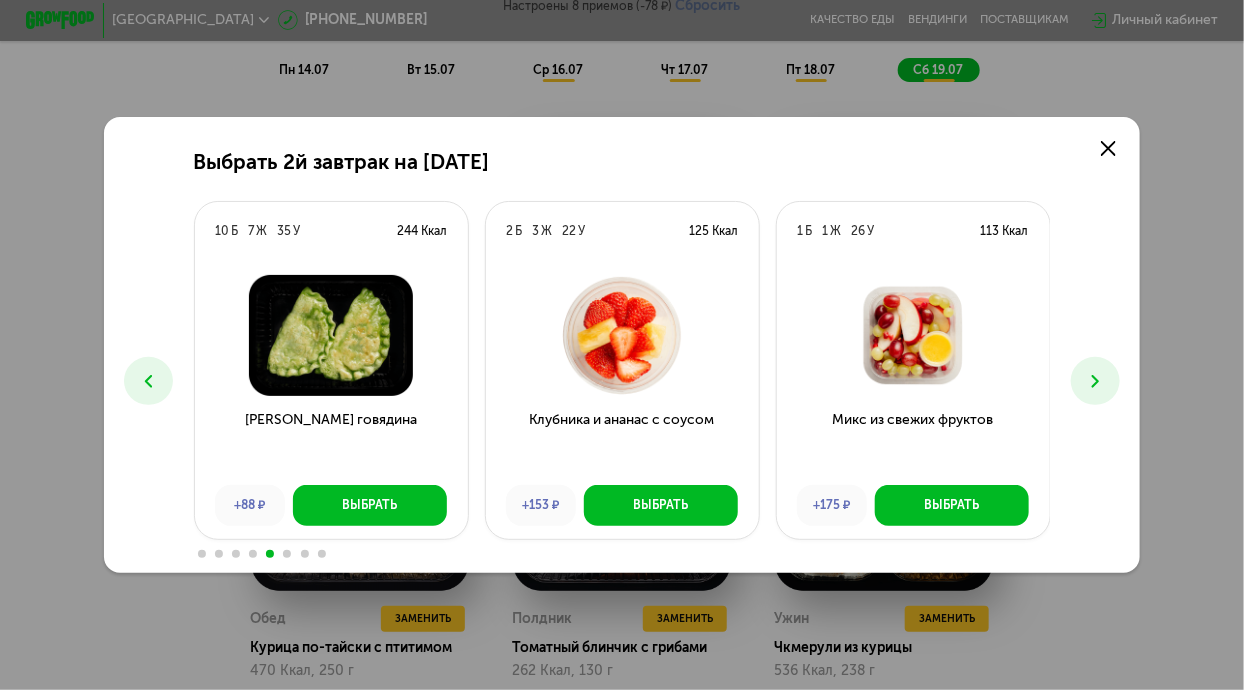 click 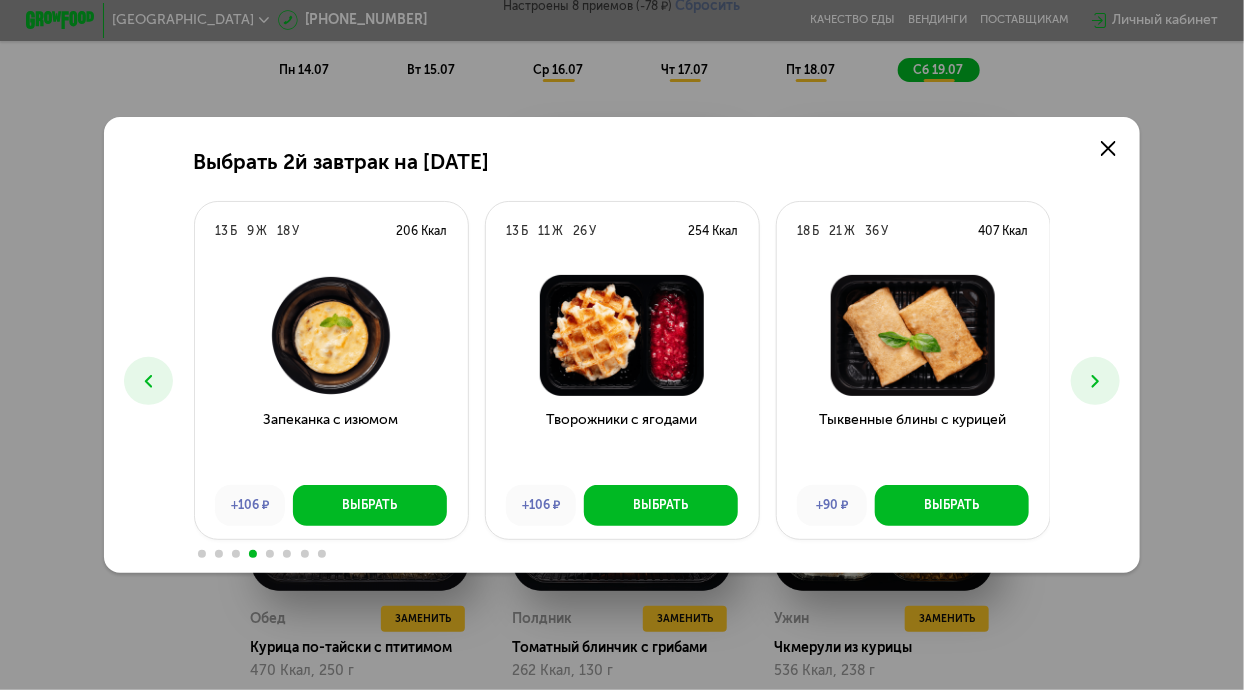 click at bounding box center [148, 381] 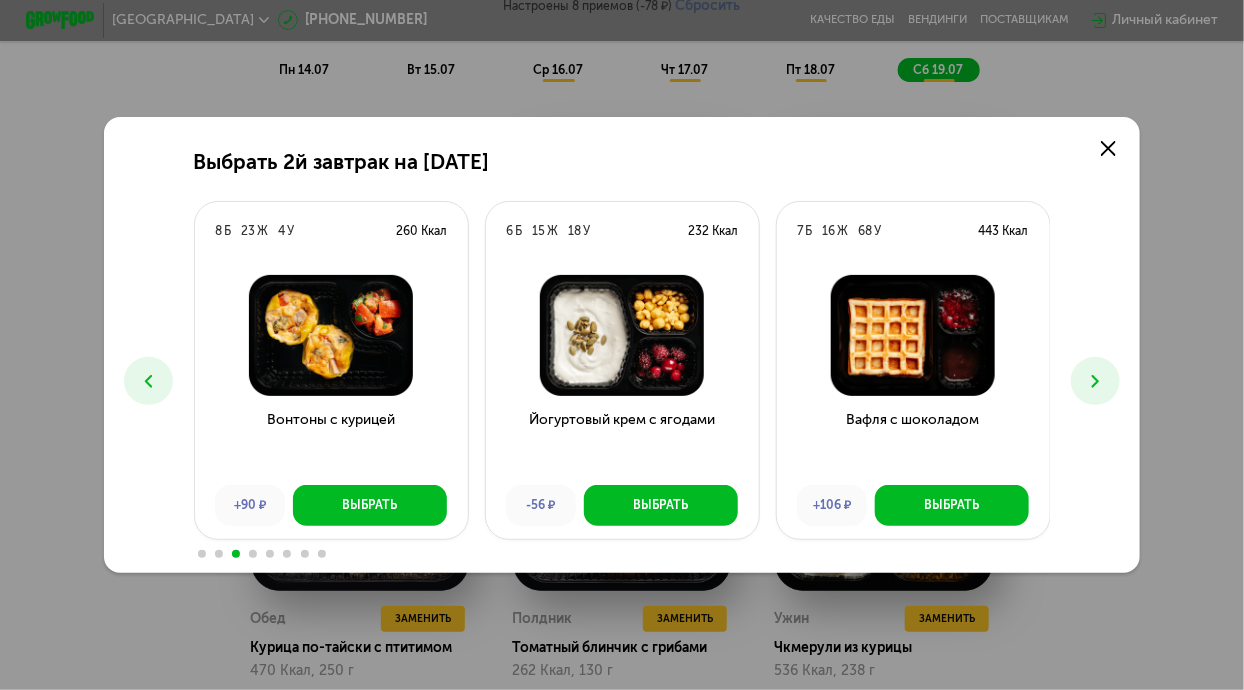 click 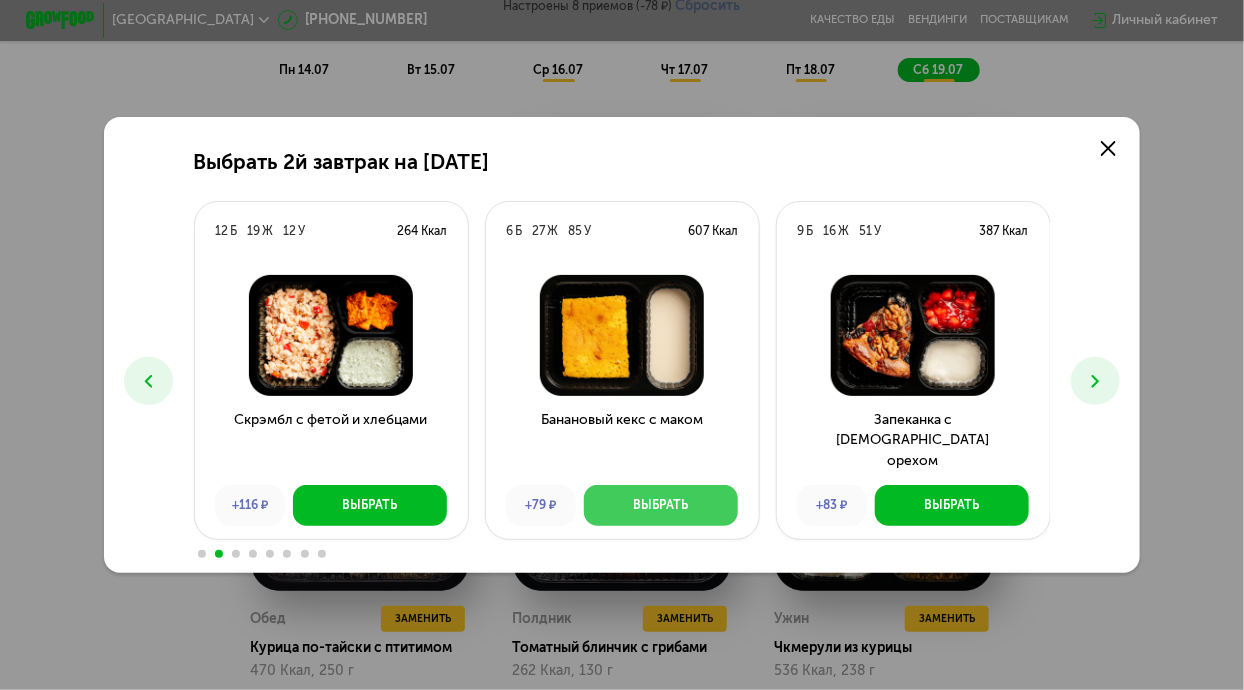click on "Выбрать" at bounding box center [660, 505] 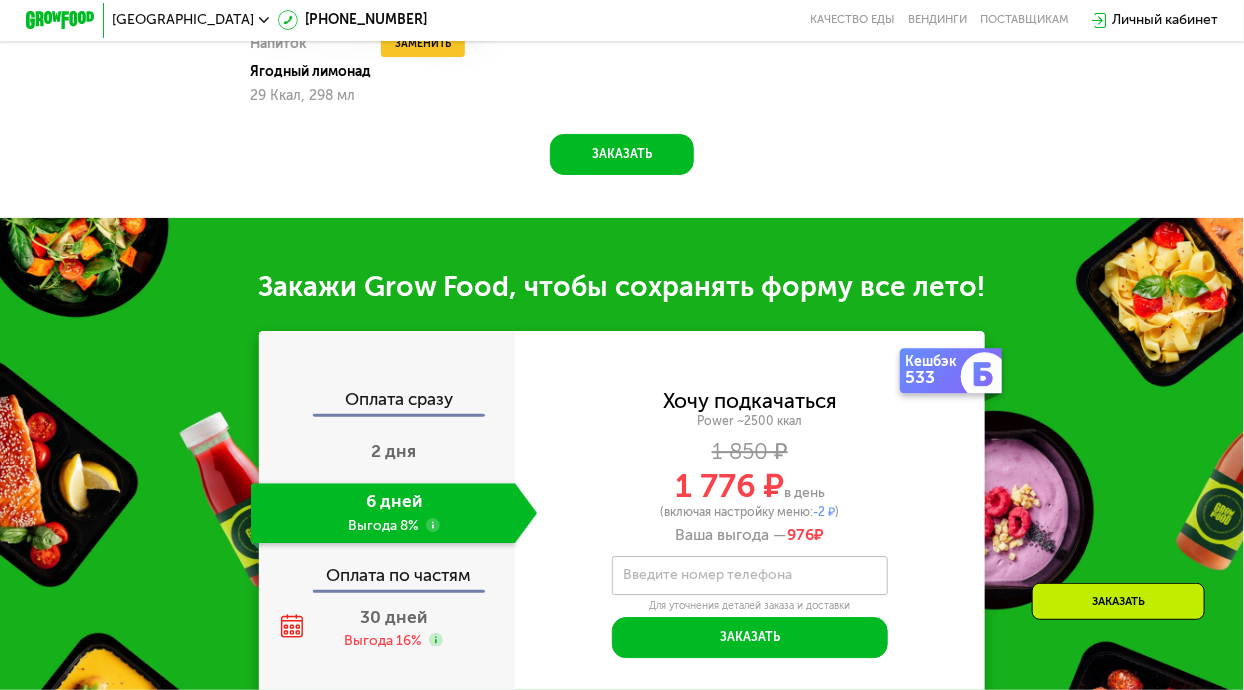 scroll, scrollTop: 1956, scrollLeft: 0, axis: vertical 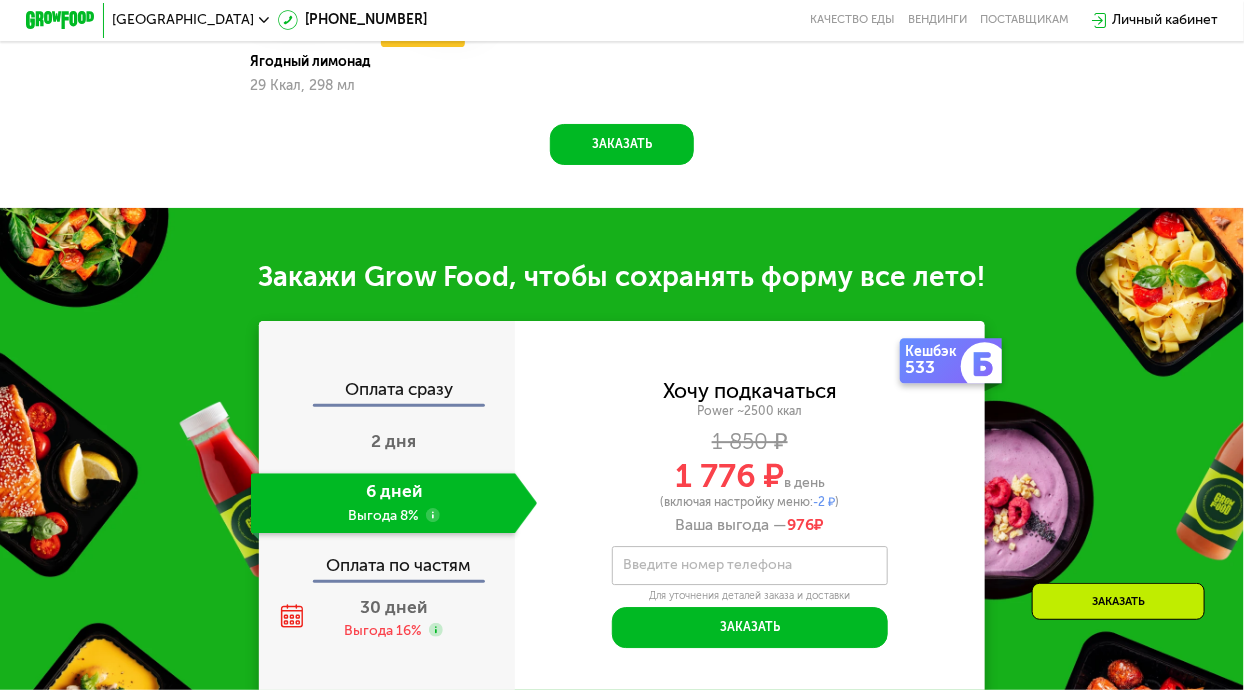 click on "Оплата сразу" 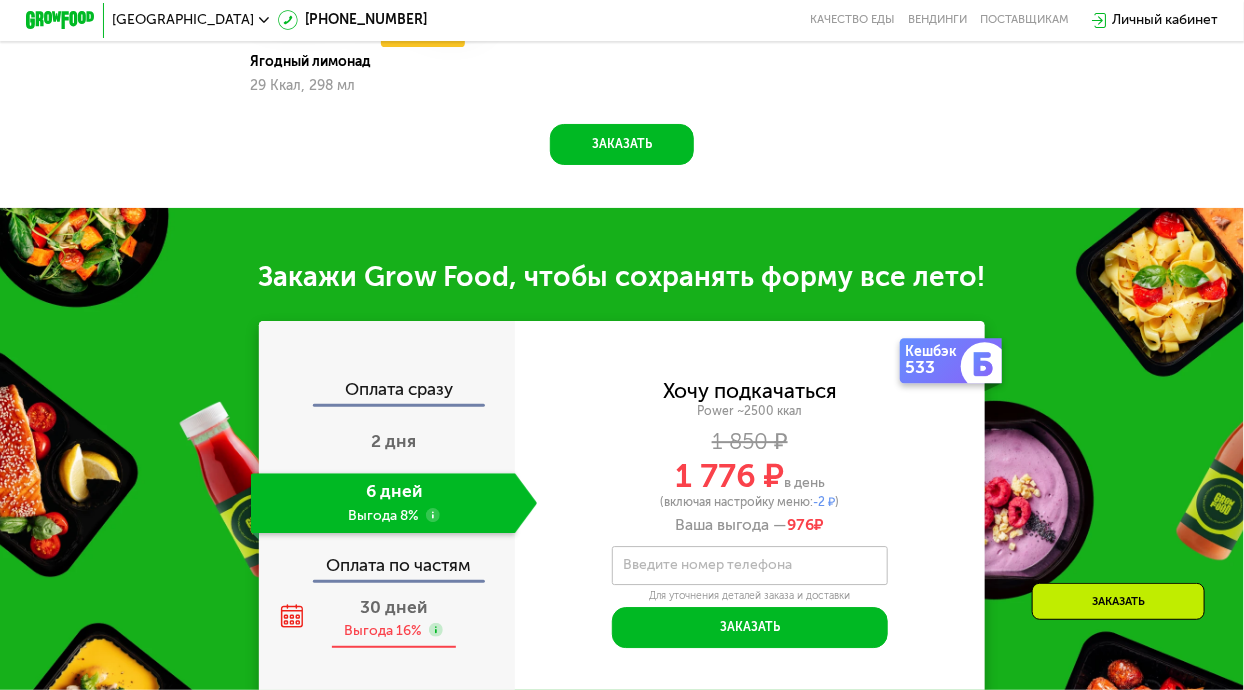 click on "30 дней Выгода 16%" at bounding box center [394, 619] 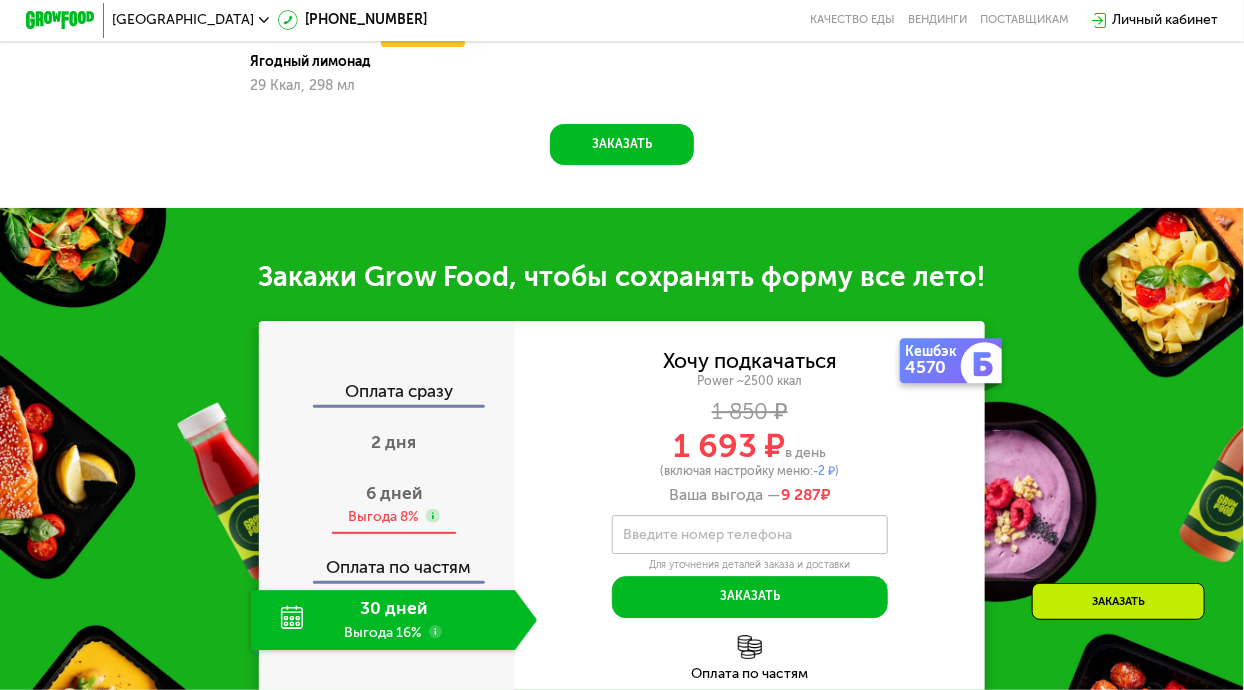 click on "6 дней Выгода 8%" at bounding box center (394, 504) 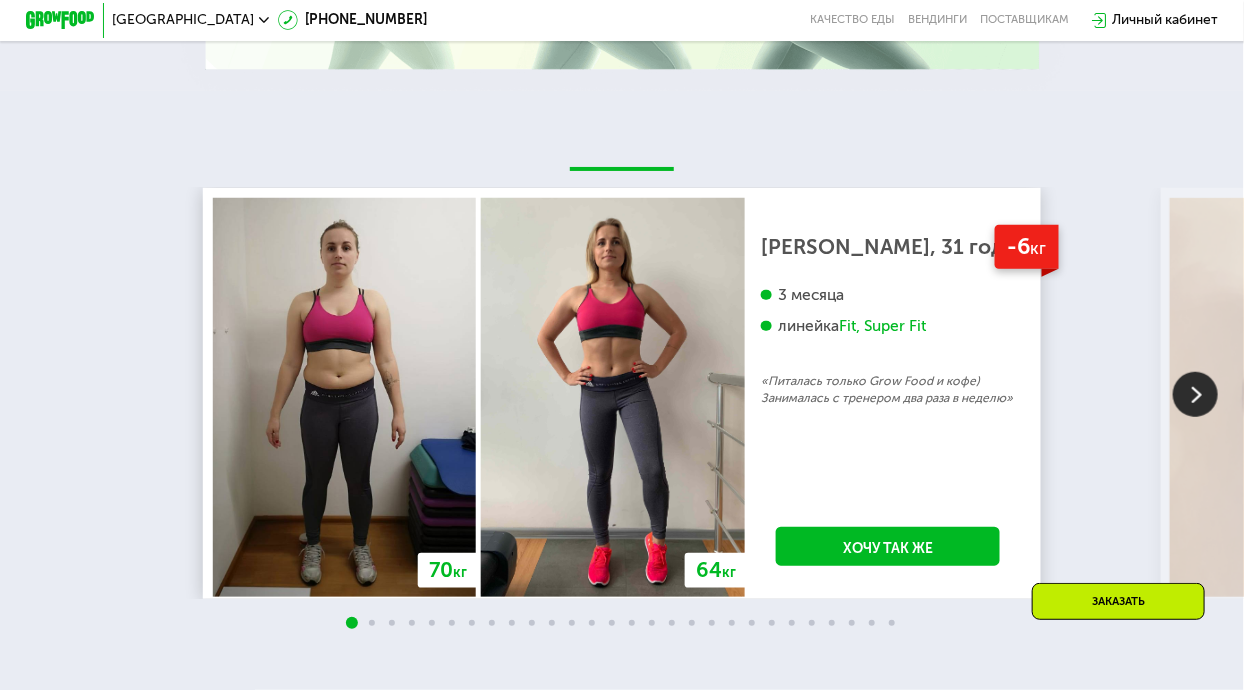 scroll, scrollTop: 3287, scrollLeft: 0, axis: vertical 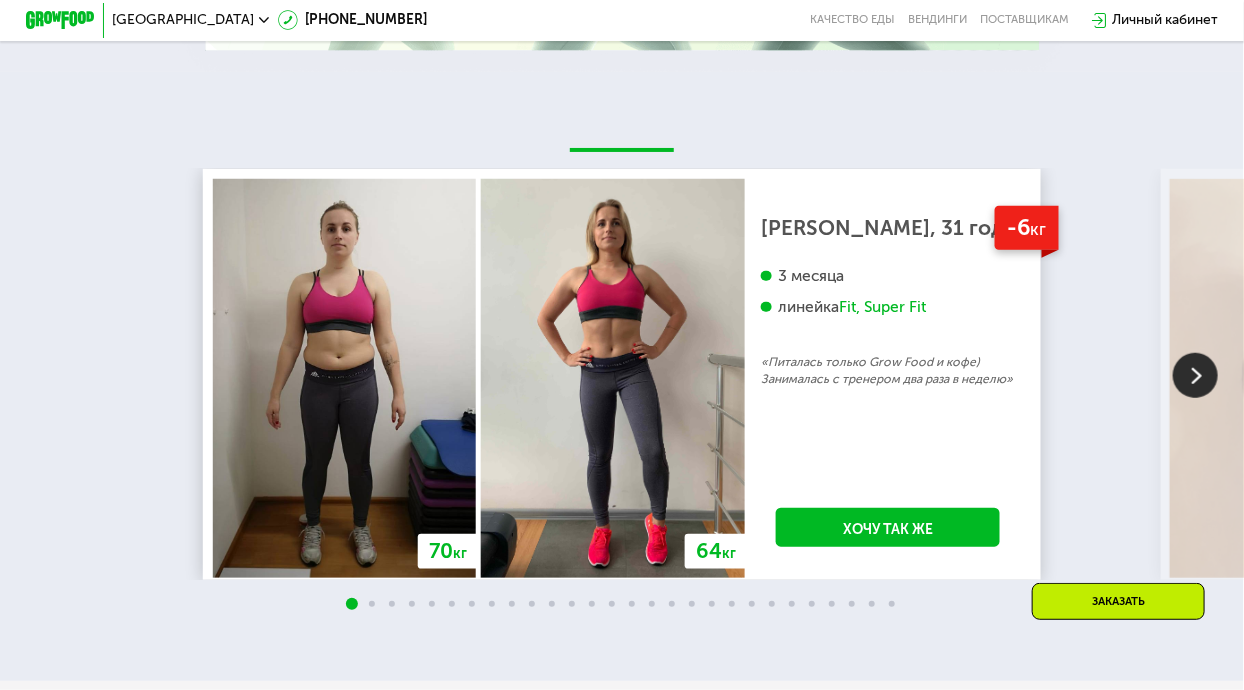 click at bounding box center (1195, 375) 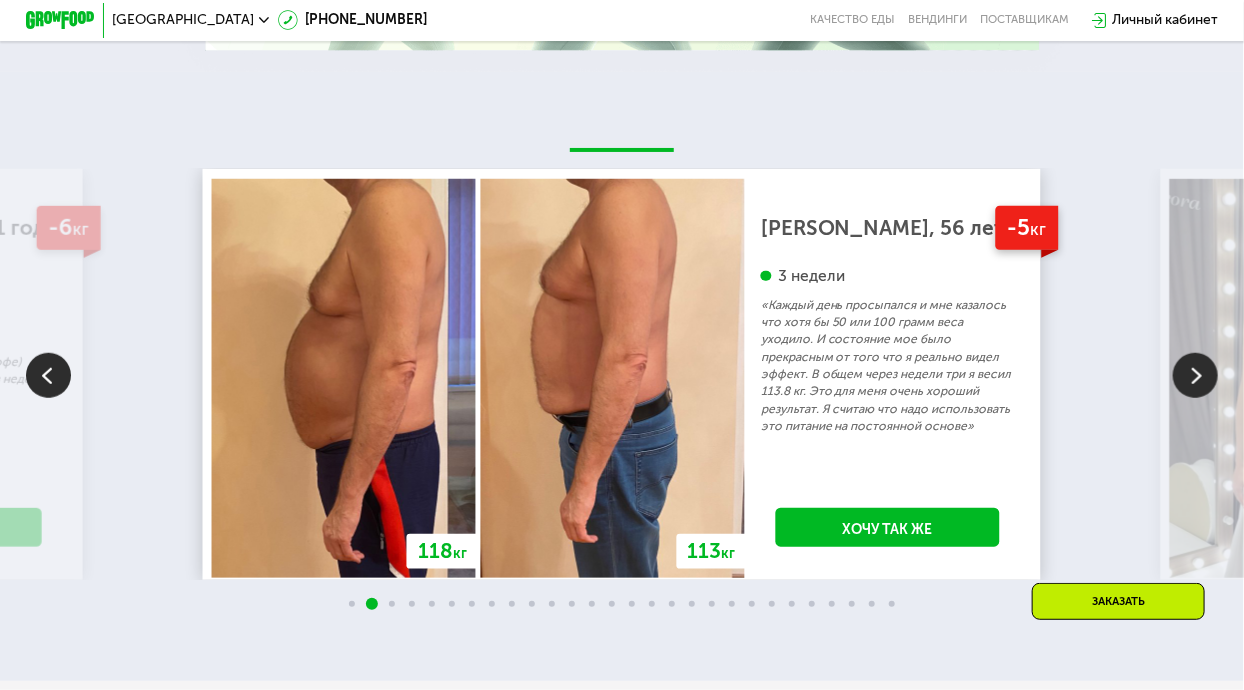 click at bounding box center [48, 375] 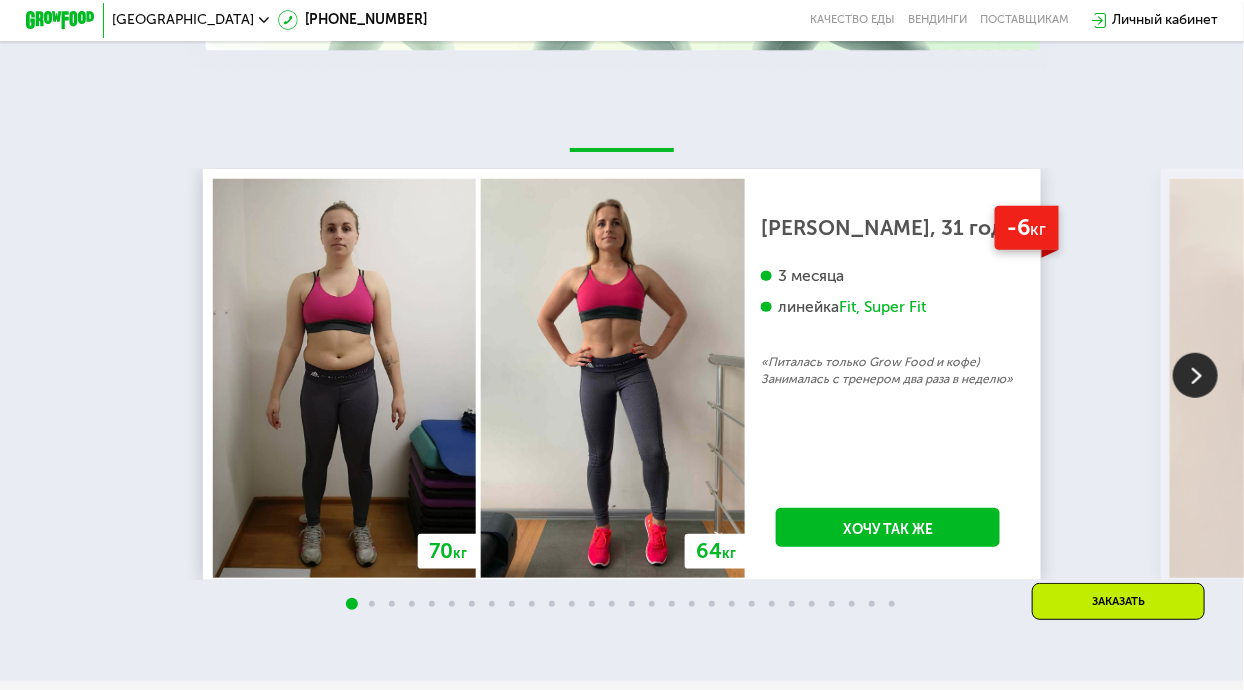 click at bounding box center [1195, 375] 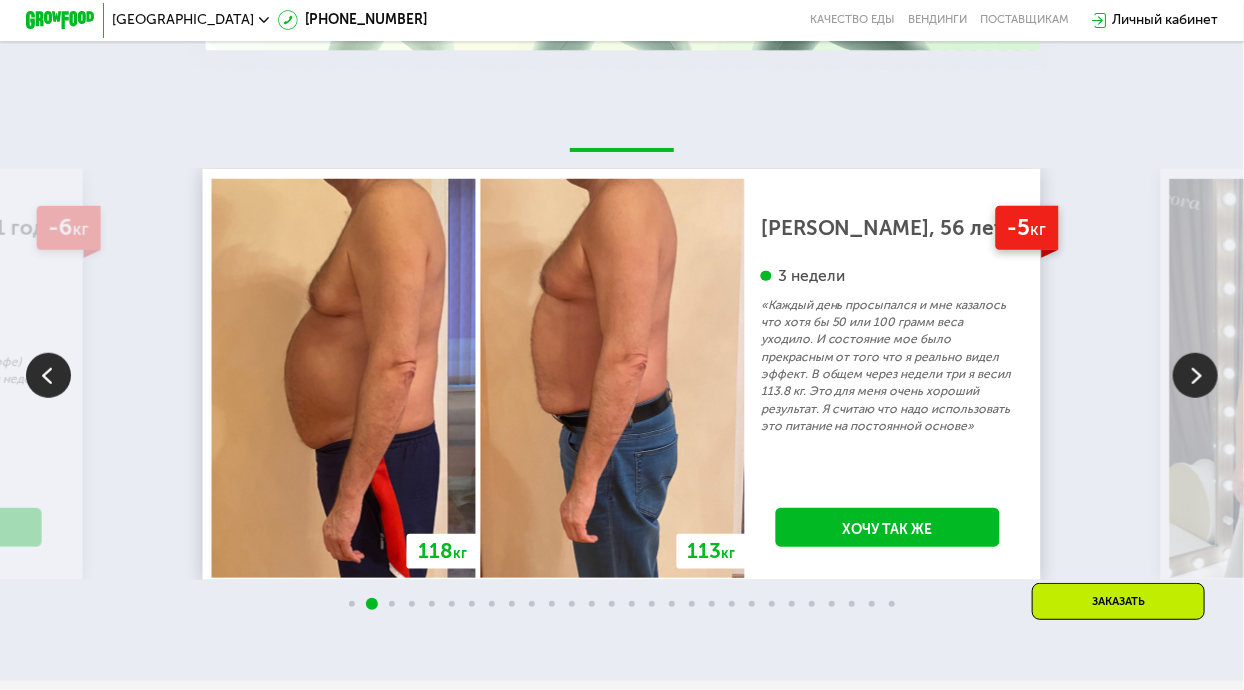 click at bounding box center [1195, 375] 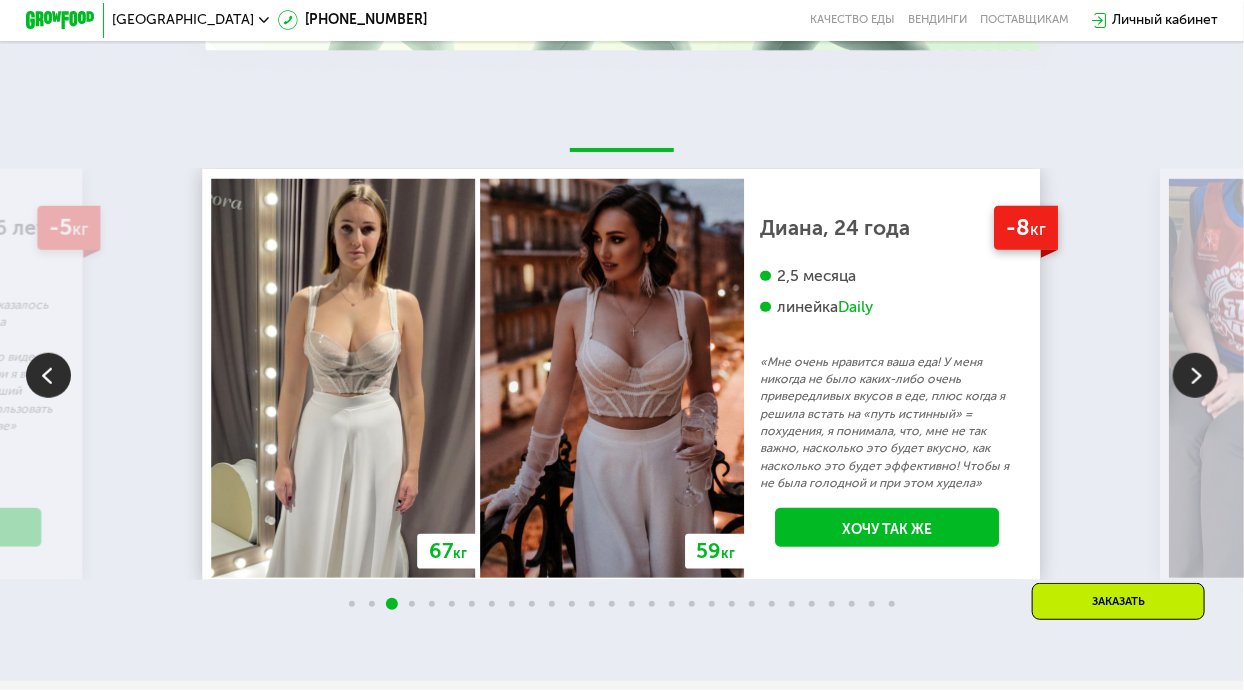 click at bounding box center (1195, 375) 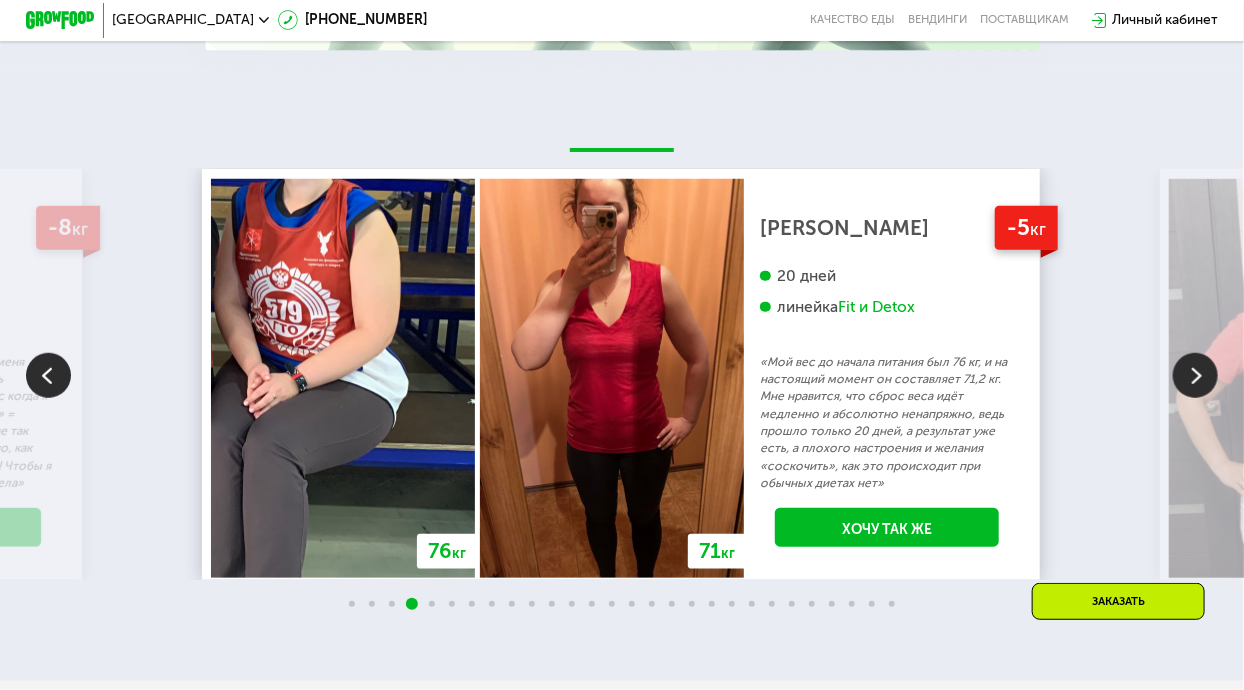 click at bounding box center (1195, 375) 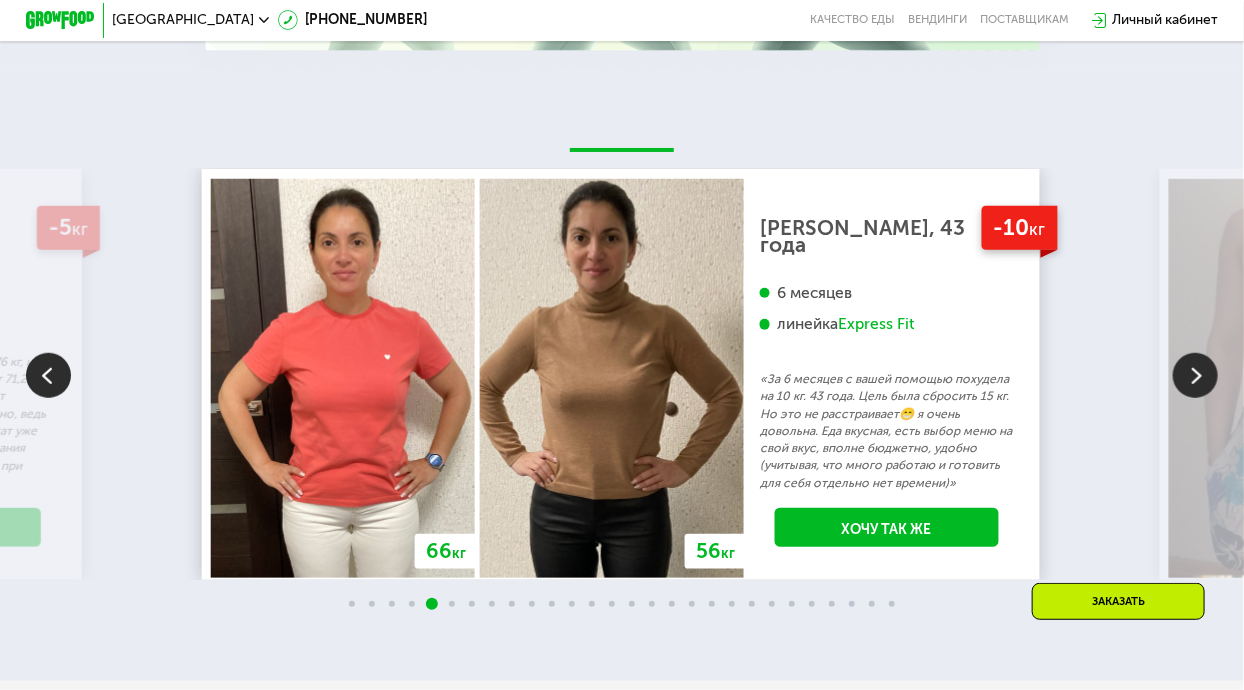 click at bounding box center [1195, 375] 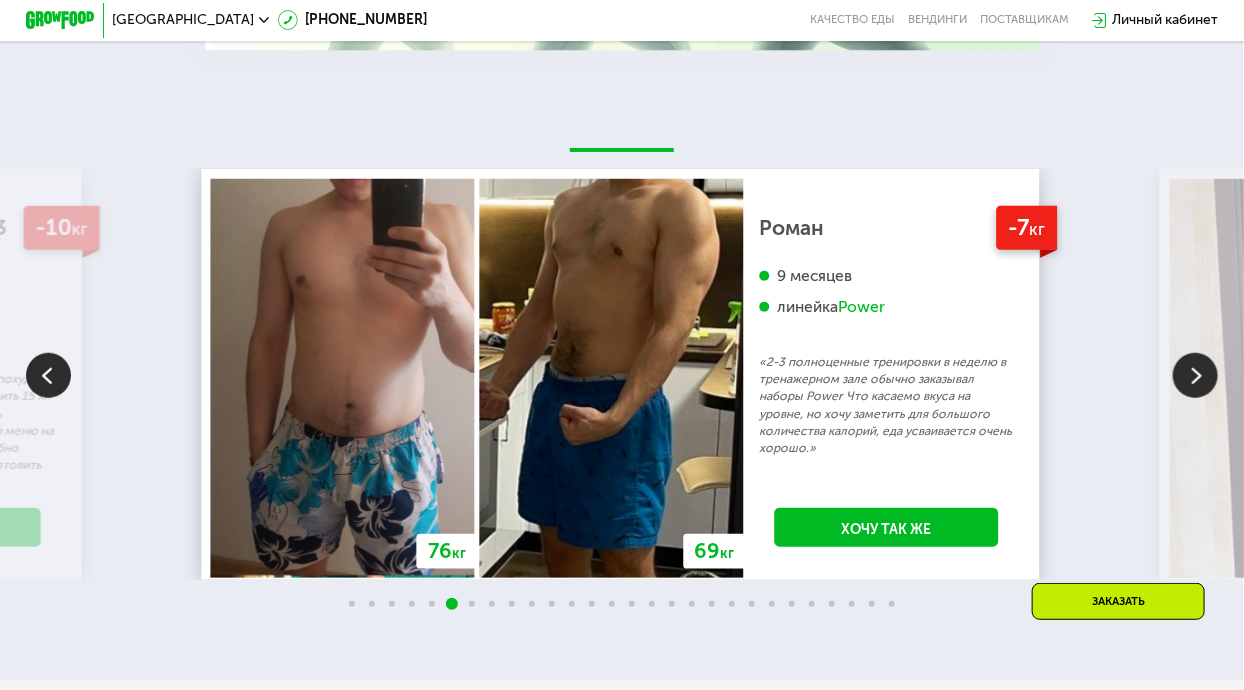 click at bounding box center [48, 375] 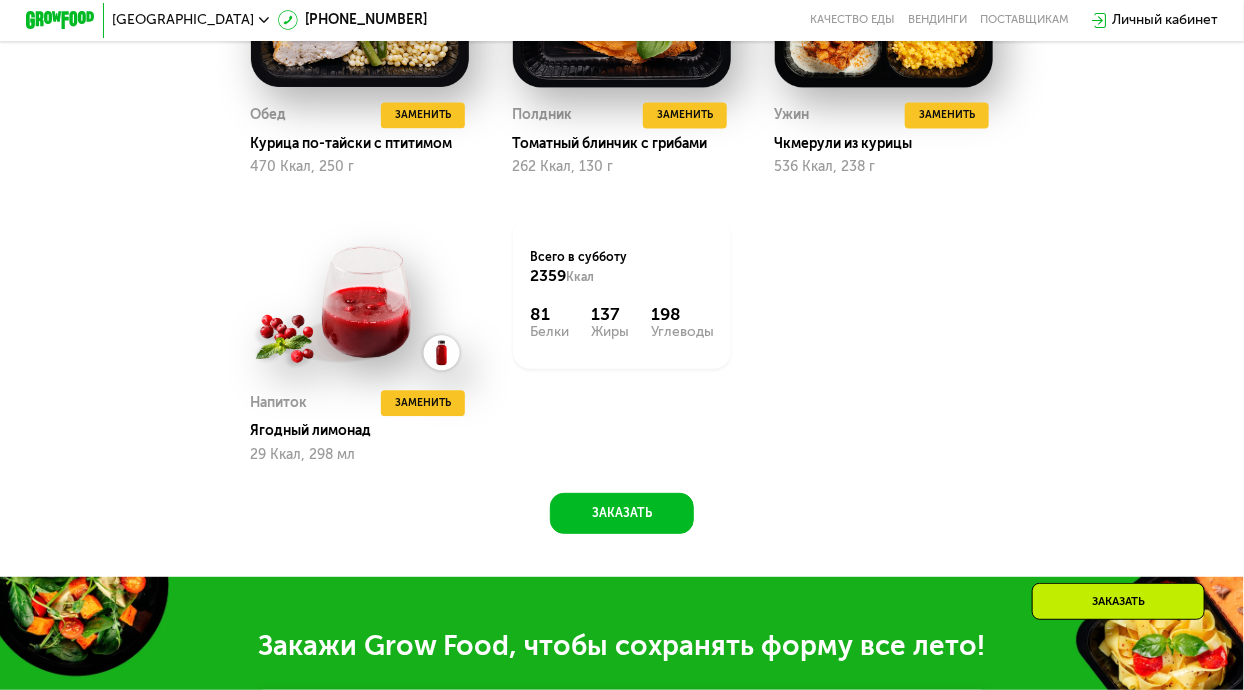 scroll, scrollTop: 1580, scrollLeft: 0, axis: vertical 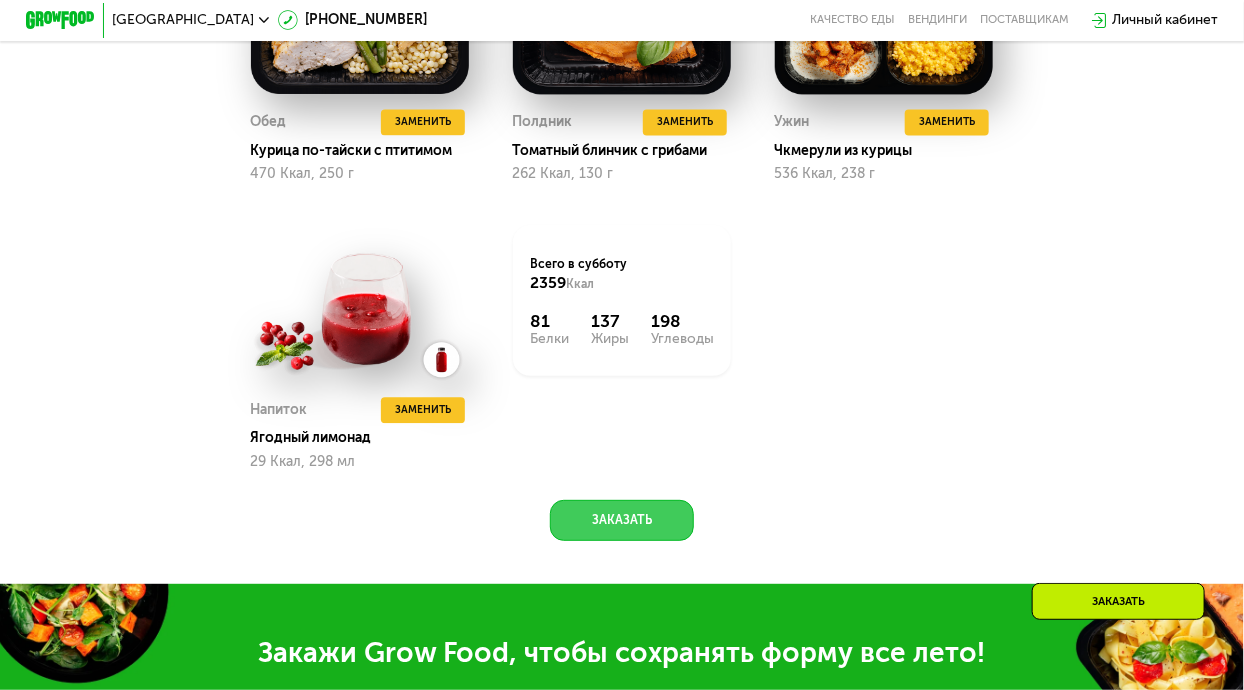 click on "Заказать" 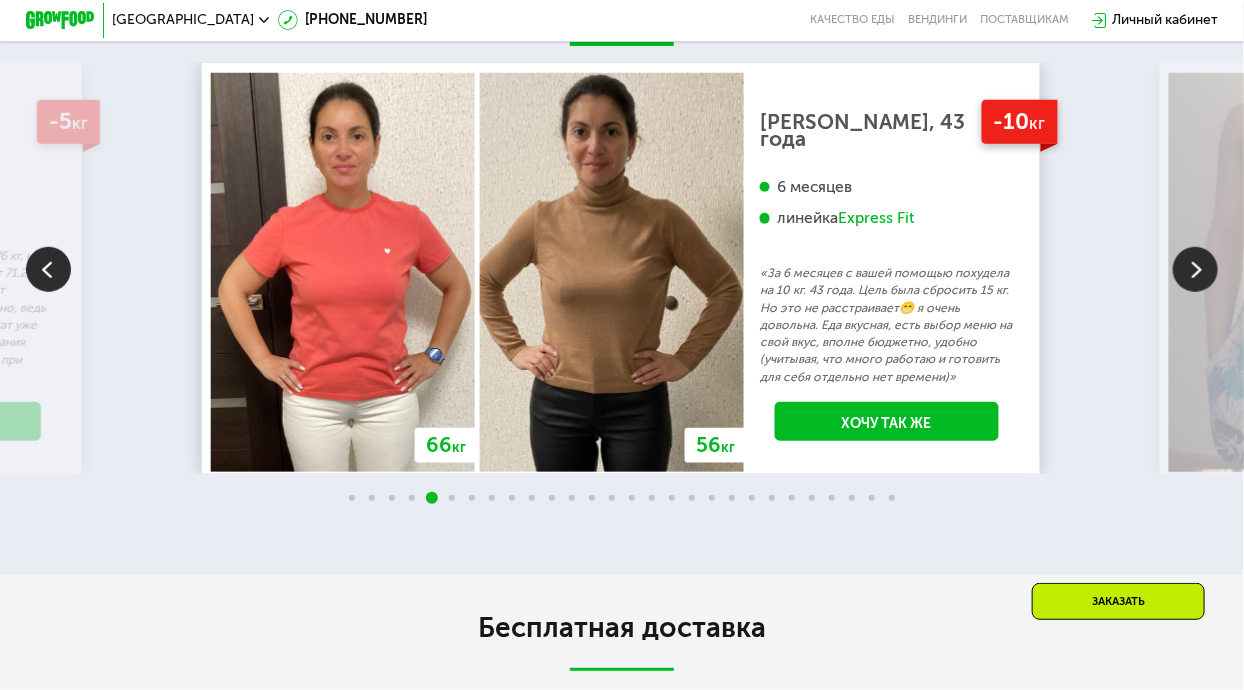 scroll, scrollTop: 3391, scrollLeft: 0, axis: vertical 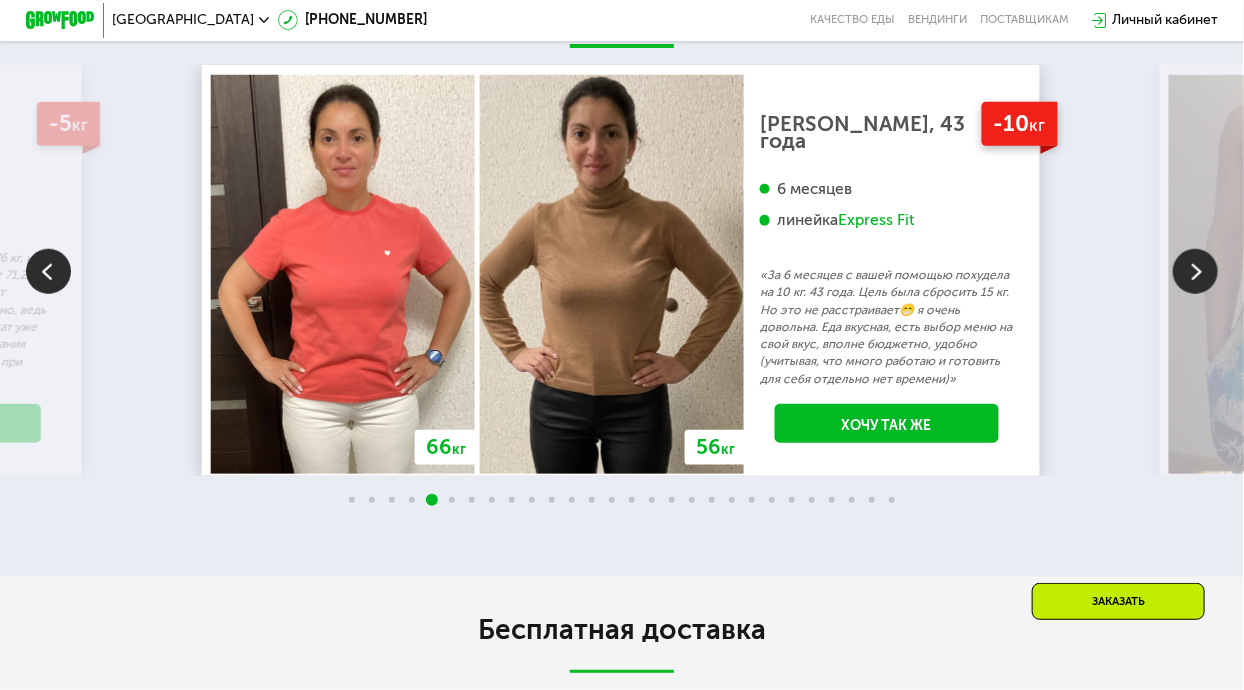 click on "Express Fit" at bounding box center [876, 220] 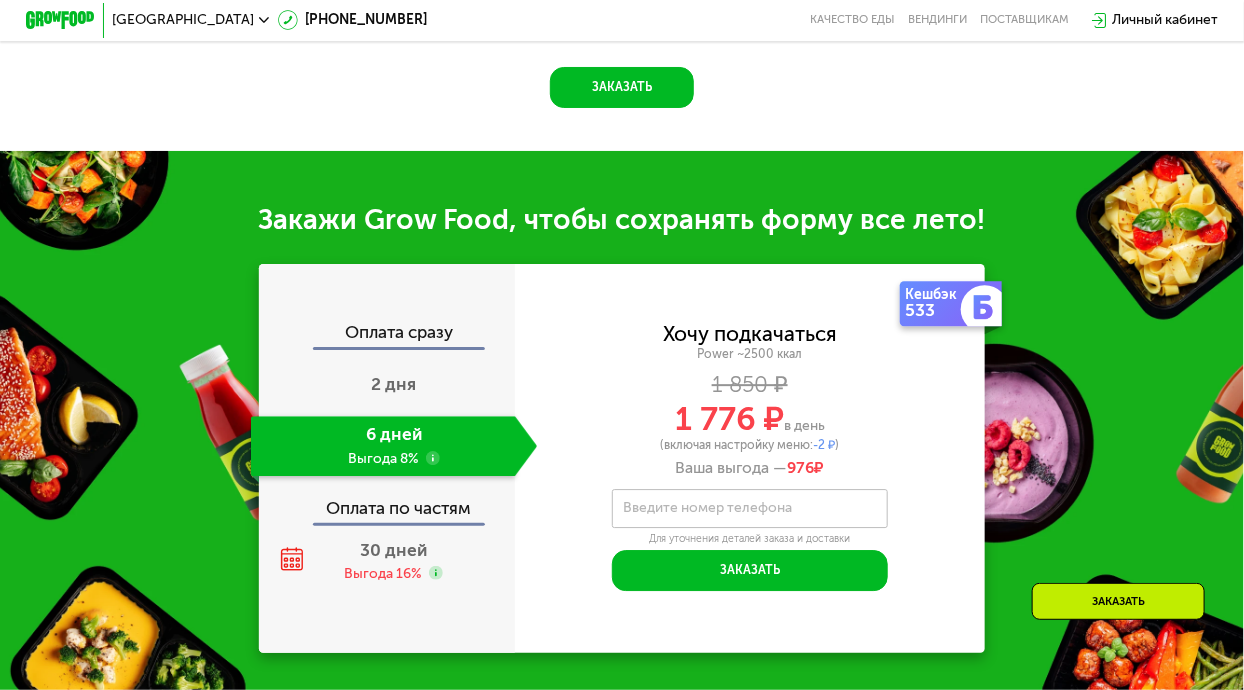 scroll, scrollTop: 2018, scrollLeft: 0, axis: vertical 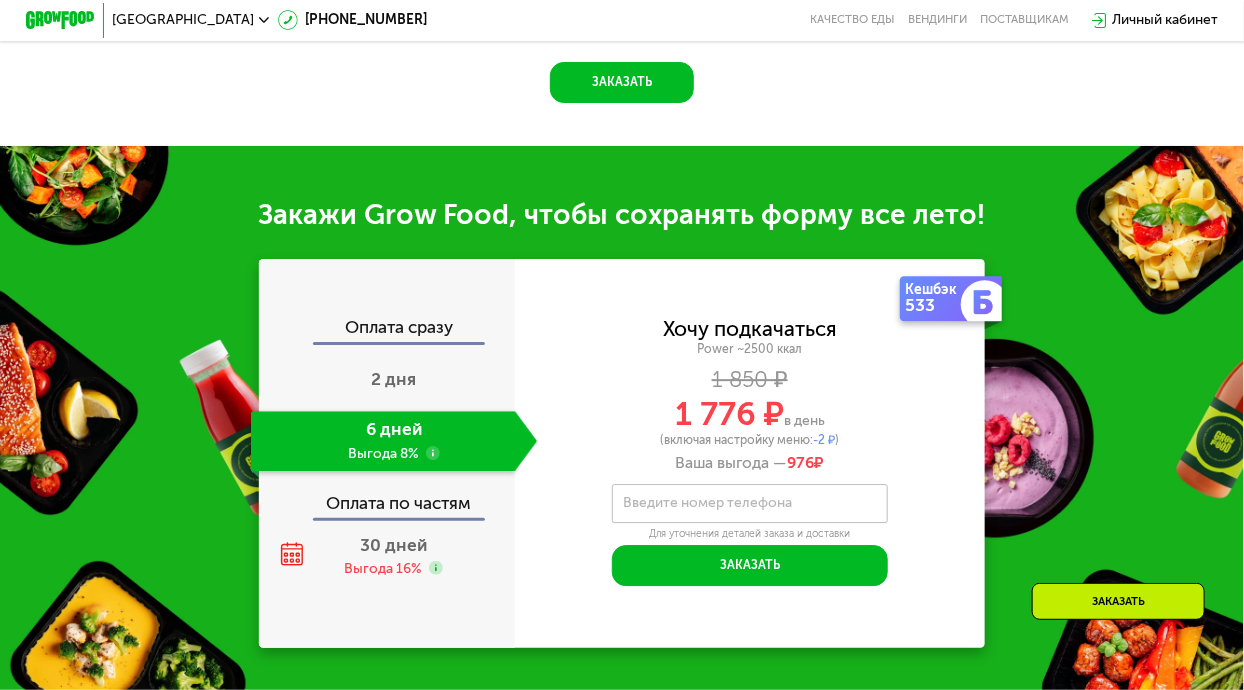 click on "Введите номер телефона" at bounding box center [707, 503] 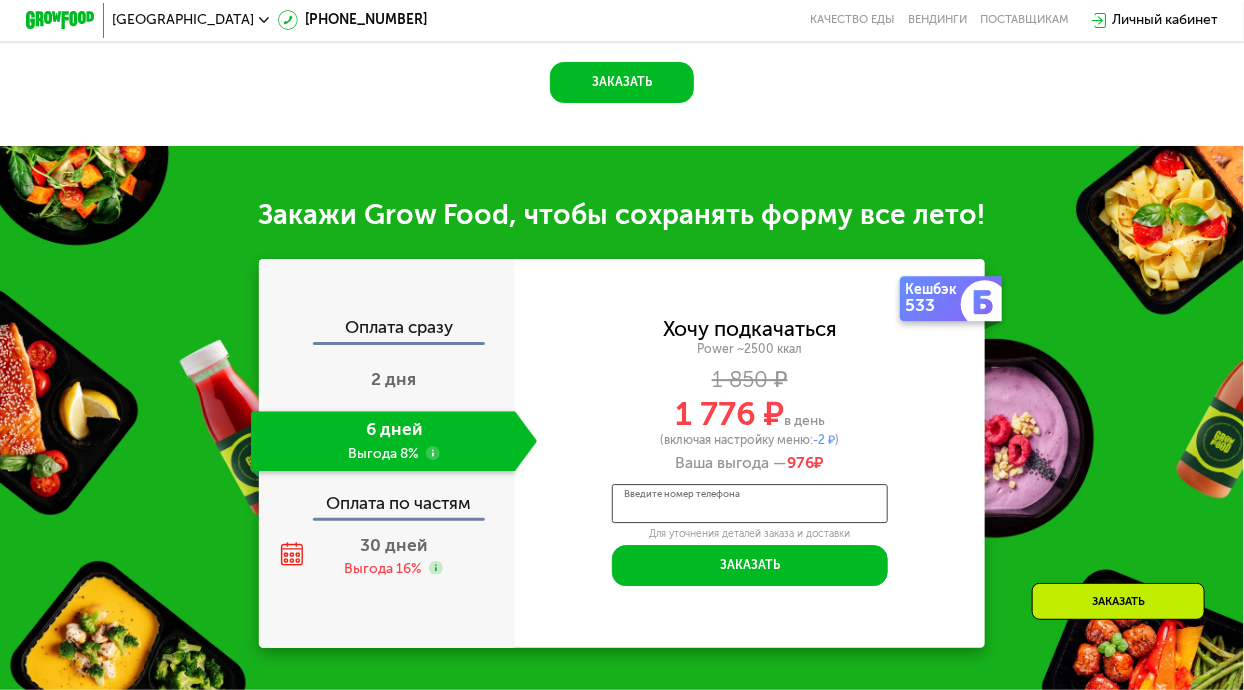 click on "Введите номер телефона" at bounding box center (750, 503) 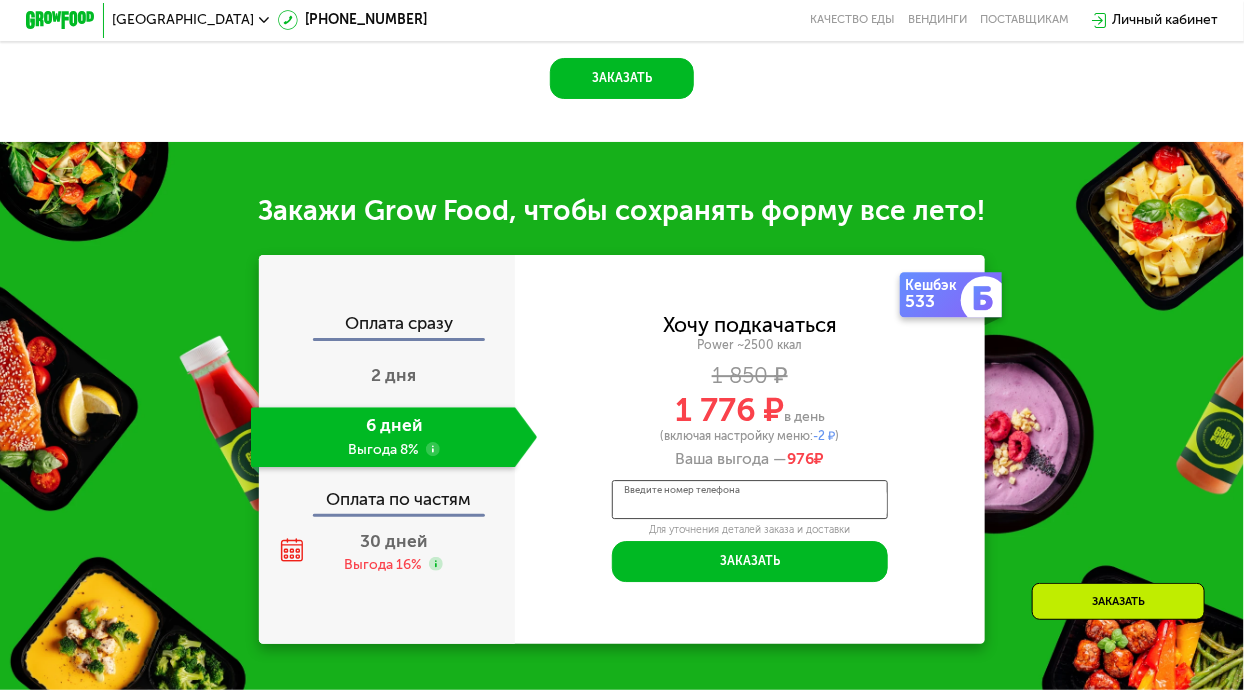 scroll, scrollTop: 2066, scrollLeft: 0, axis: vertical 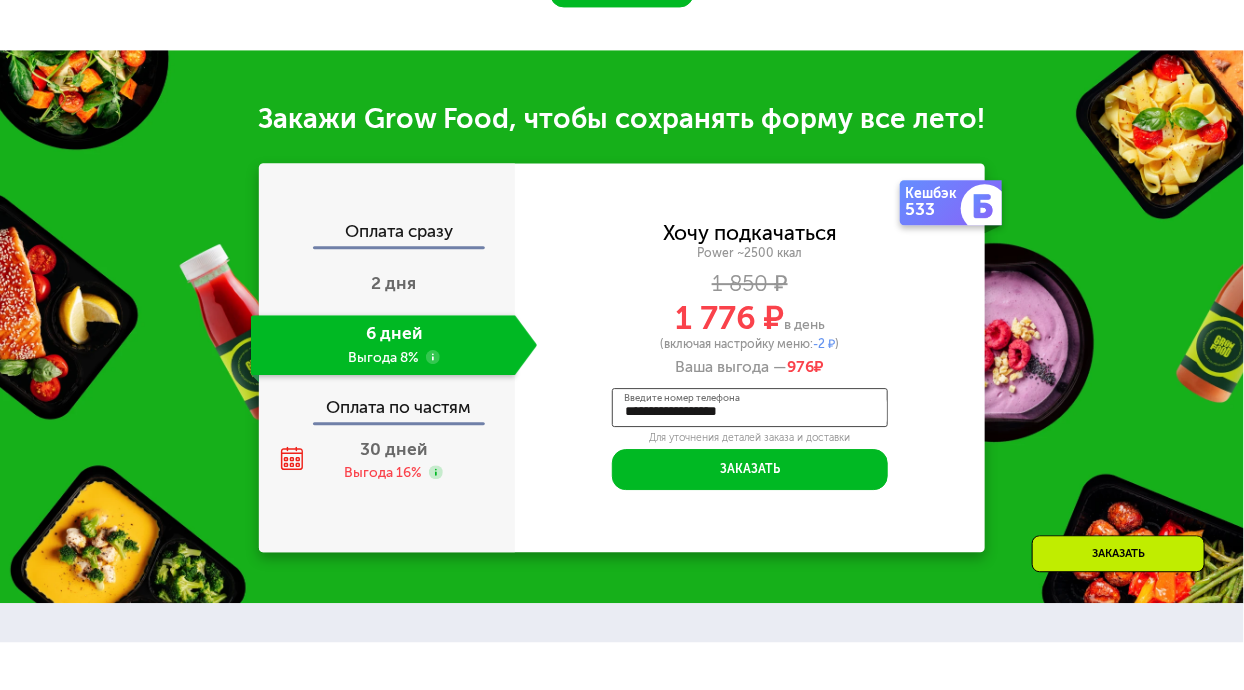 type on "**********" 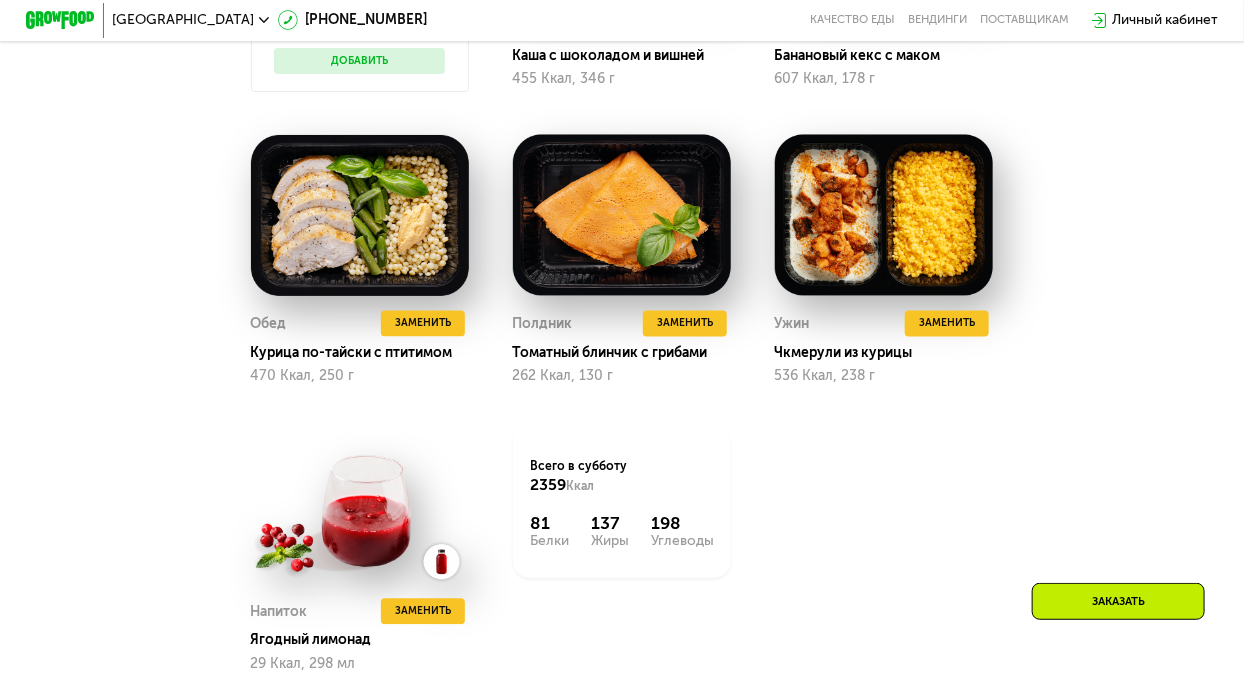 scroll, scrollTop: 1376, scrollLeft: 0, axis: vertical 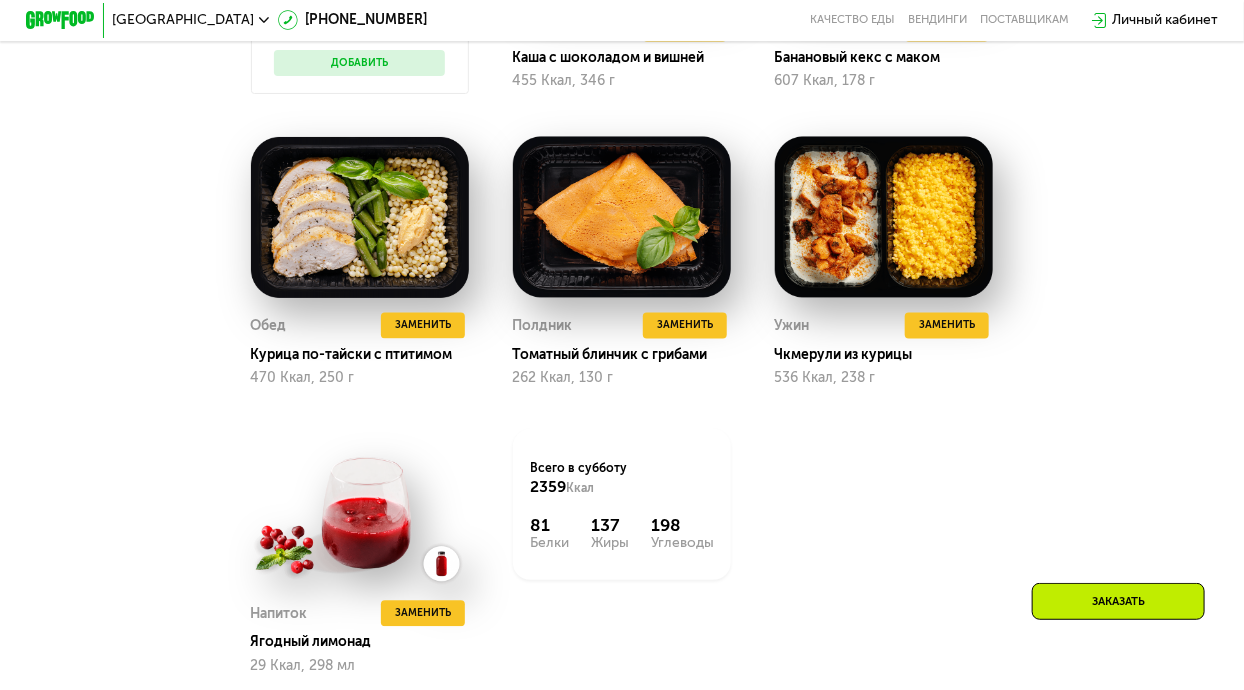 click on "Доставка: [DATE] Настроить меню   Настроены 9 приемов (-2 ₽)     Сбросить  пн 14.07 вт 15.07 ср 16.07 чт 17.07 пт 18.07 сб 19.07 Завтрак Каша с арахисом и яблоками 395 Ккал, 344 г 2й завтрак Сэндвич с сыром и ветчиной 455 Ккал, 189 г Обед Вок с курицей и вакаме 503 Ккал, 320 г Полдник Десерт с медовыми орехами 350 Ккал, 166 г Ужин Томатные спагетти с фаршем 460 Ккал, 250 г Напиток Малиновый кисель 91 Ккал, 306 мл  Всего в [DATE] 2254 Ккал 84  Белки  110  Жиры  233  Углеводы  Завтрак Скрэмбл с овощным миксом 434 Ккал, 310 г 2й завтрак Блин с курицей и соусом 359 Ккал, 110 г Обед Куриные ежики с драниками 609 Ккал, 300 г" at bounding box center (622, 191) 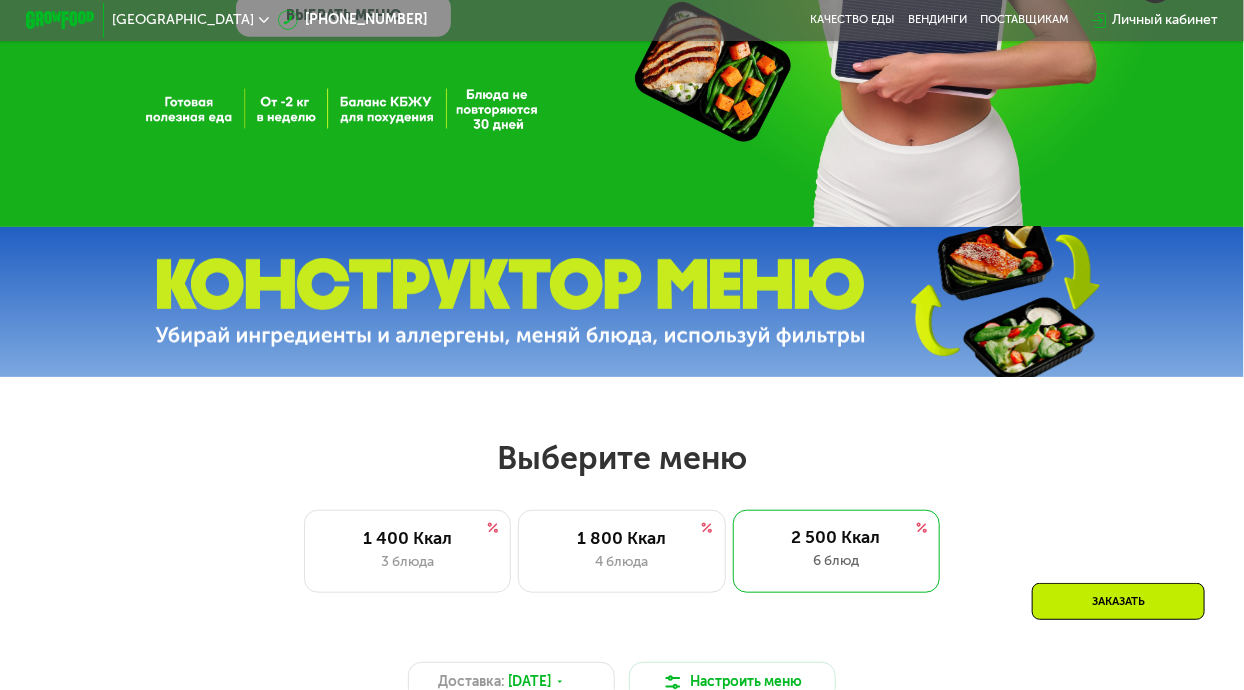scroll, scrollTop: 333, scrollLeft: 0, axis: vertical 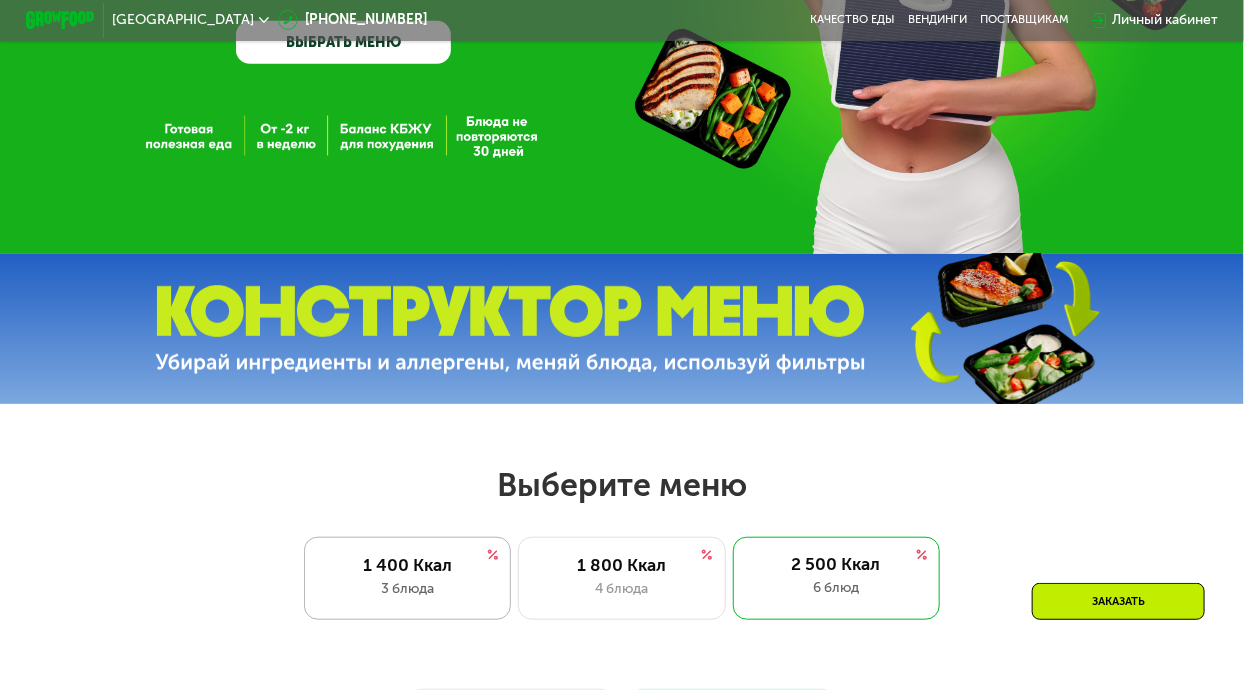 click on "1 400 Ккал" at bounding box center (407, 565) 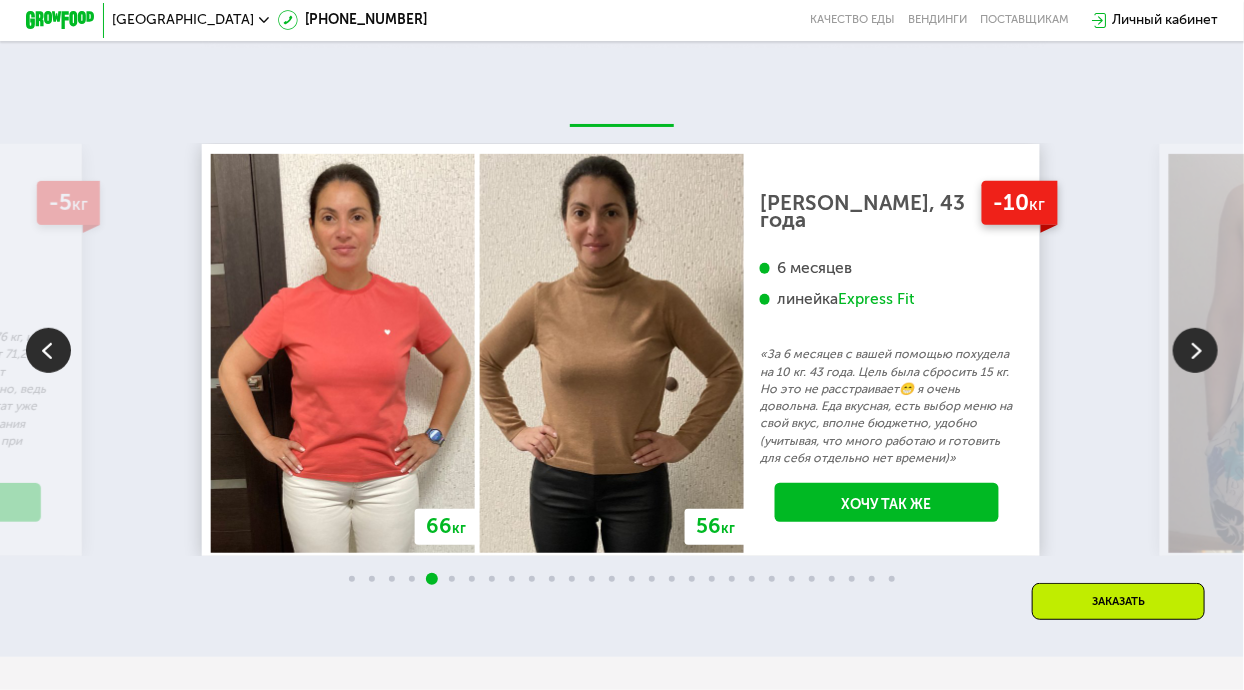 scroll, scrollTop: 3019, scrollLeft: 0, axis: vertical 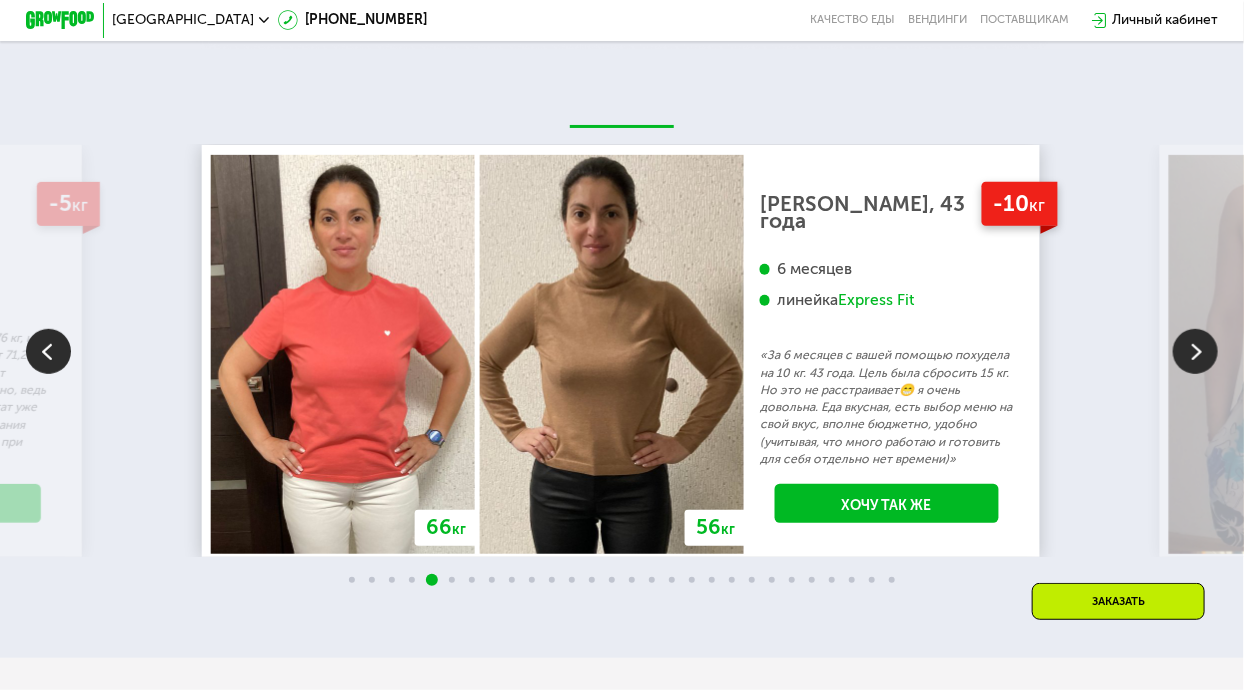 click at bounding box center (1195, 351) 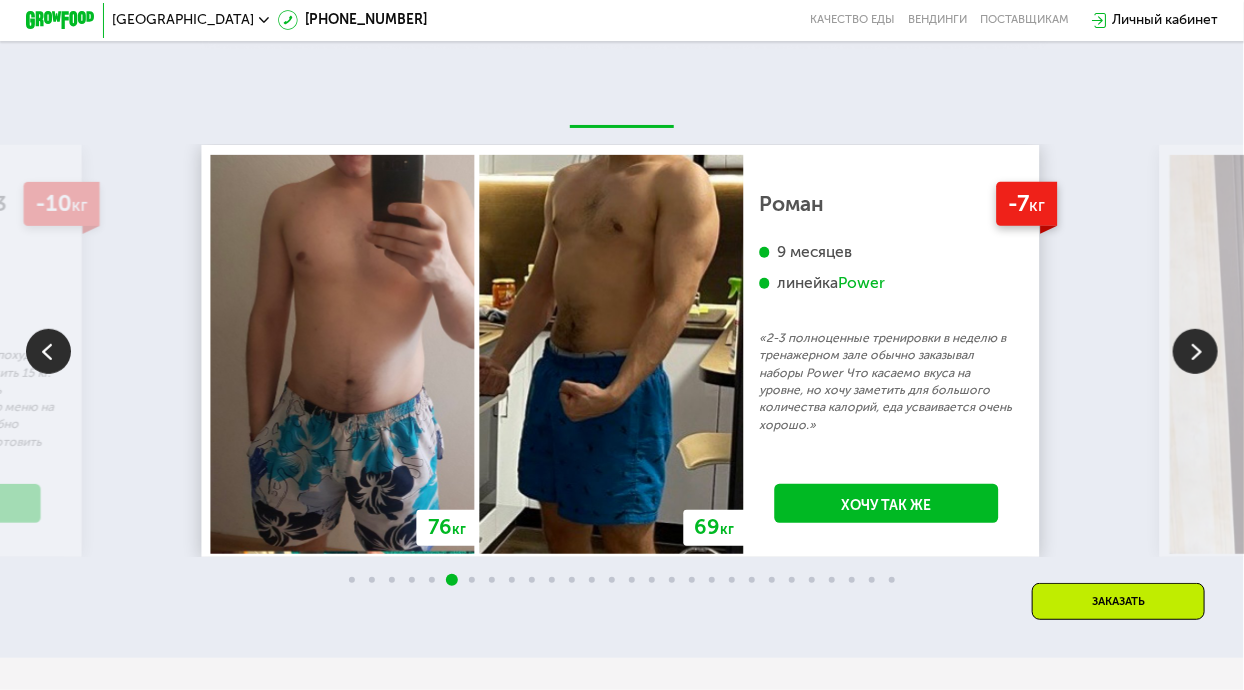 click at bounding box center [1195, 351] 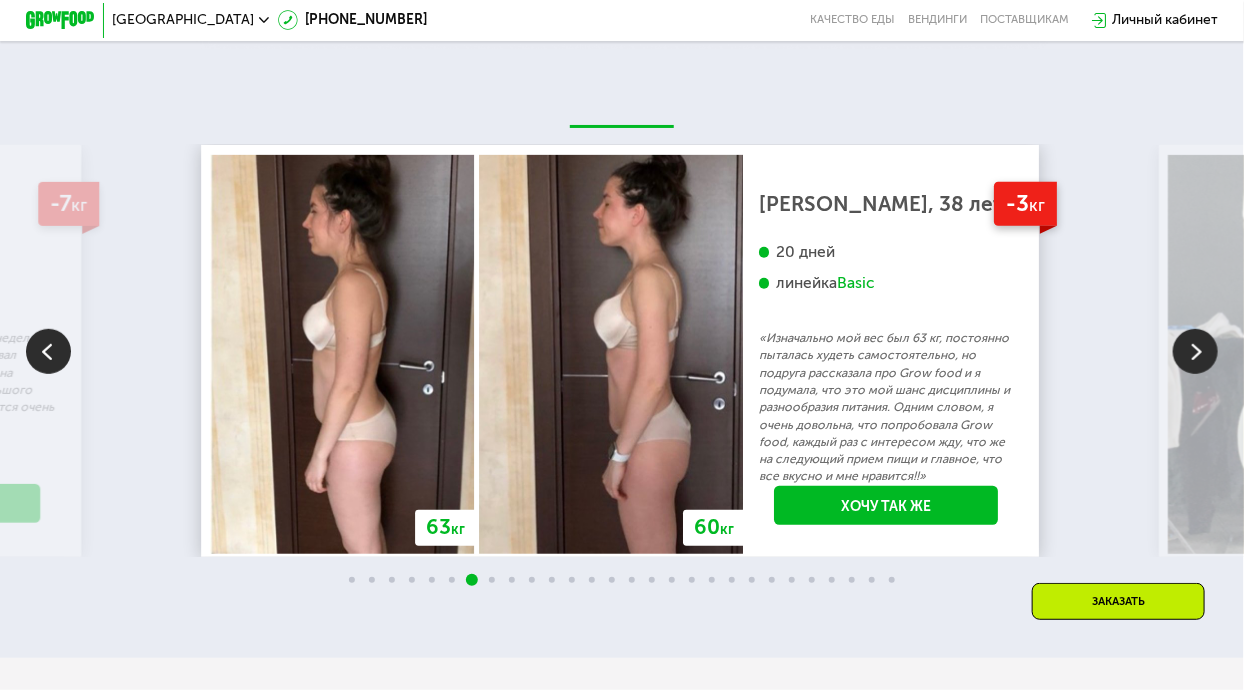 click at bounding box center [1195, 351] 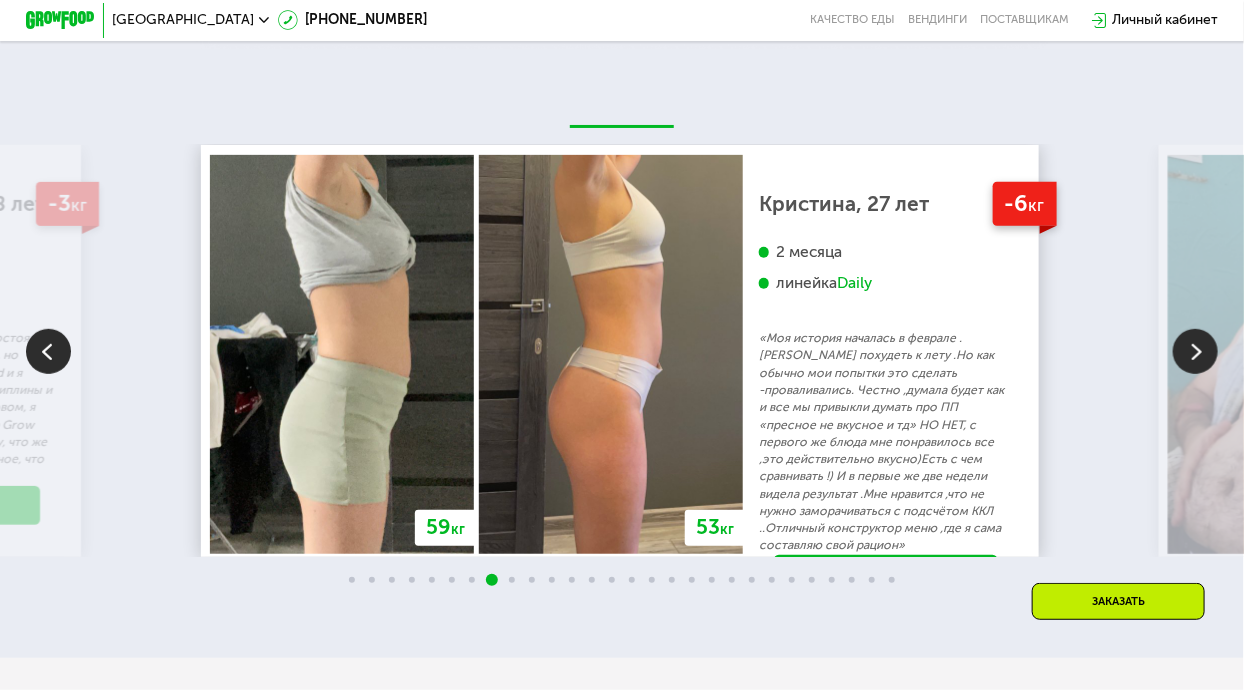 click on "Daily" at bounding box center (854, 283) 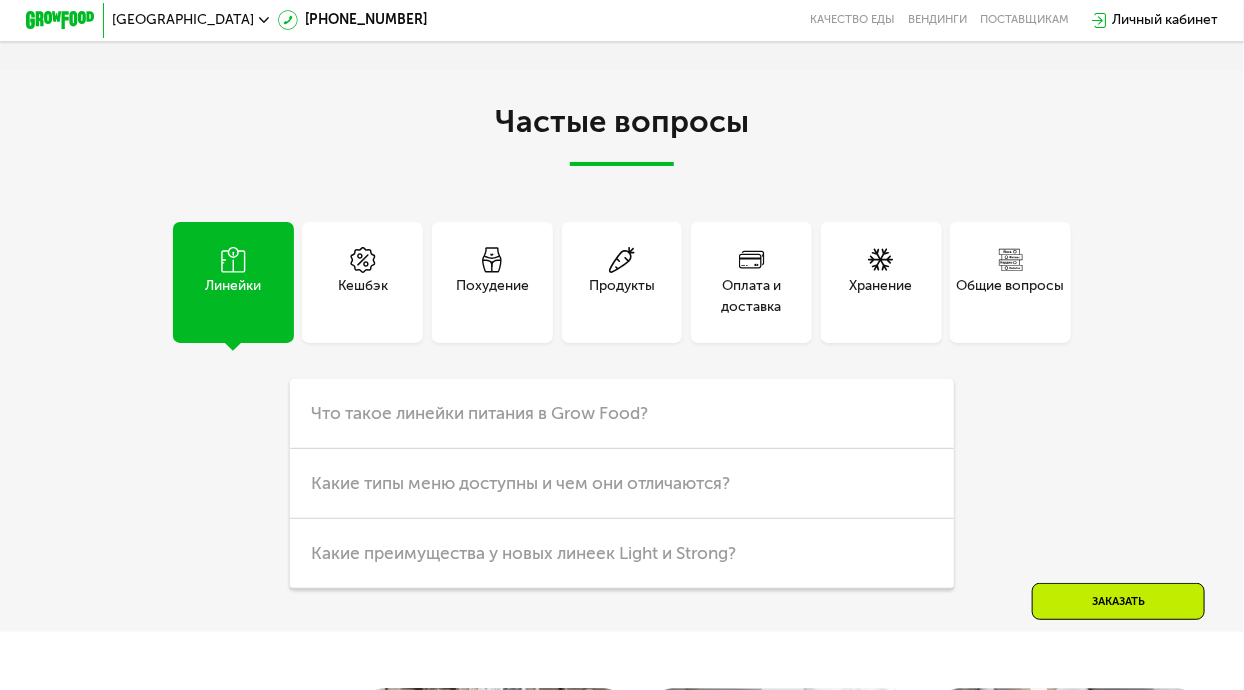 scroll, scrollTop: 4247, scrollLeft: 0, axis: vertical 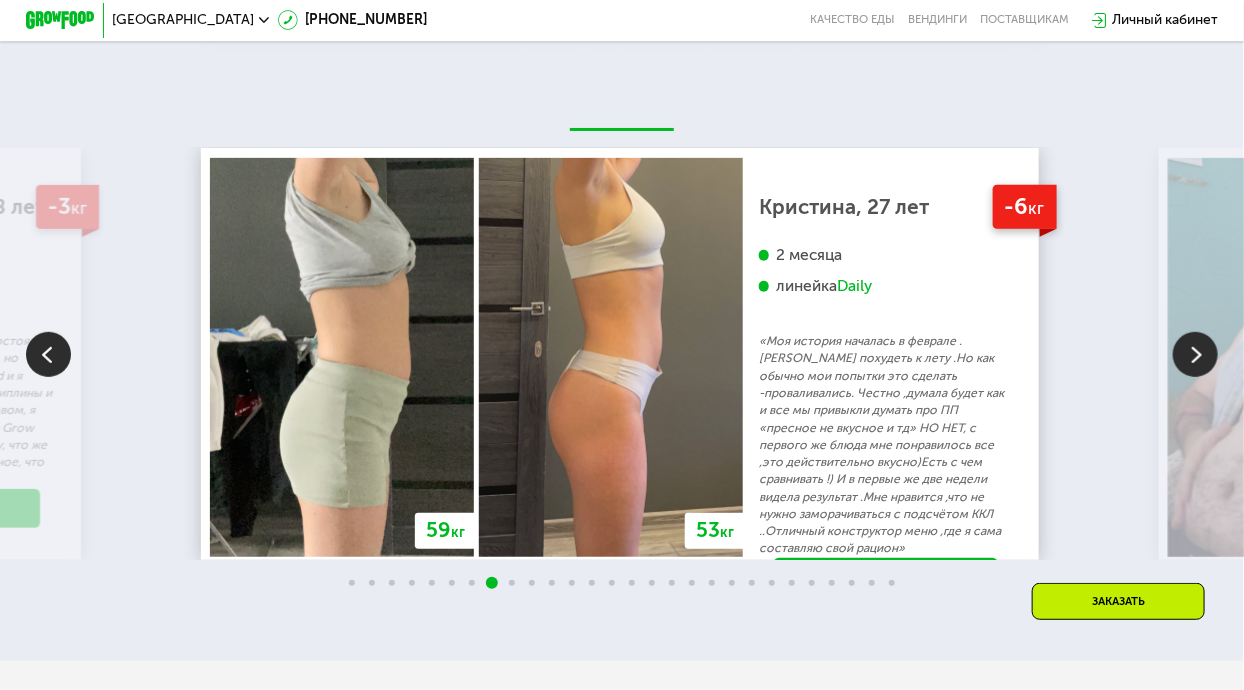 click on "Daily" at bounding box center [854, 286] 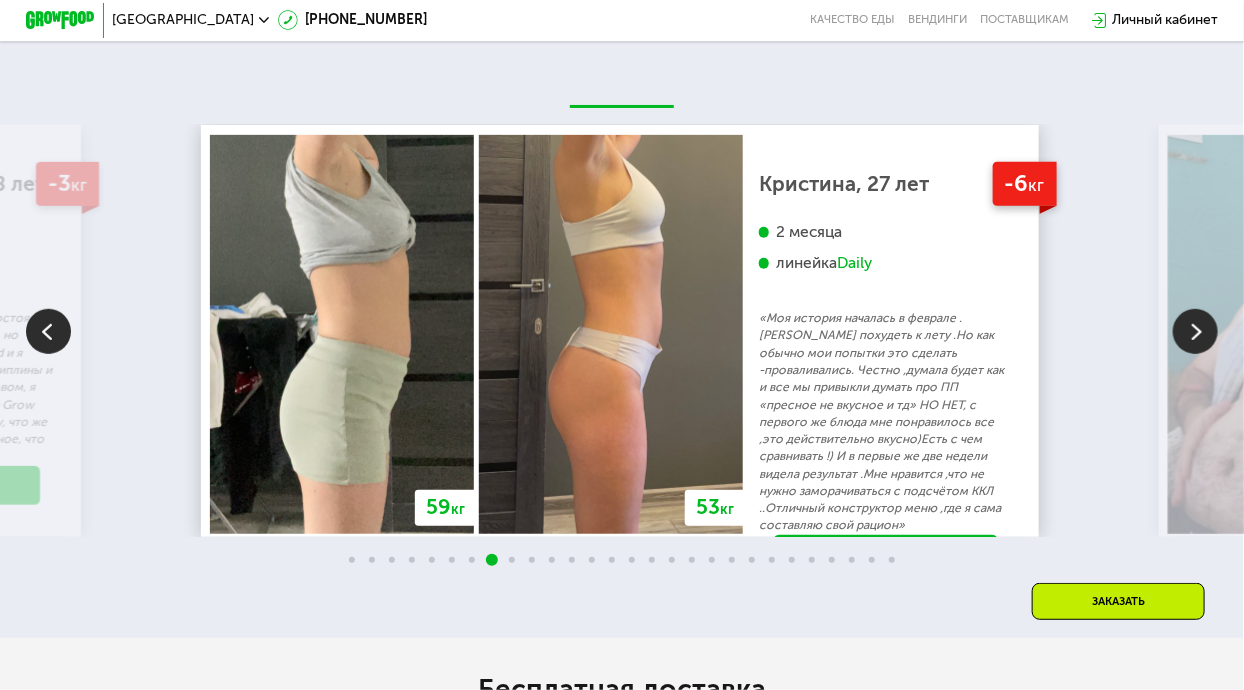 click at bounding box center [1195, 331] 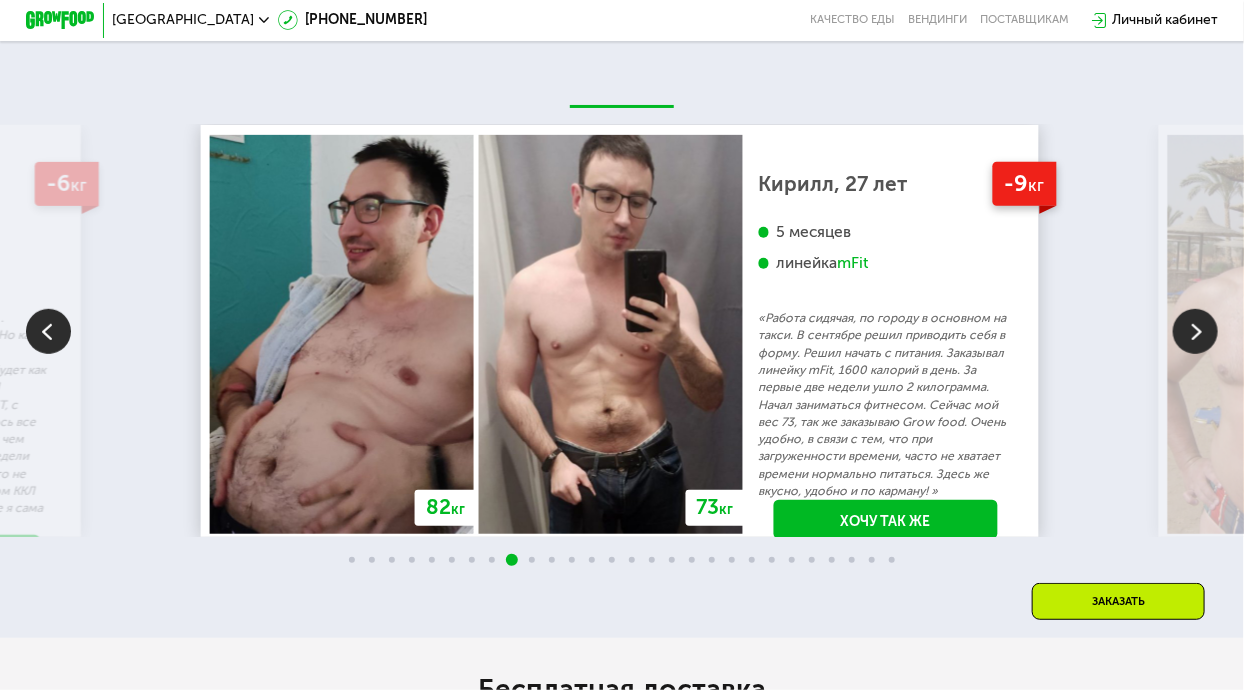click at bounding box center [1195, 331] 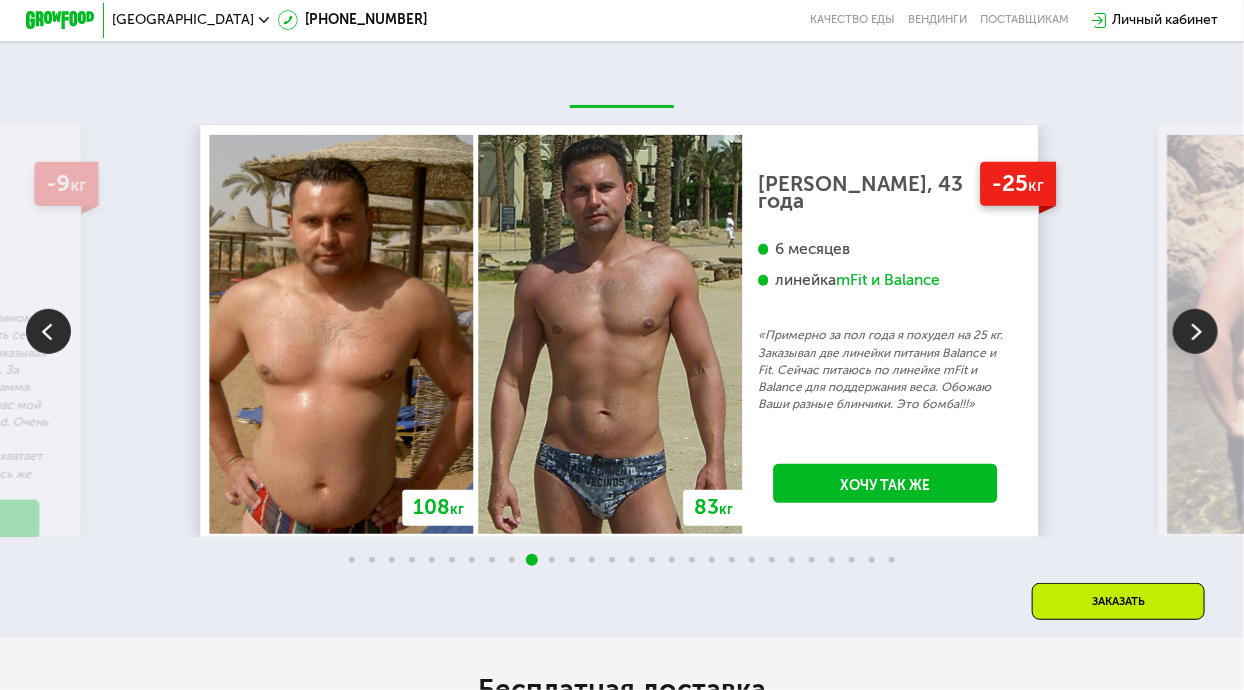 click at bounding box center (1195, 331) 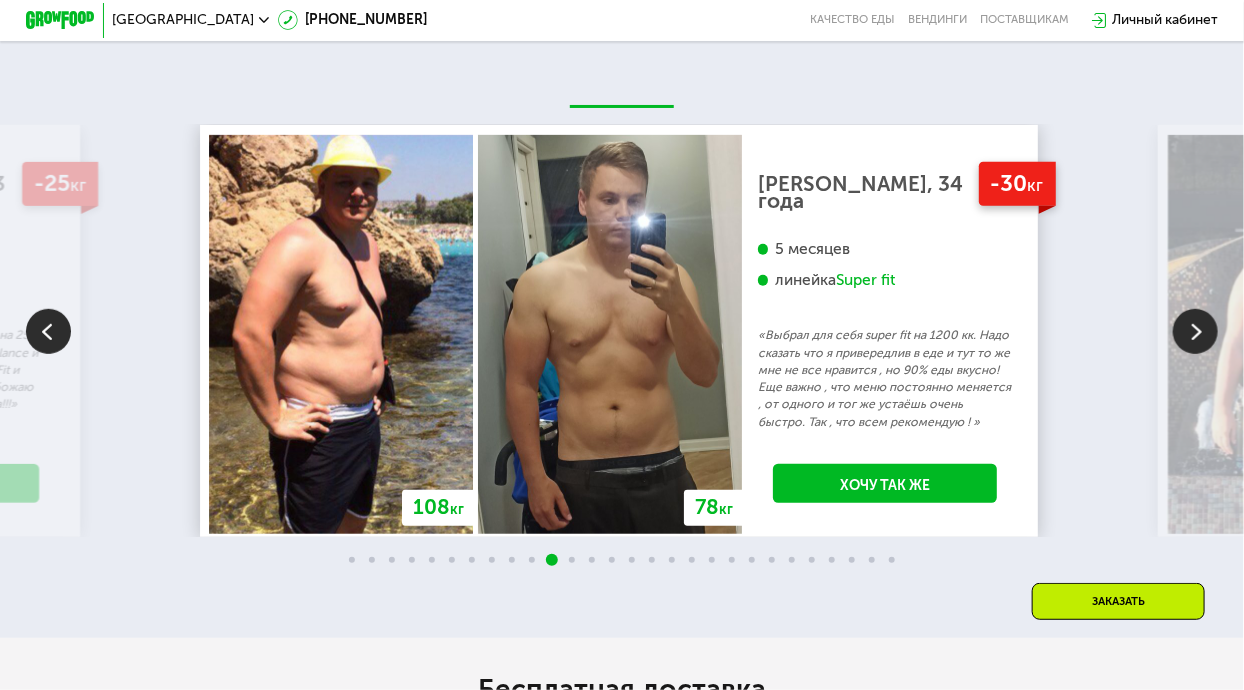 click at bounding box center [1195, 331] 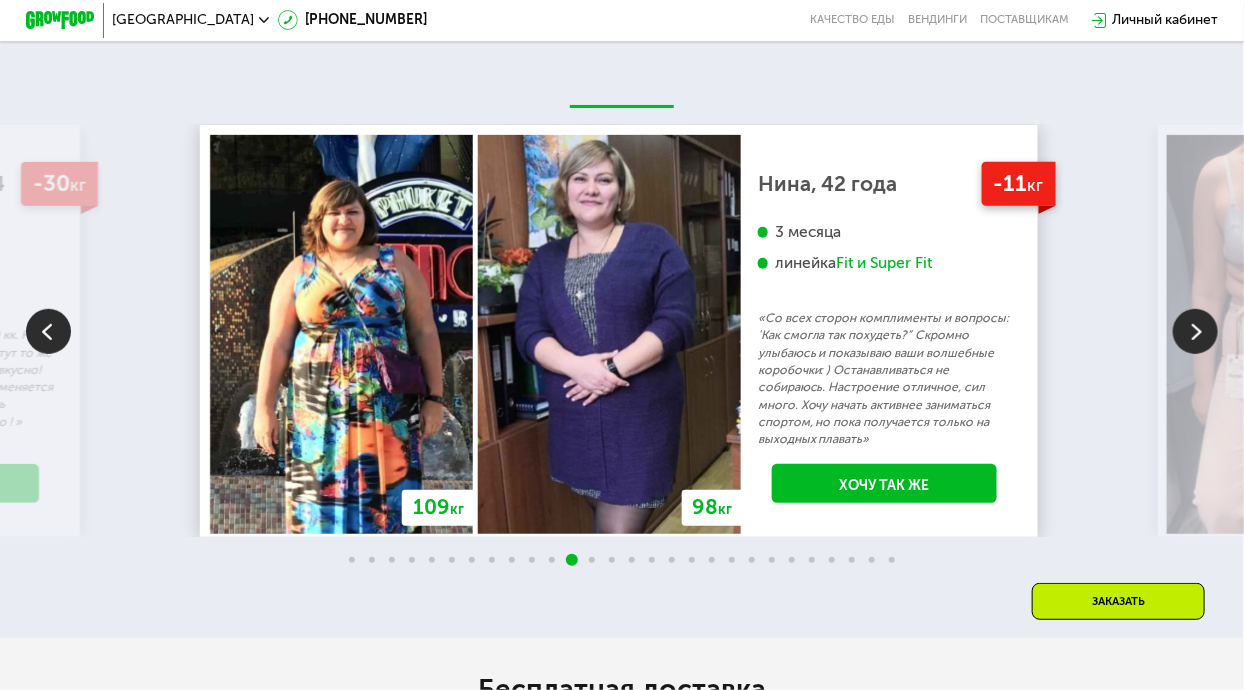 click at bounding box center (48, 331) 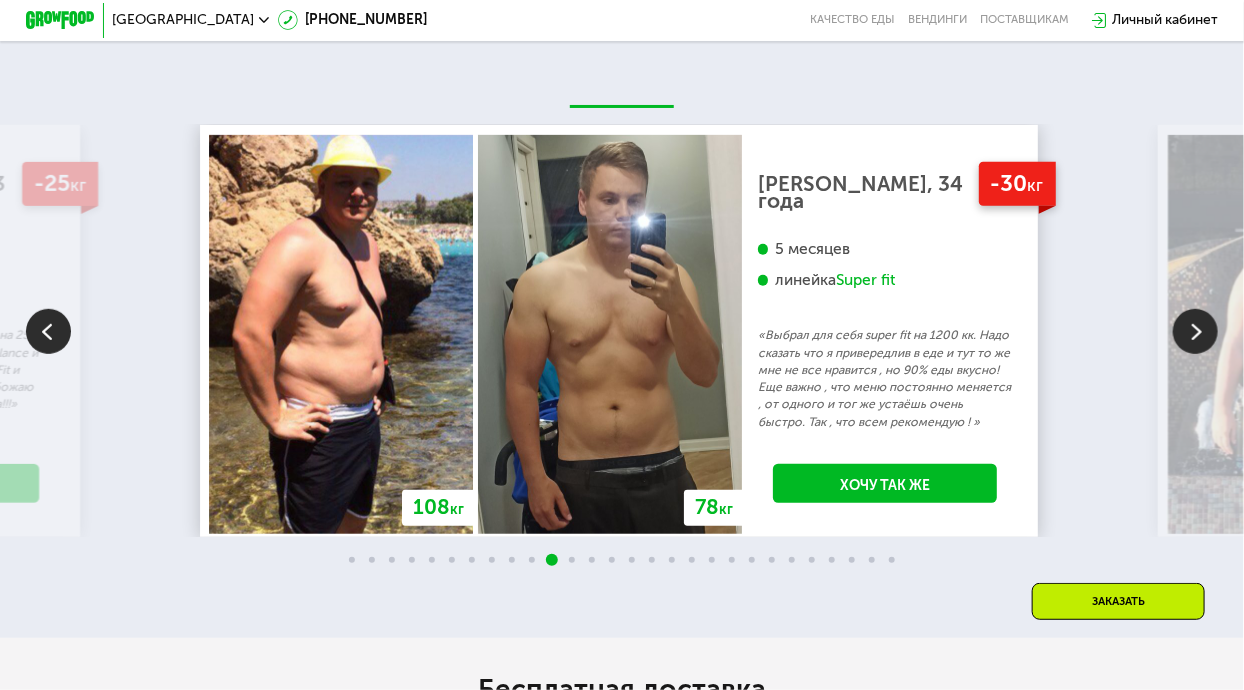 click at bounding box center (1195, 331) 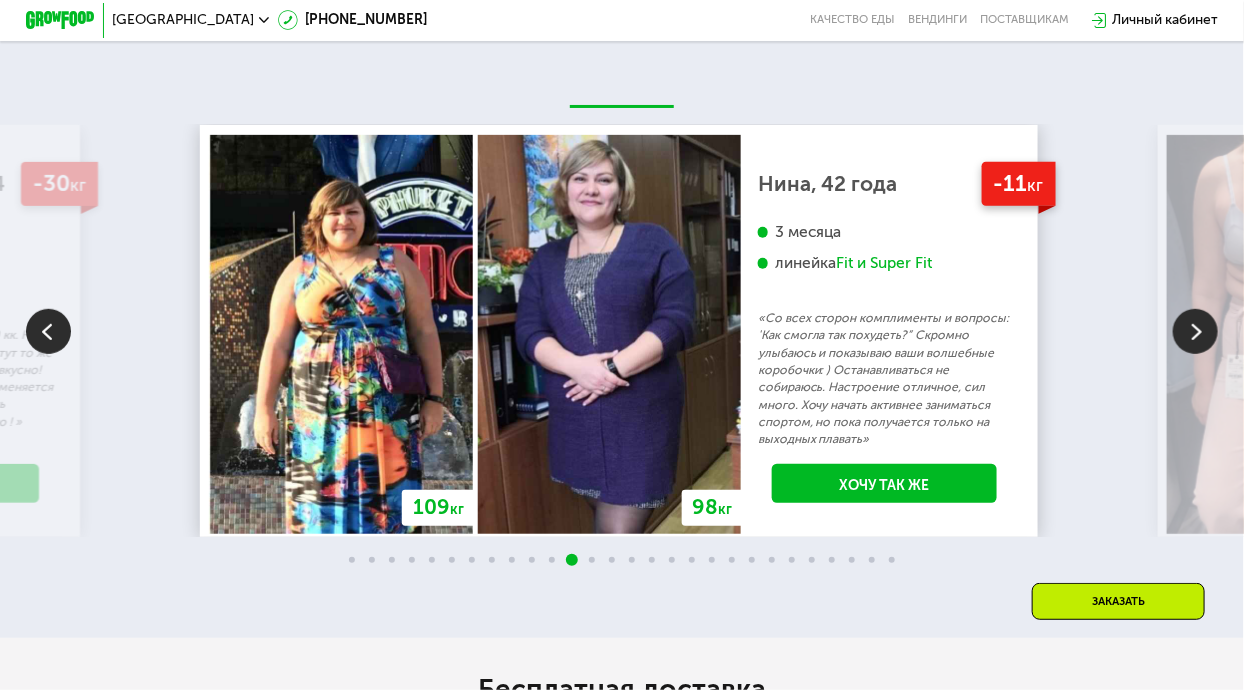 click at bounding box center (1195, 331) 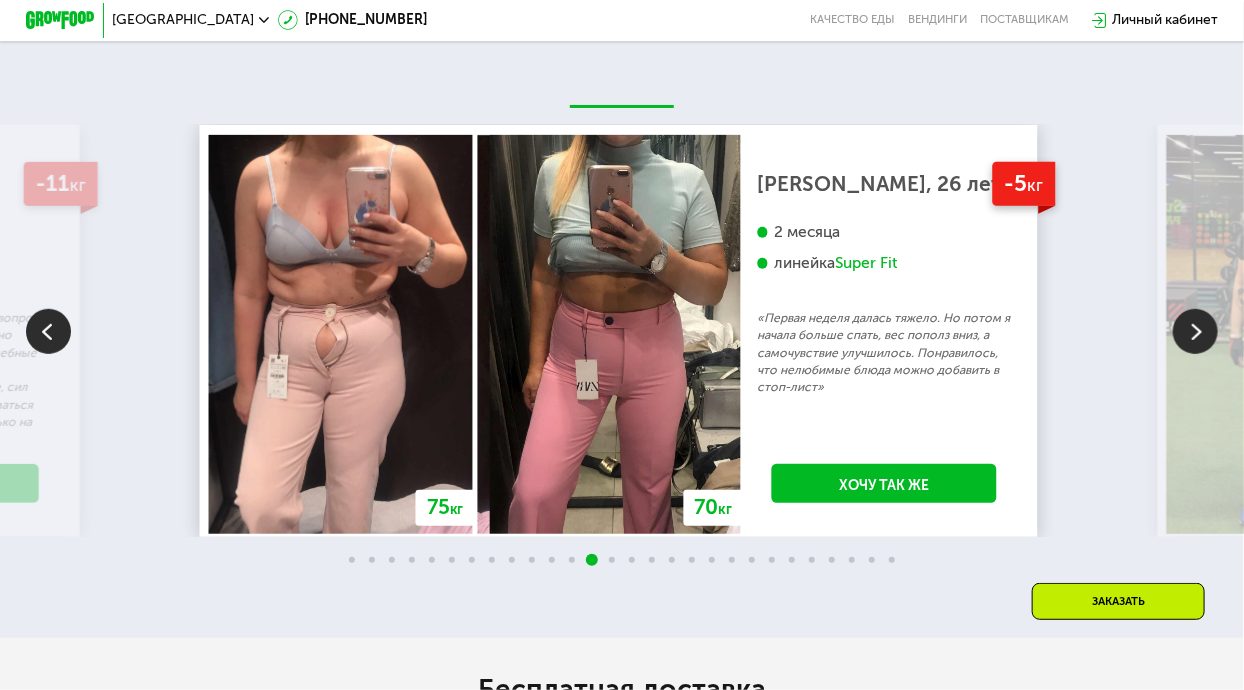 click at bounding box center [1195, 331] 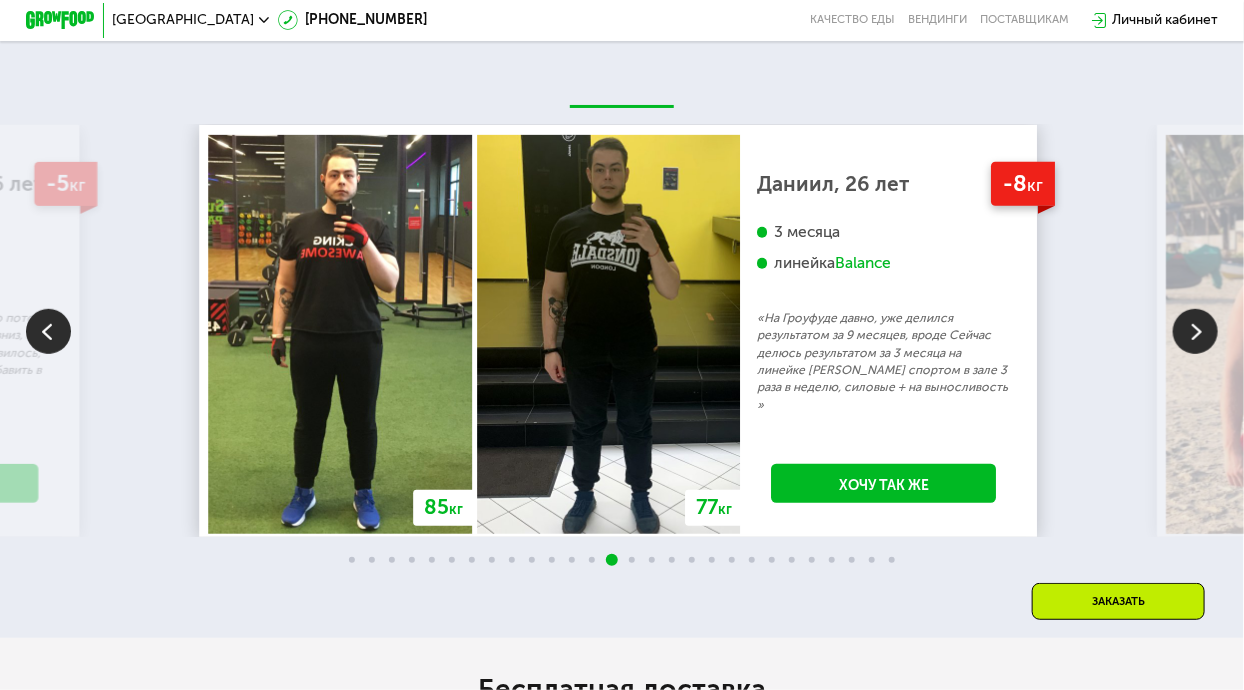 click at bounding box center [1195, 331] 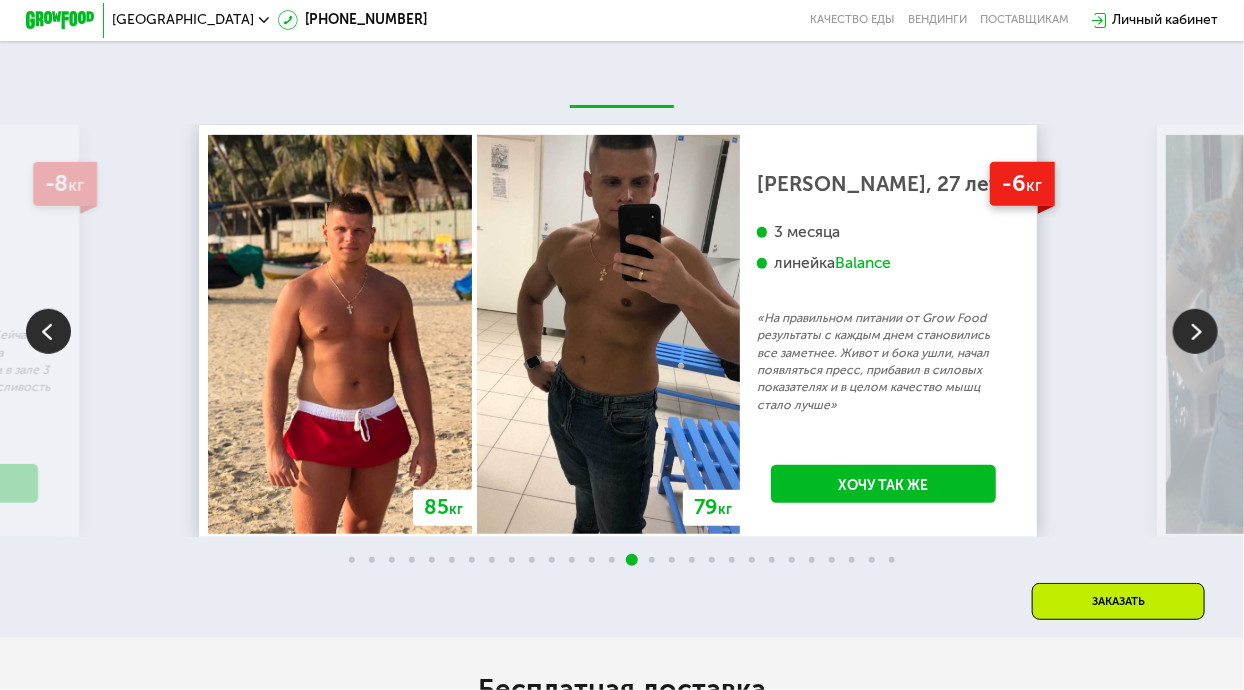 click on "Balance" at bounding box center [863, 263] 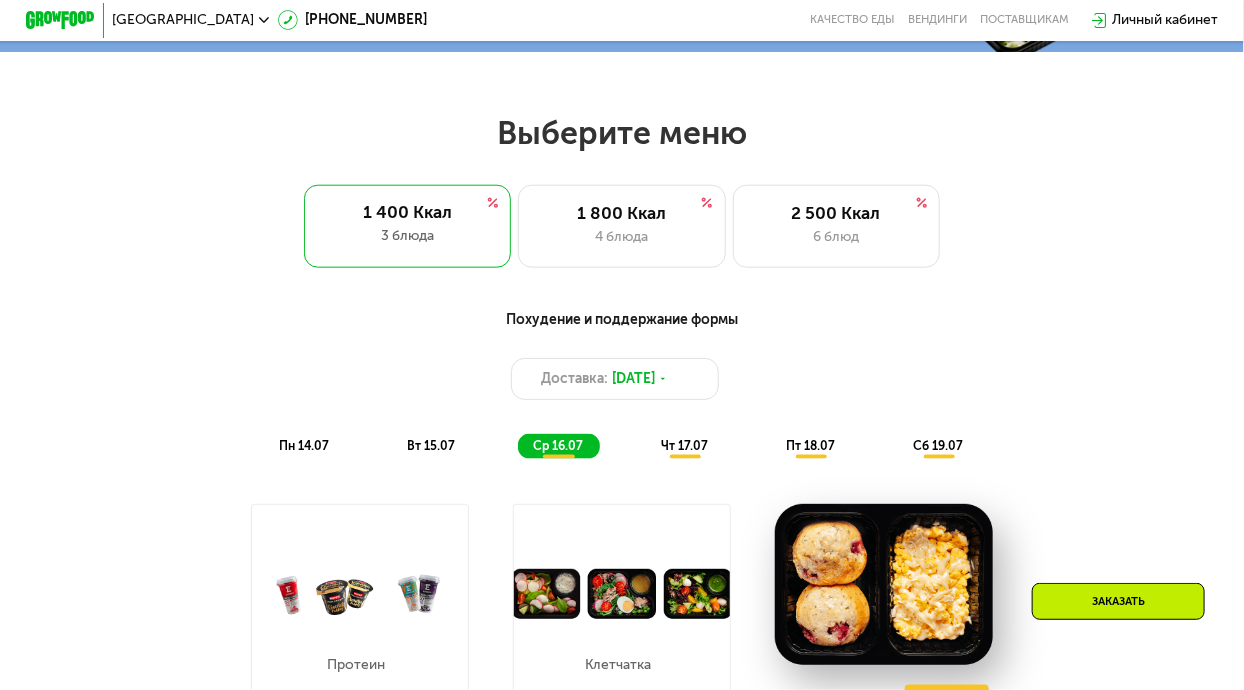 scroll, scrollTop: 678, scrollLeft: 0, axis: vertical 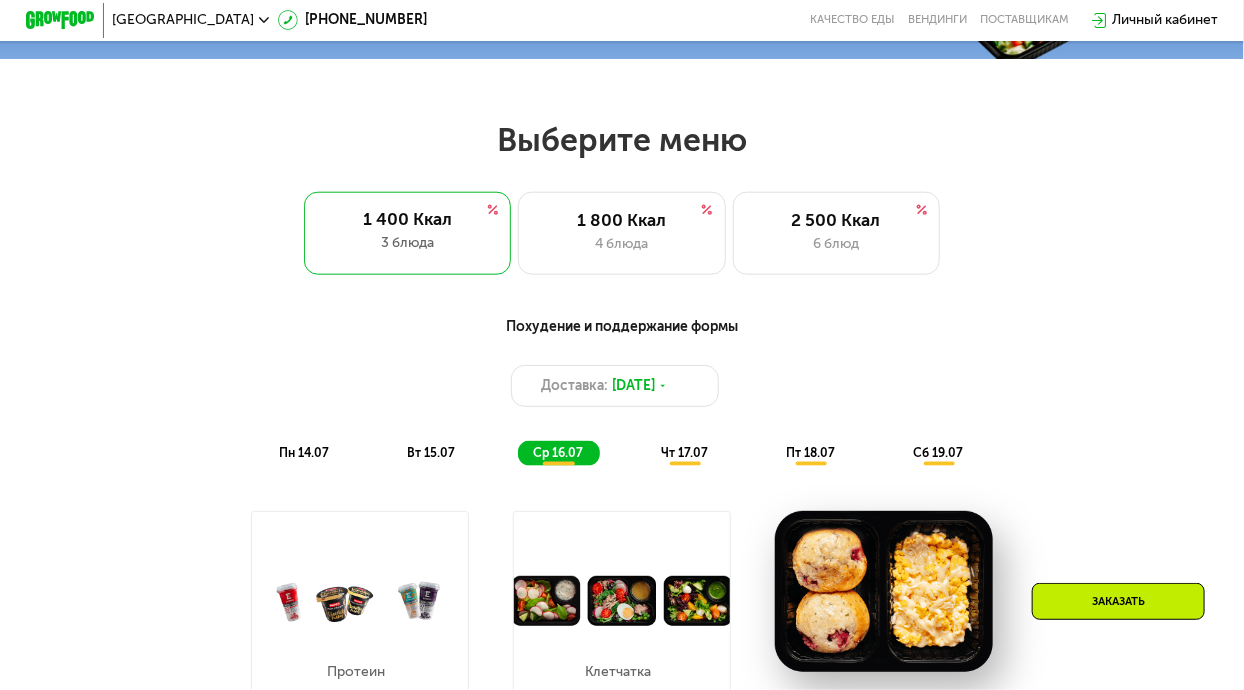 click on "Похудение и поддержание формы" at bounding box center (622, 327) 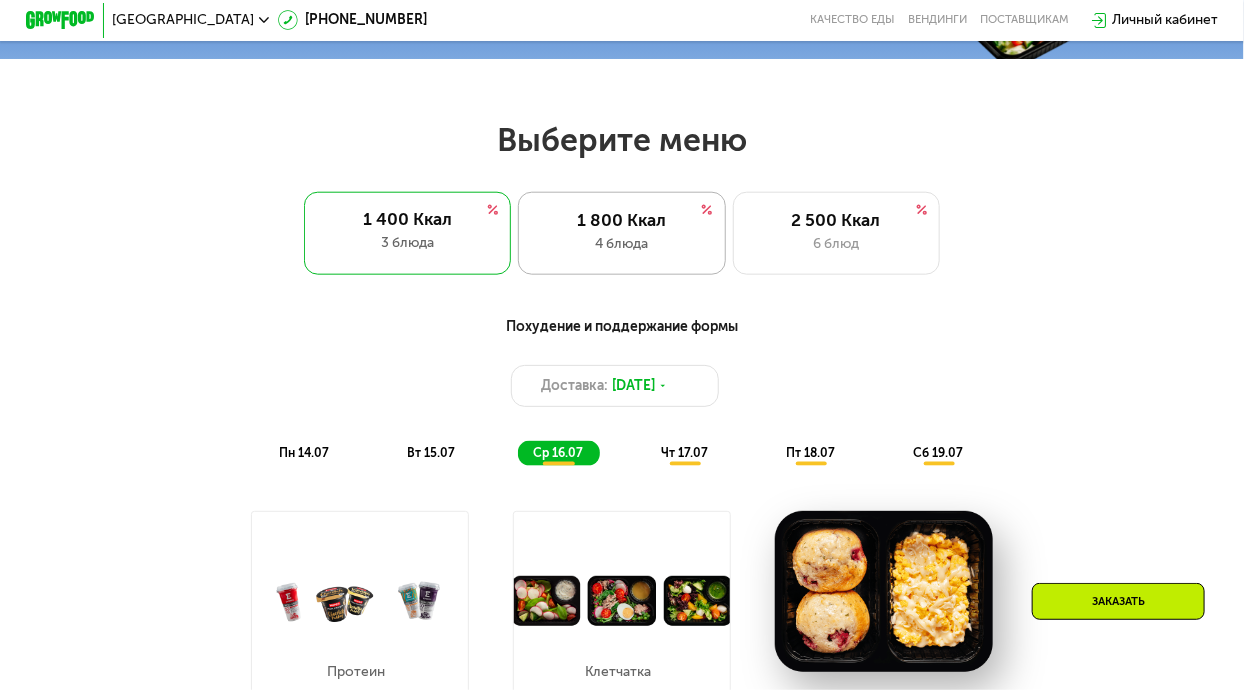click on "1 800 Ккал 4 блюда" 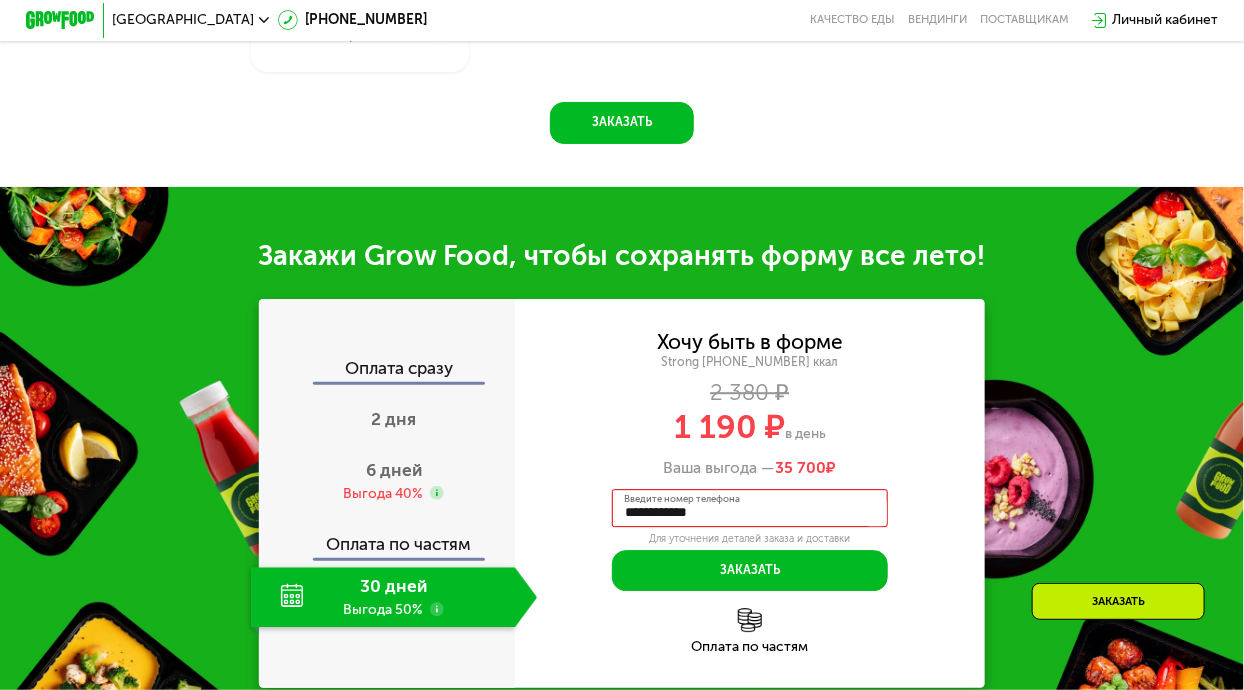scroll, scrollTop: 1868, scrollLeft: 0, axis: vertical 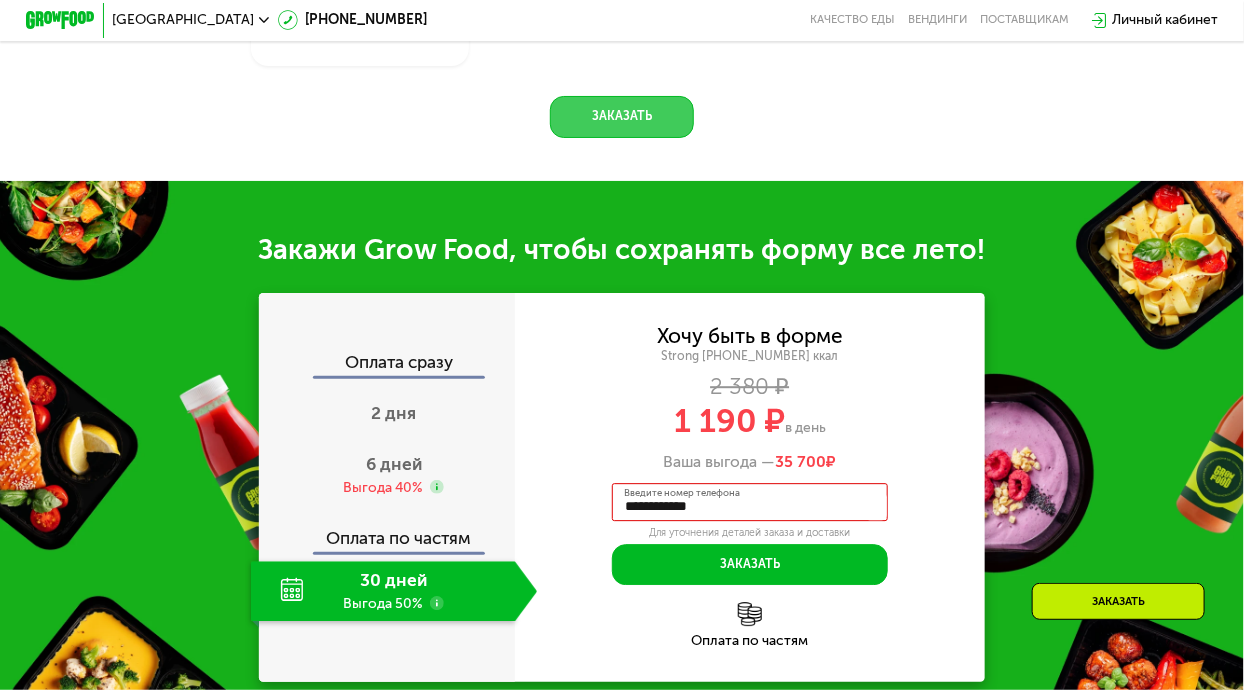 click on "Заказать" 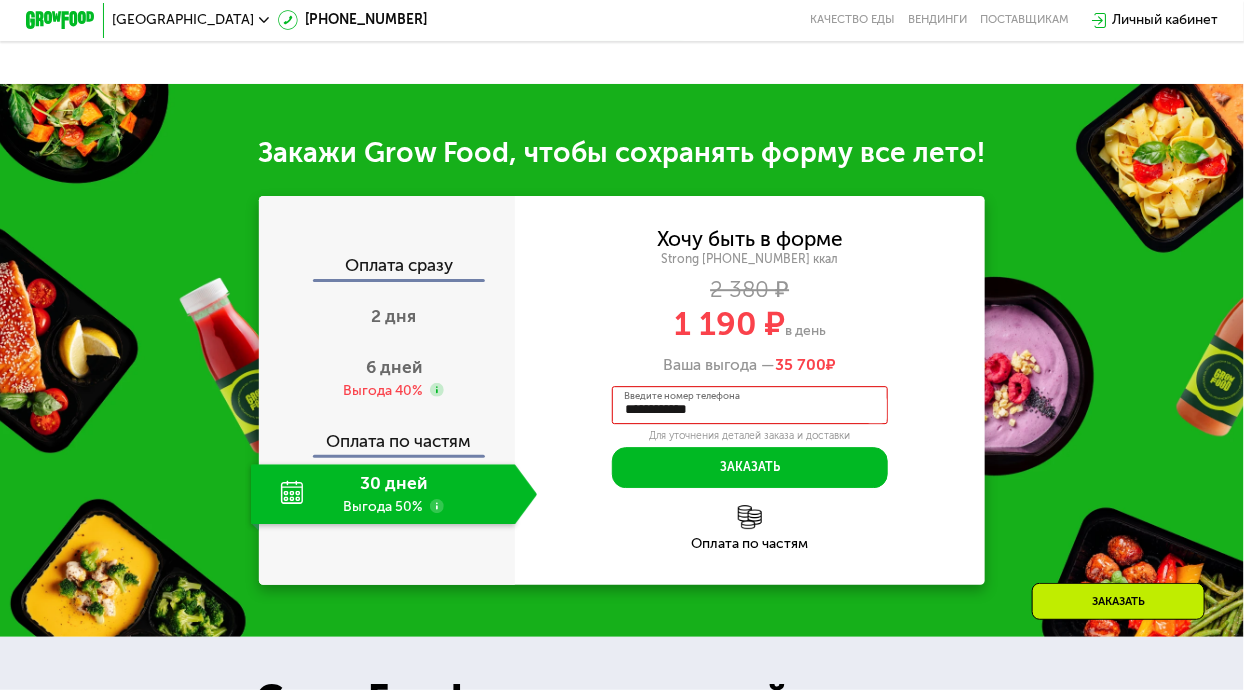 scroll, scrollTop: 2049, scrollLeft: 0, axis: vertical 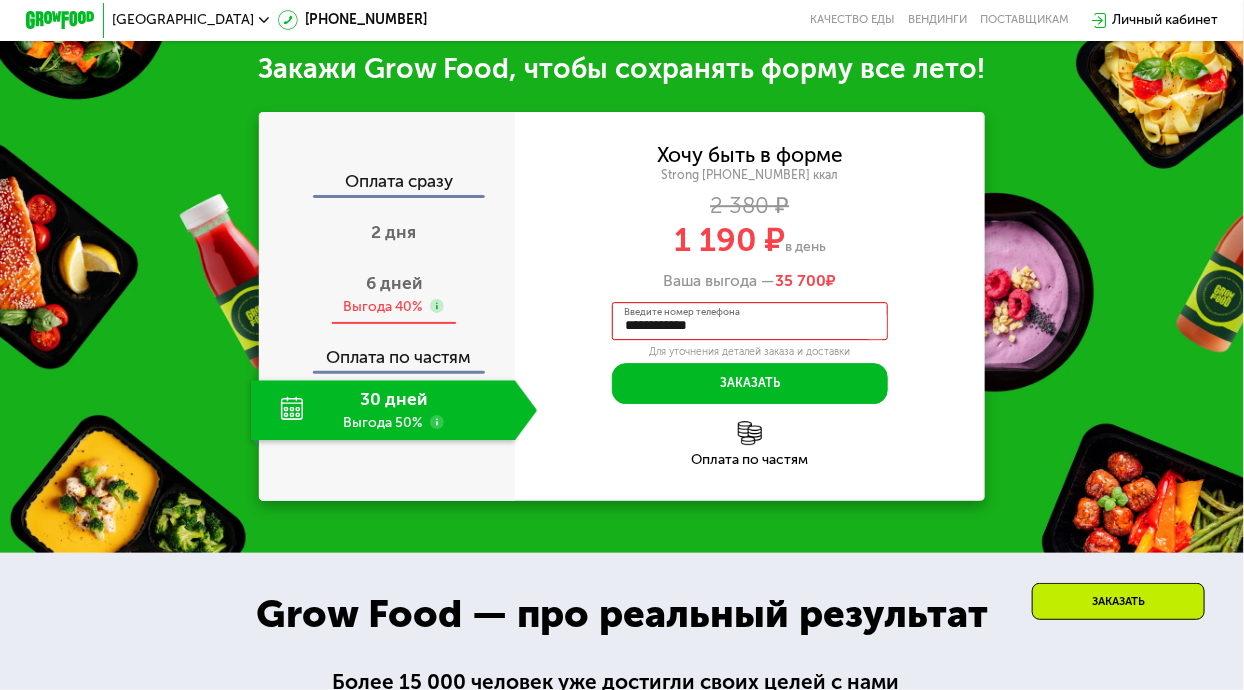 click on "Выгода 40%" at bounding box center [384, 306] 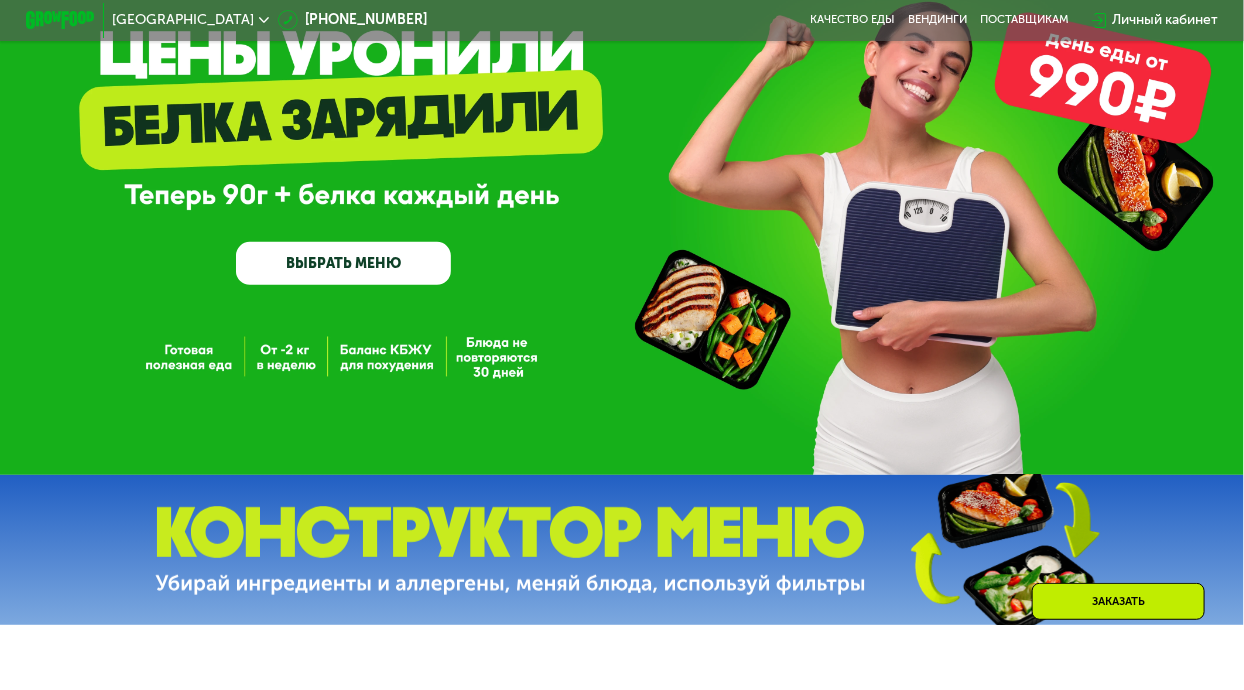 scroll, scrollTop: 0, scrollLeft: 0, axis: both 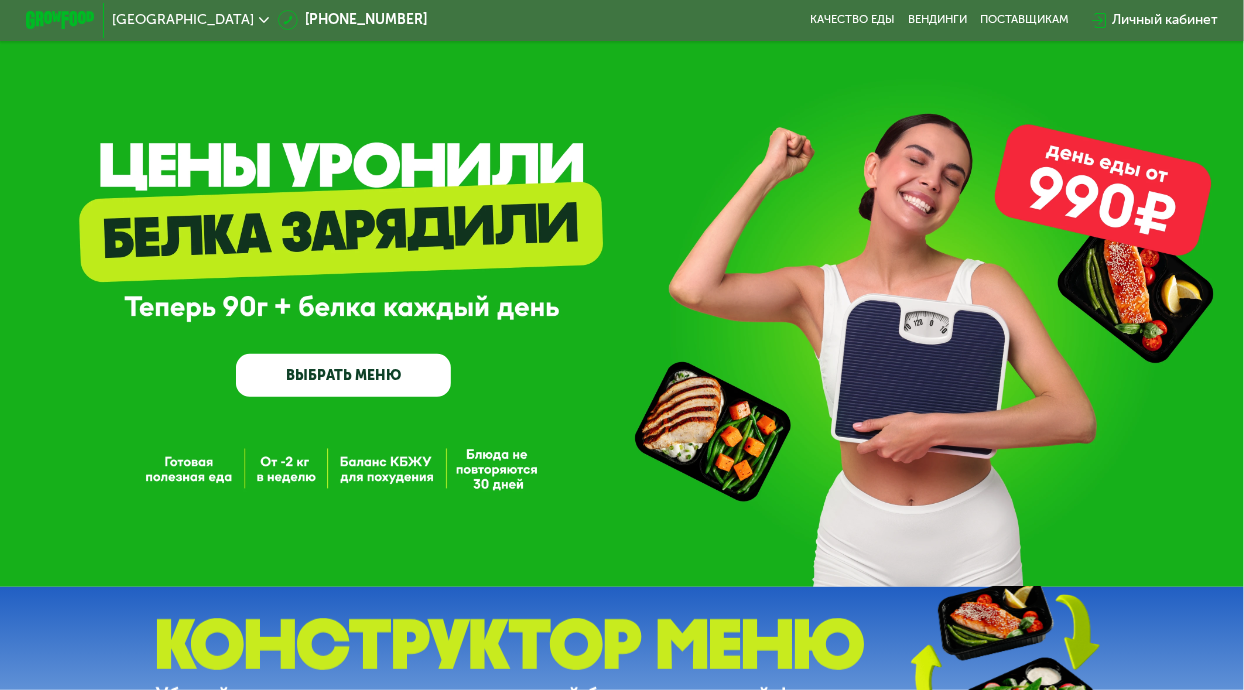 click at bounding box center (60, 20) 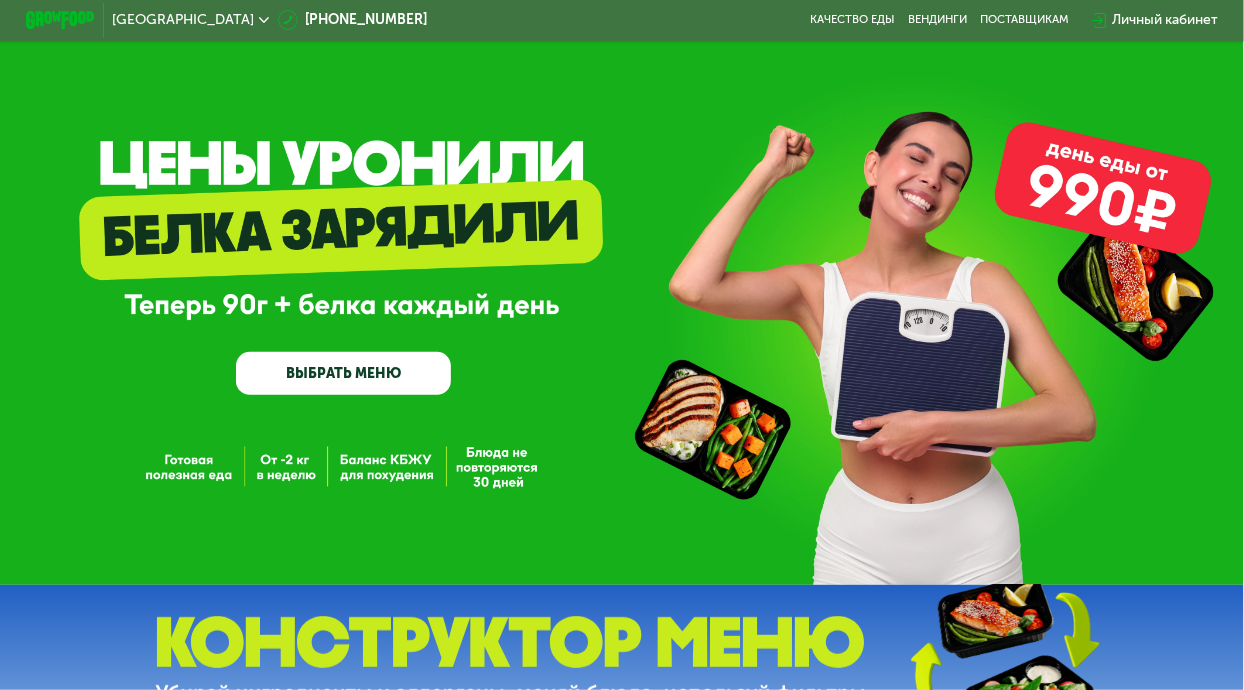 click on "ВЫБРАТЬ МЕНЮ" at bounding box center (343, 373) 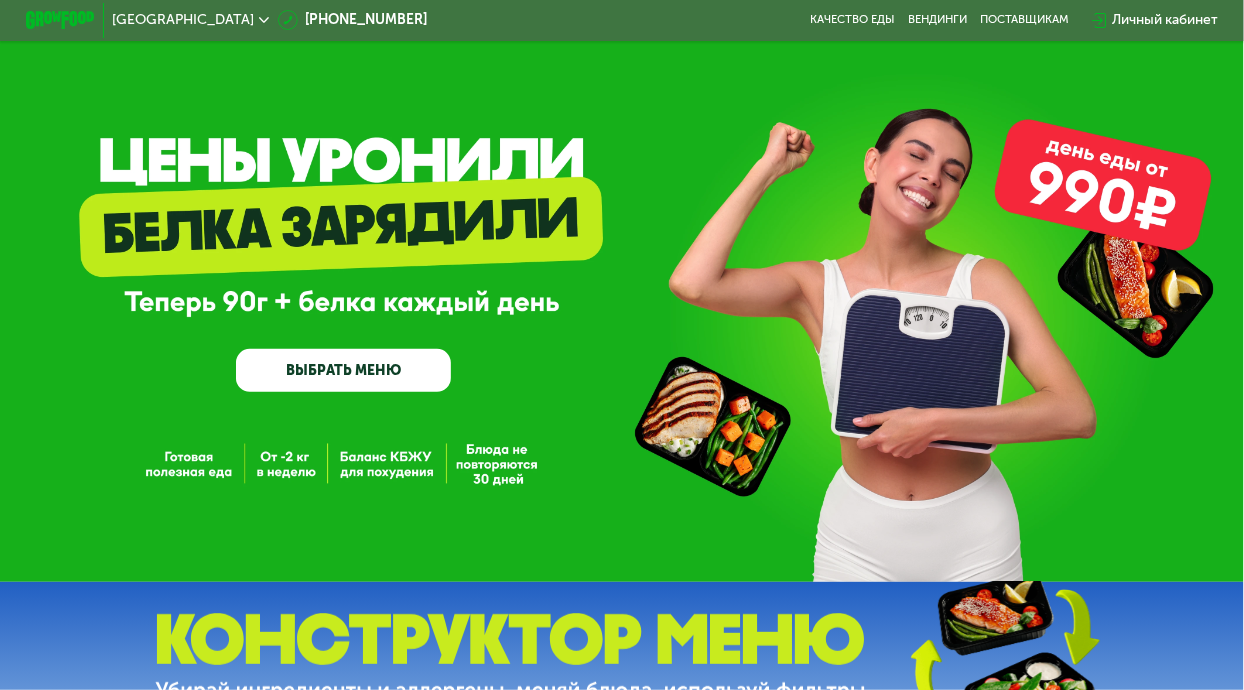 click on "ВЫБРАТЬ МЕНЮ" at bounding box center [343, 370] 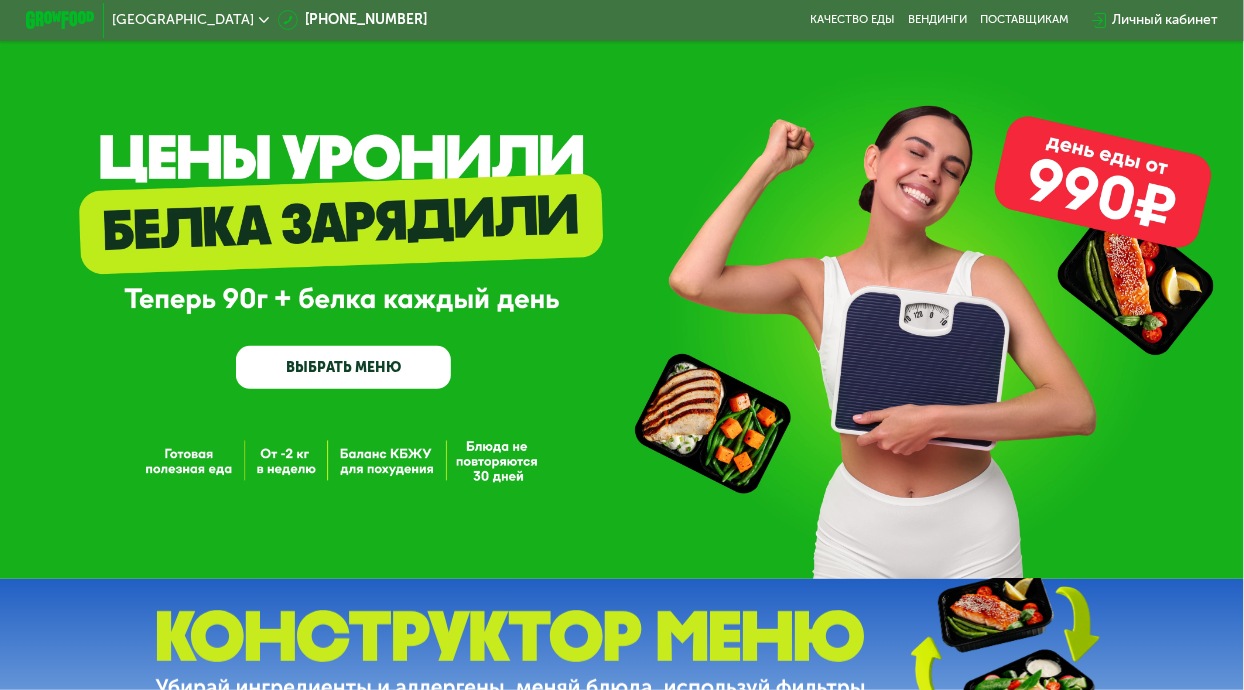 click on "ВЫБРАТЬ МЕНЮ" at bounding box center (343, 367) 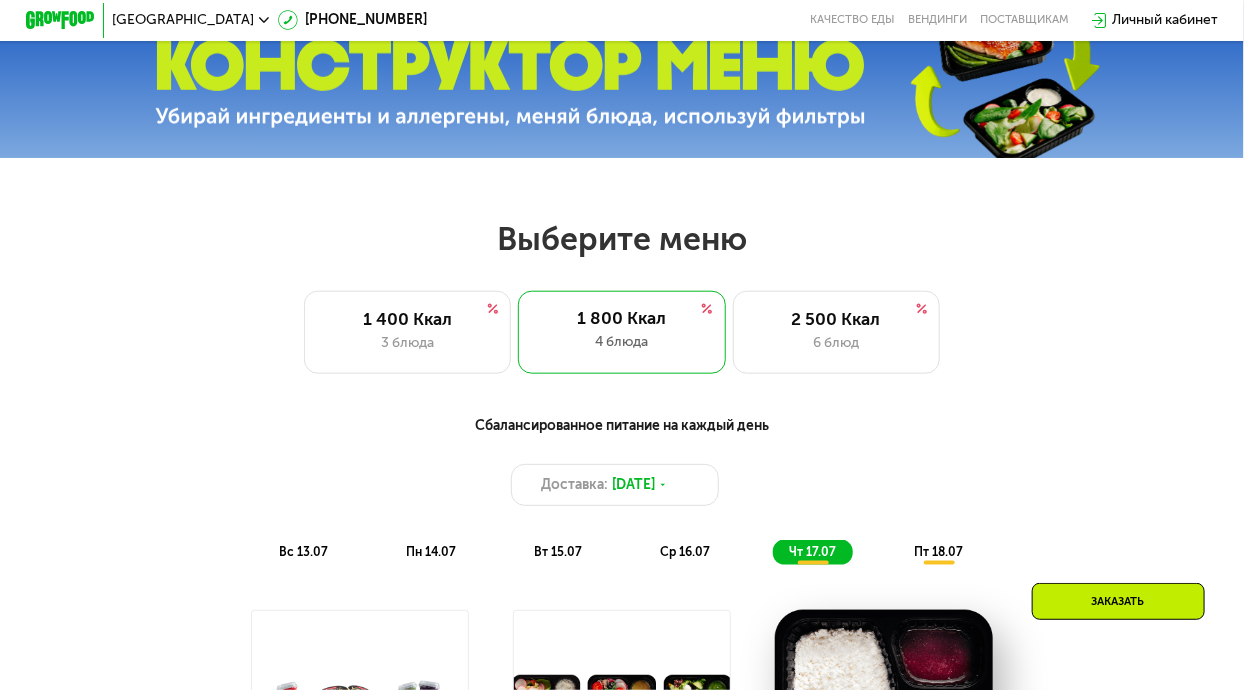 scroll, scrollTop: 578, scrollLeft: 0, axis: vertical 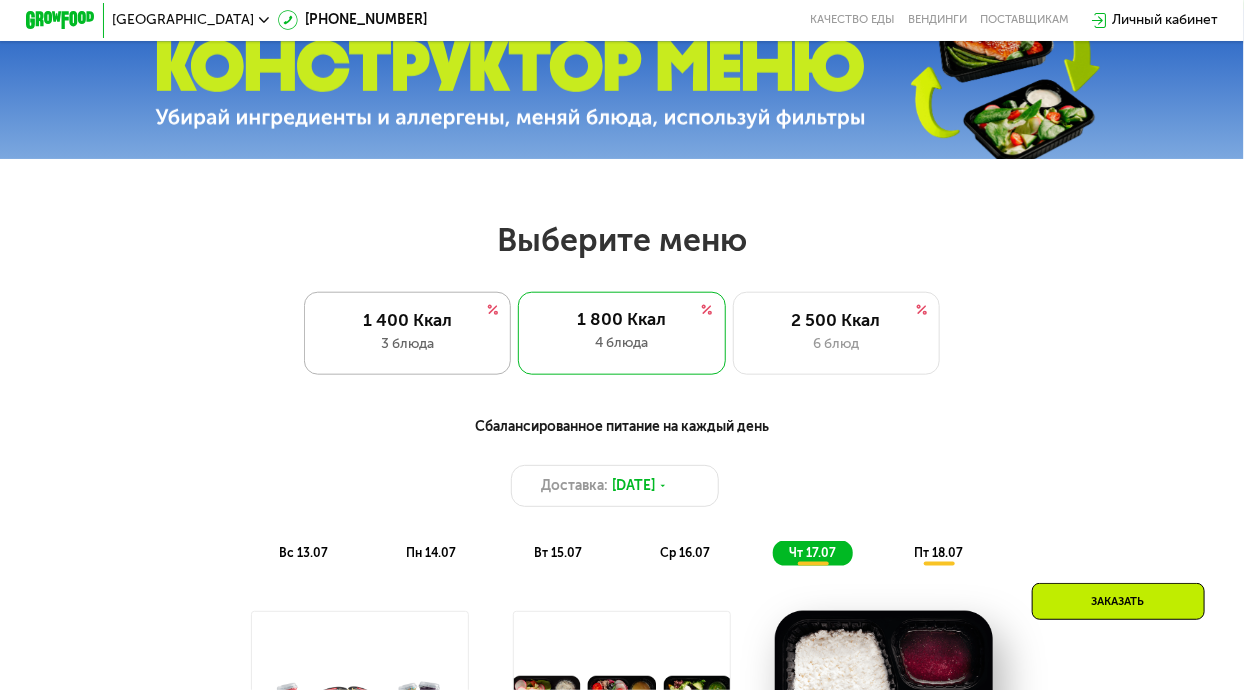 click on "3 блюда" at bounding box center (407, 344) 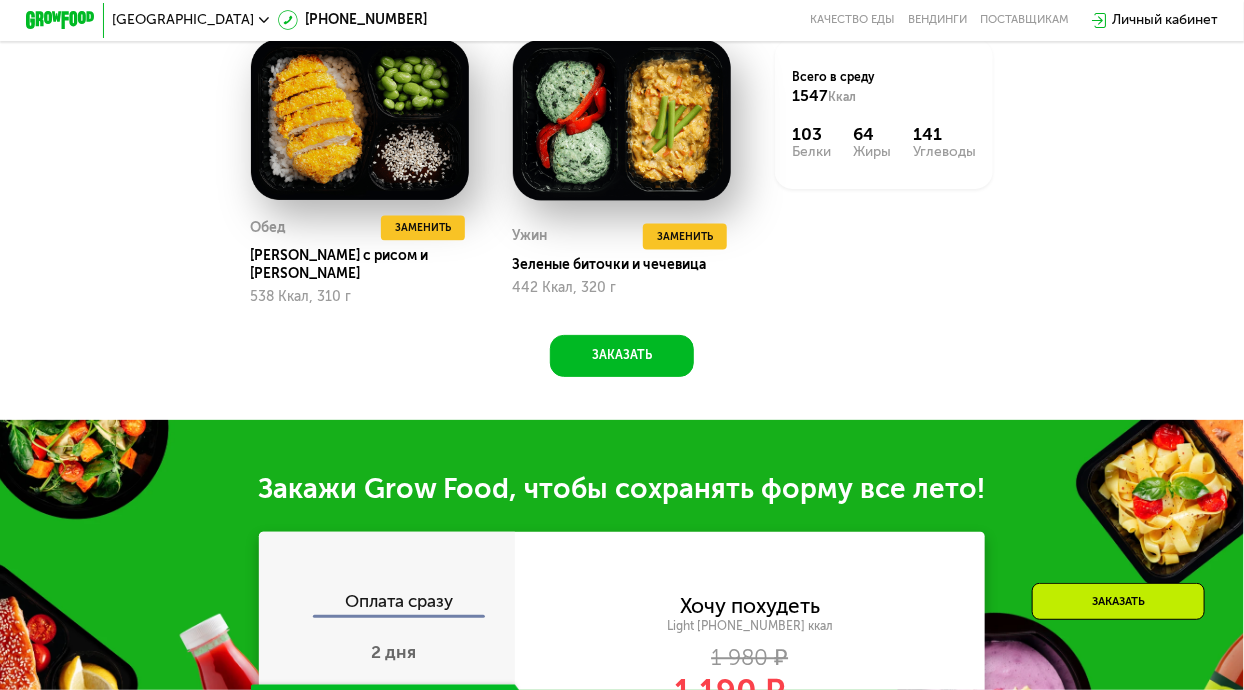 scroll, scrollTop: 1636, scrollLeft: 0, axis: vertical 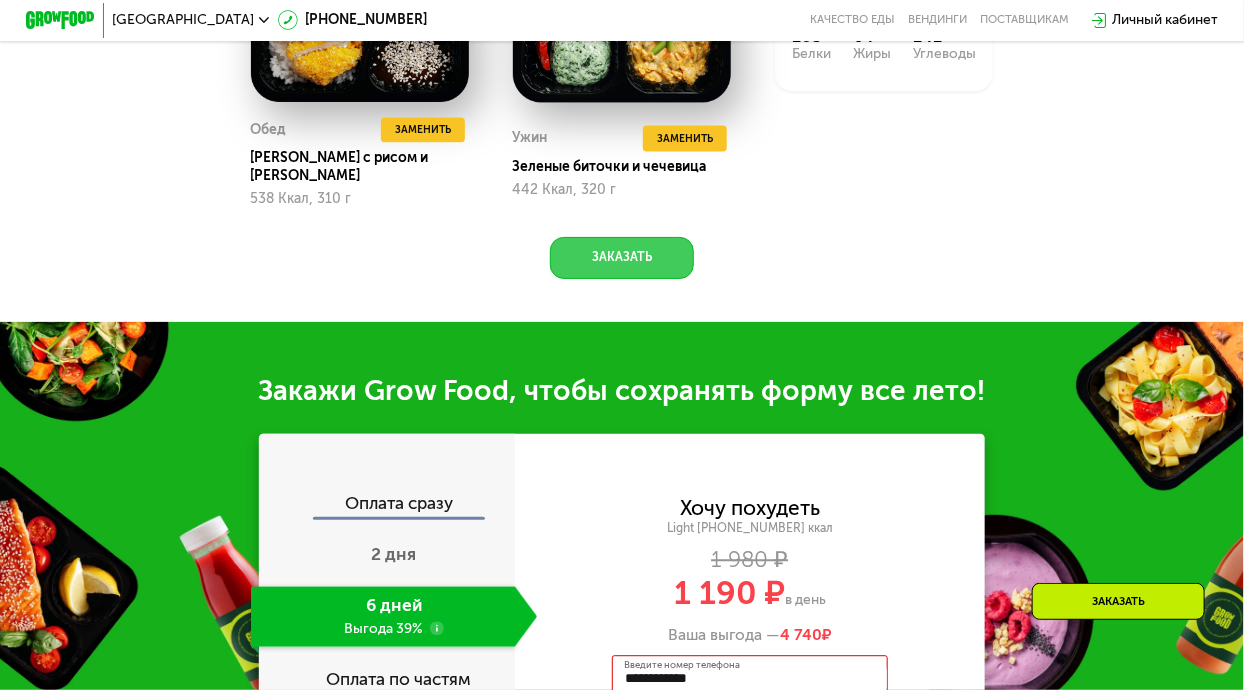 click on "Заказать" 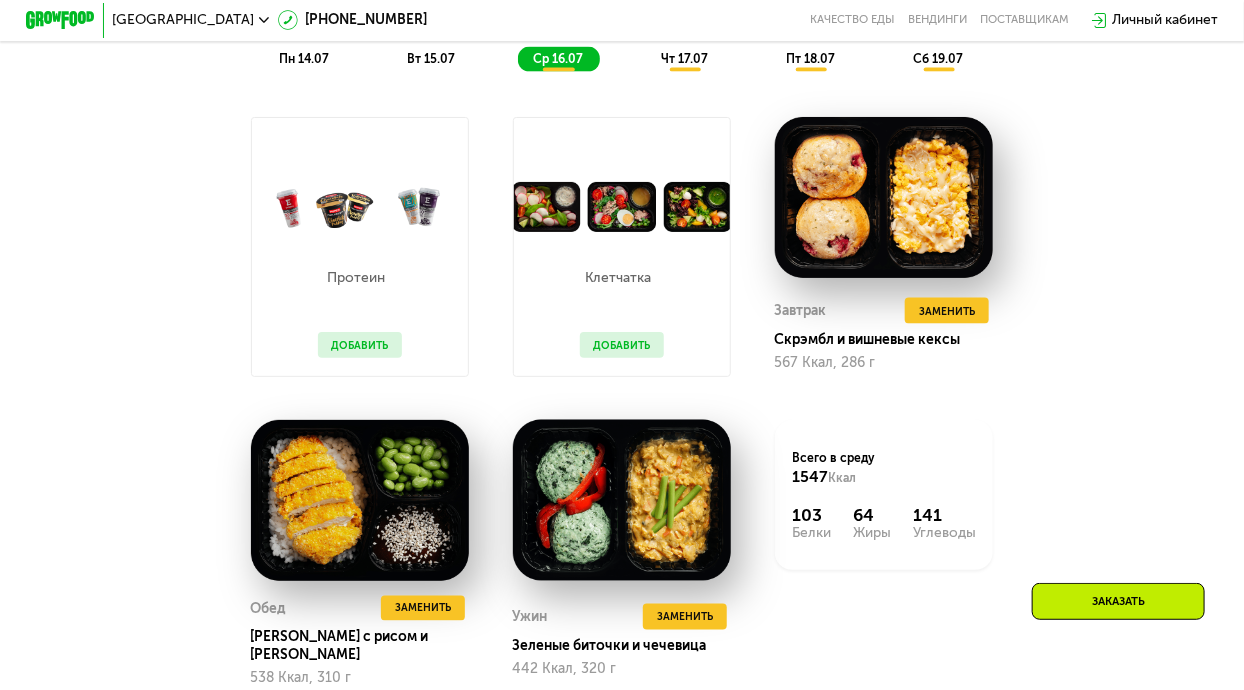 scroll, scrollTop: 1104, scrollLeft: 0, axis: vertical 